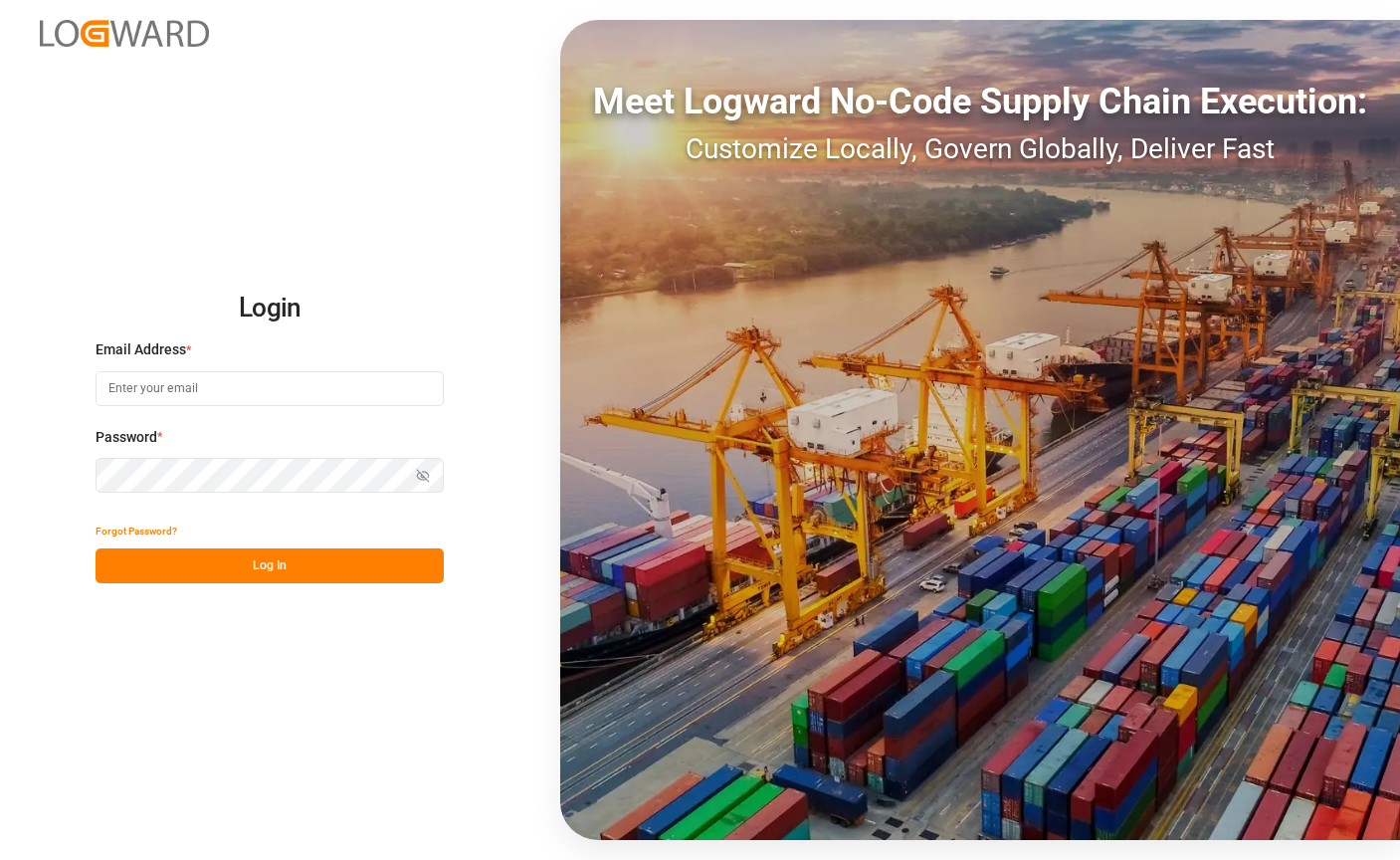 scroll, scrollTop: 0, scrollLeft: 0, axis: both 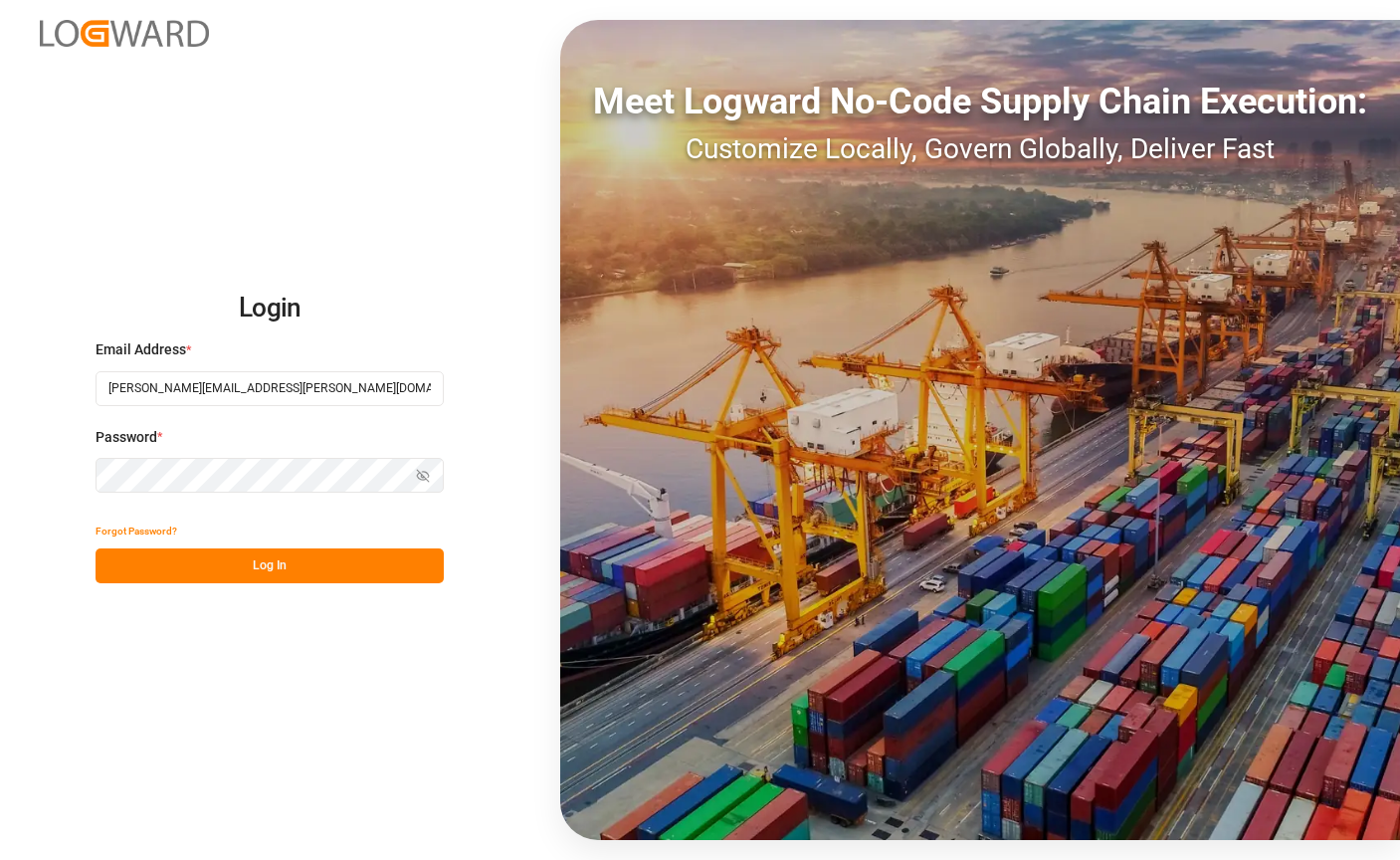 type on "[PERSON_NAME][EMAIL_ADDRESS][PERSON_NAME][DOMAIN_NAME]" 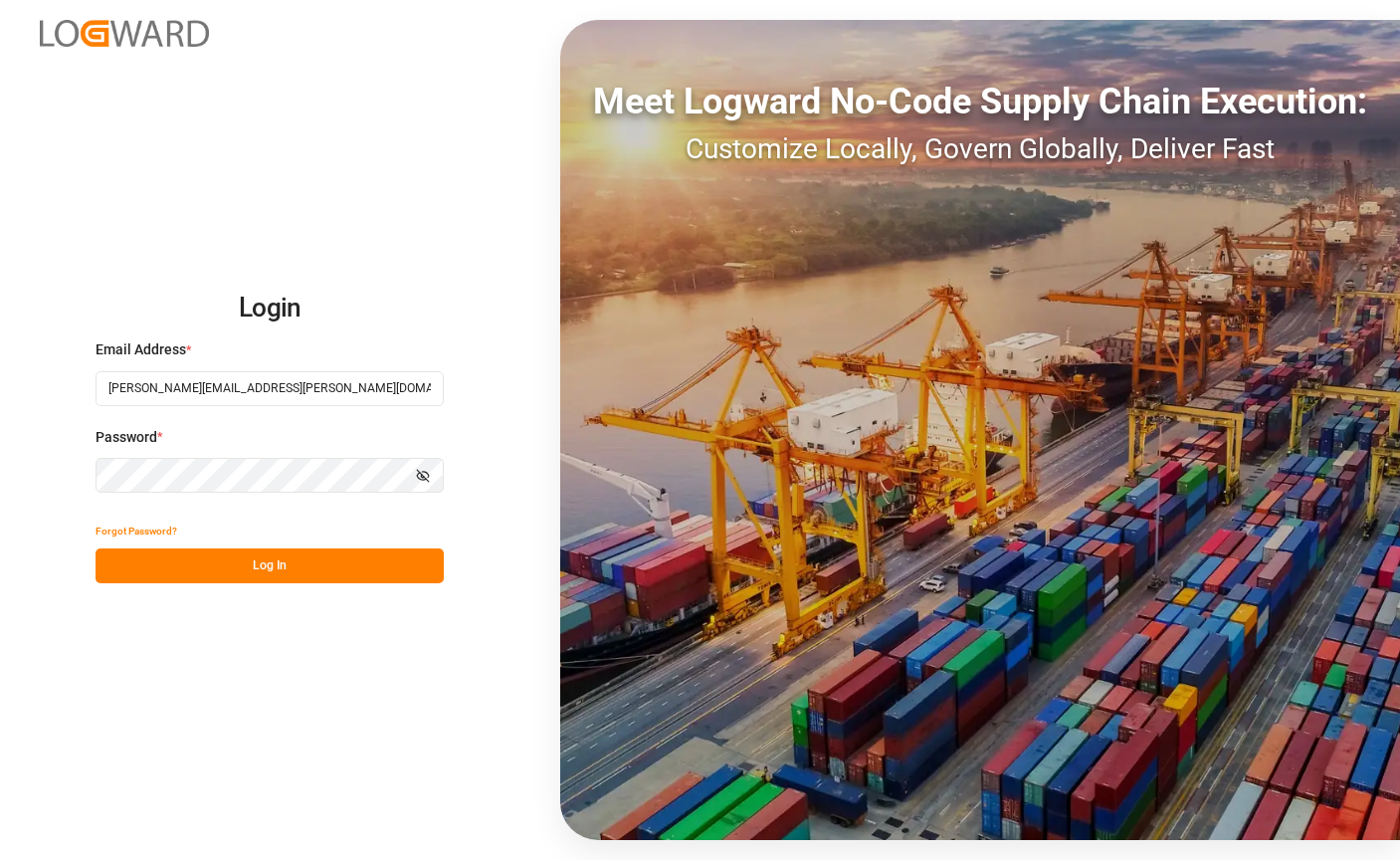click on "Log In" at bounding box center (270, 565) 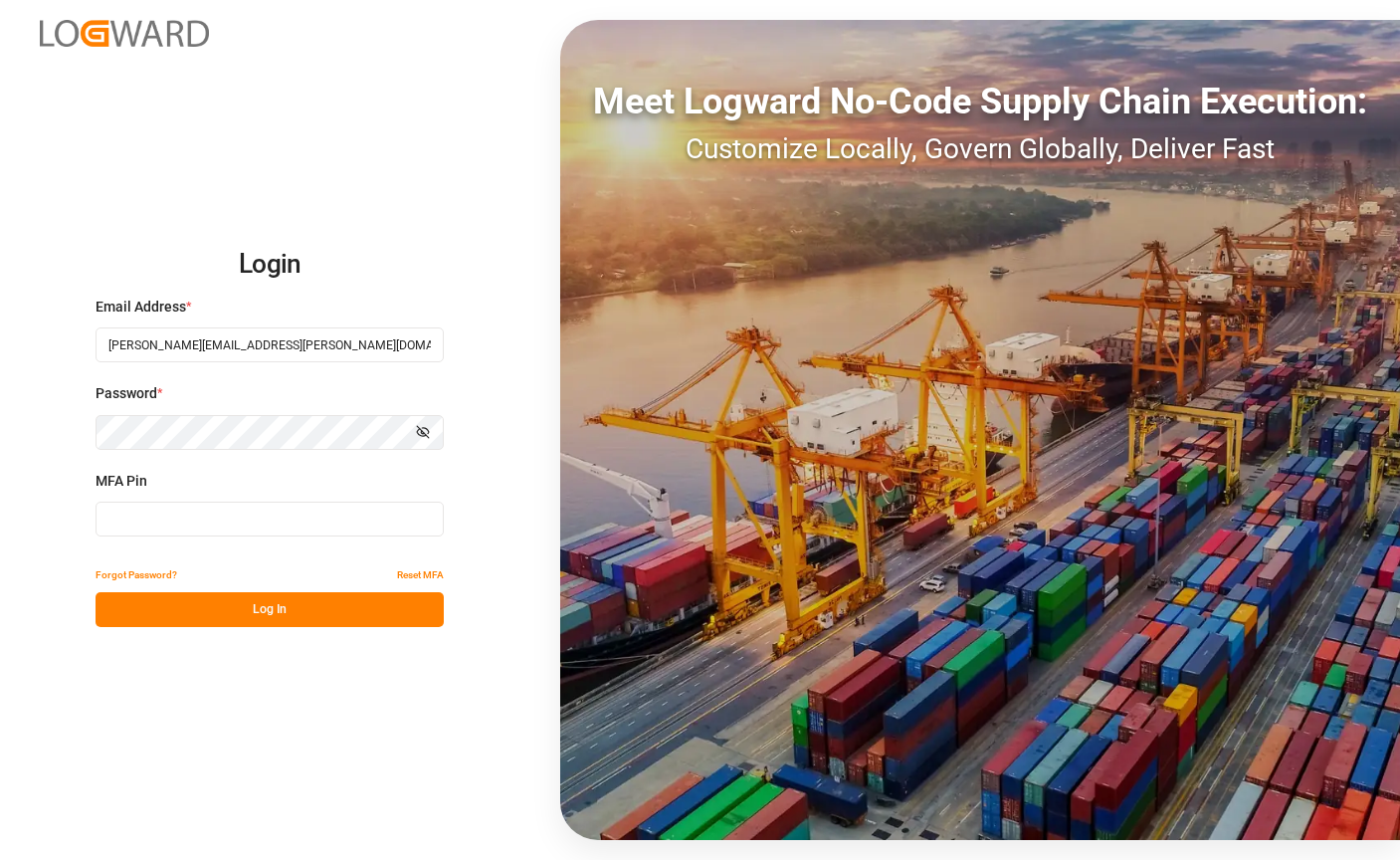 click on "Forgot Password? Reset MFA" at bounding box center (270, 574) 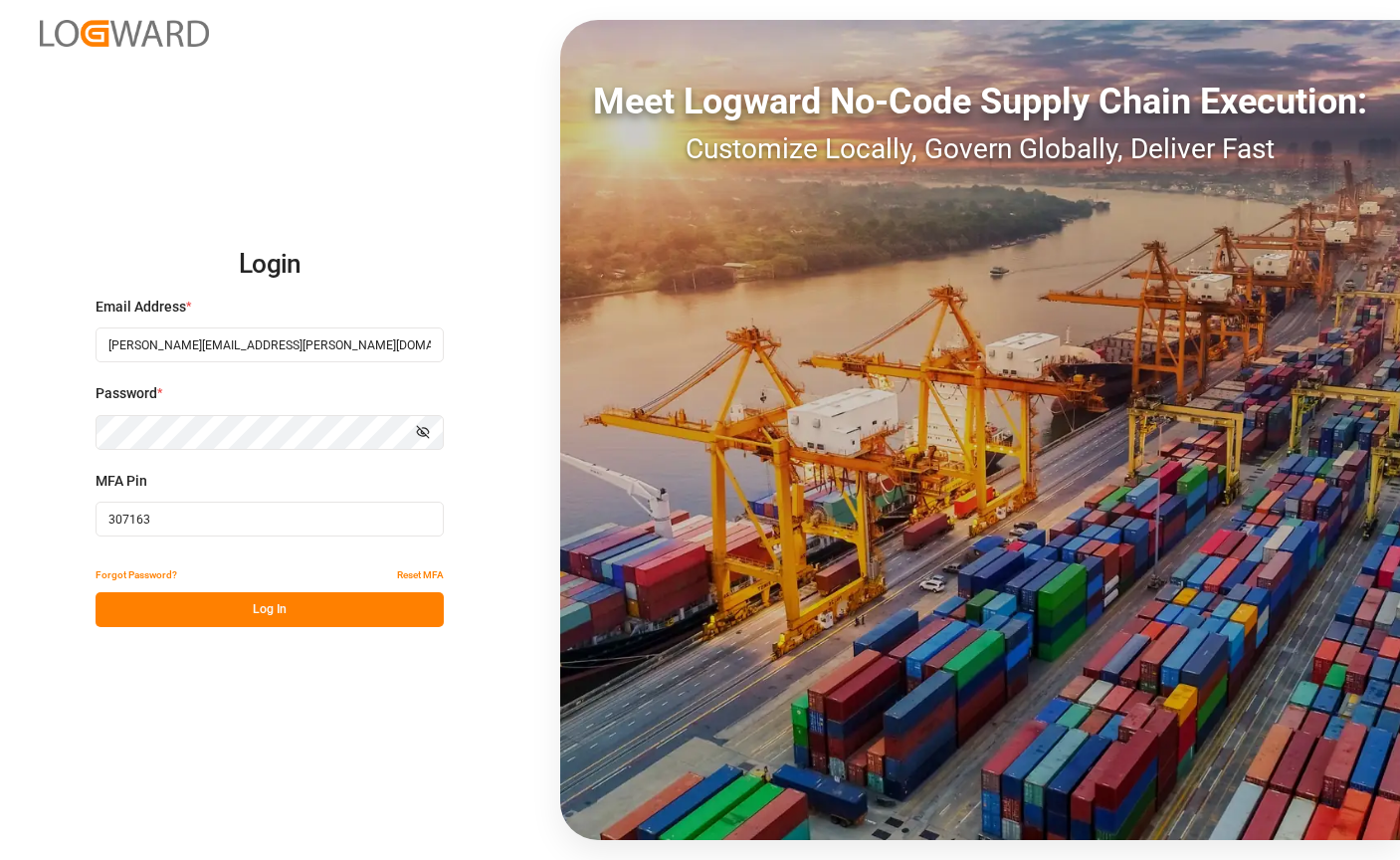 type on "307163" 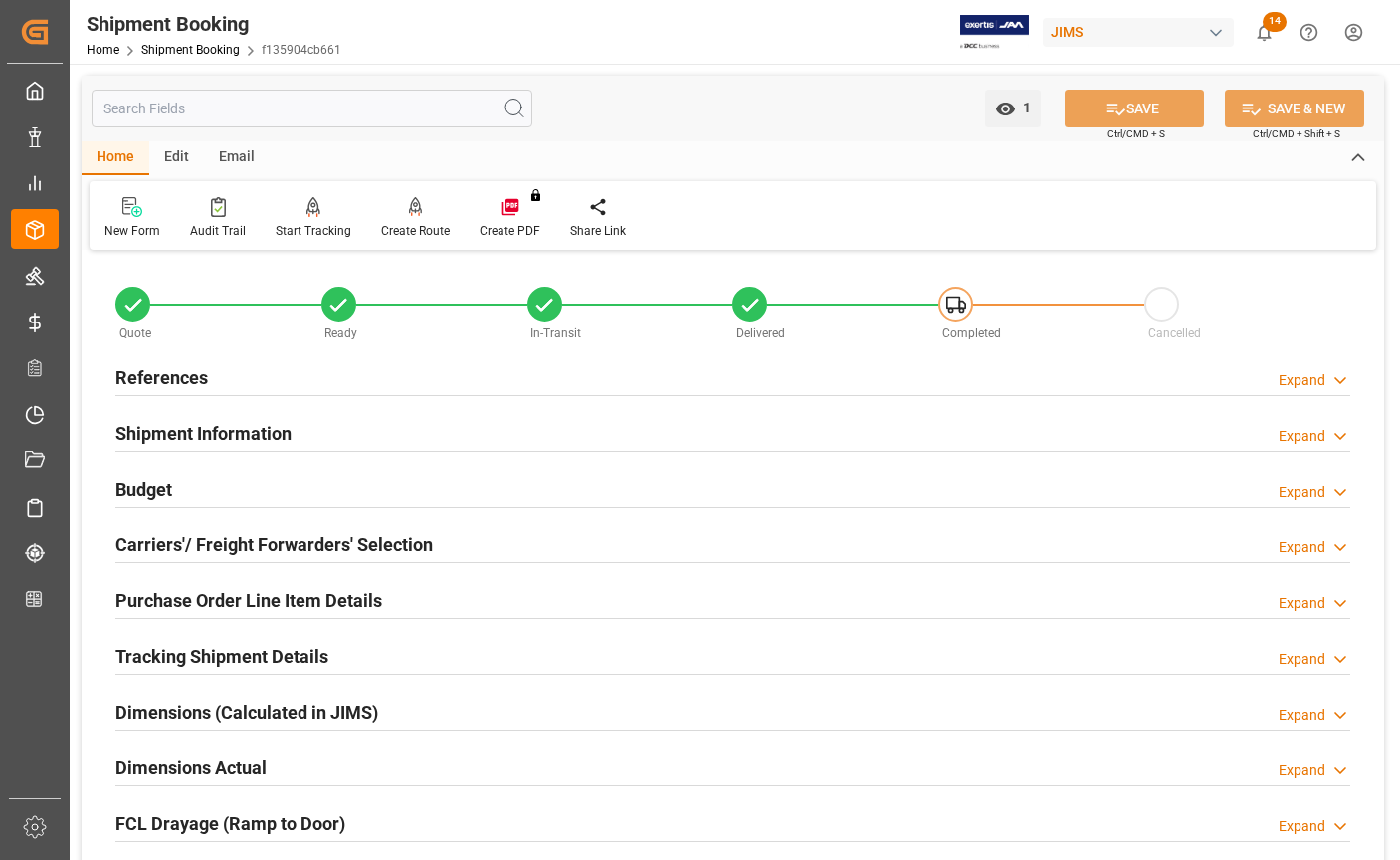 click on "Shipment Booking" at bounding box center [214, 24] 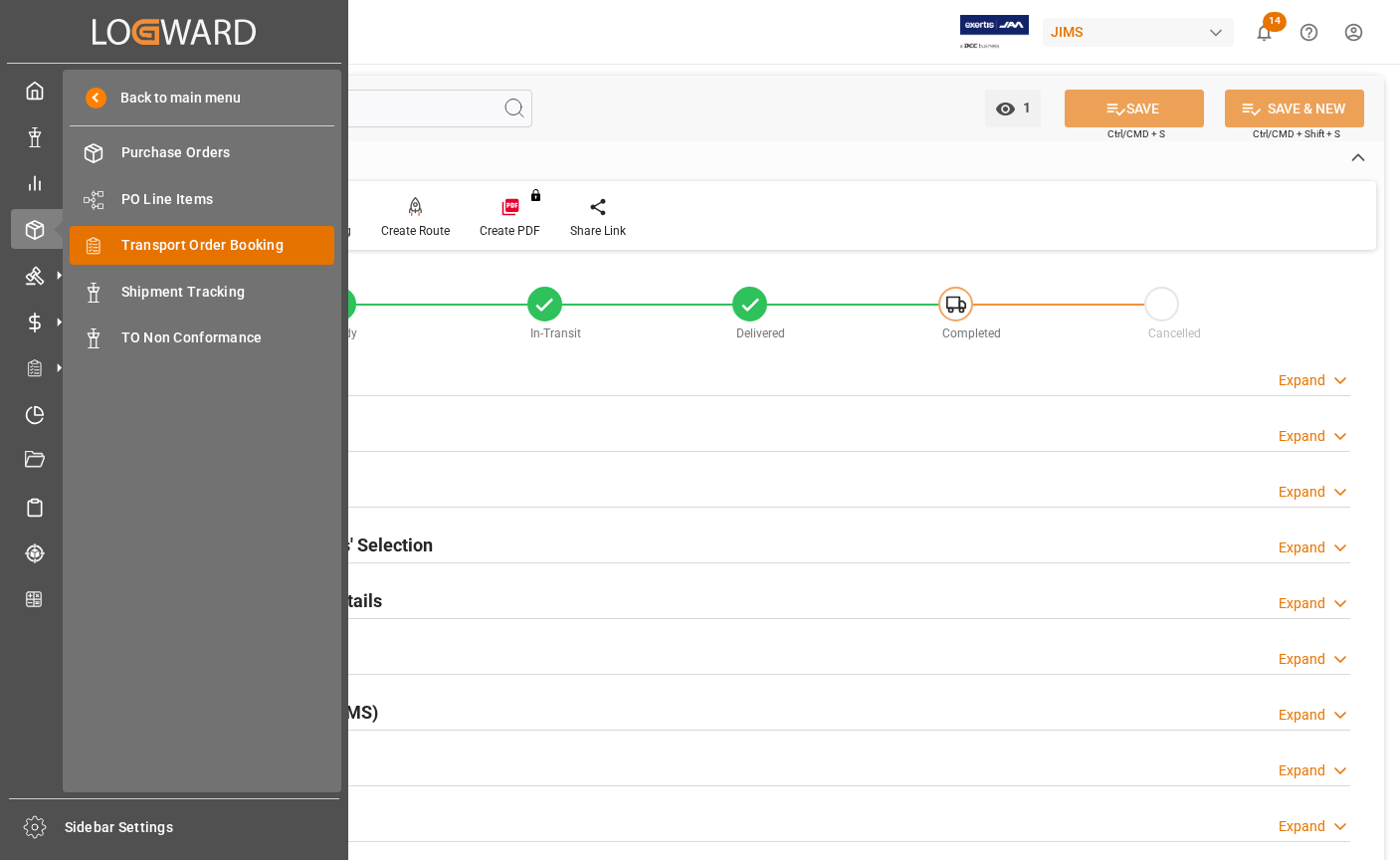 click on "Transport Order Booking Transport Order Booking" at bounding box center [202, 245] 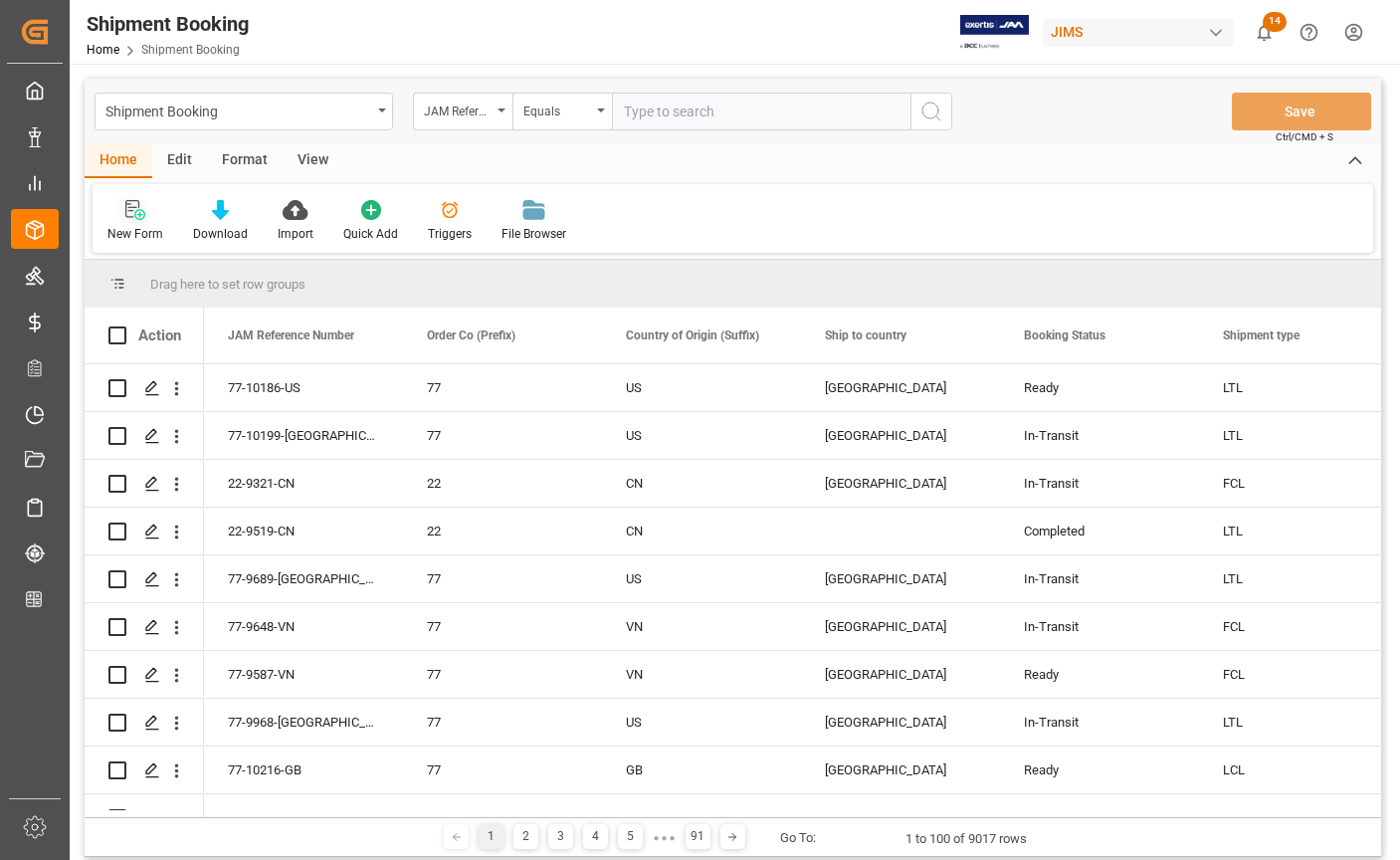 click on "New Form" at bounding box center (135, 221) 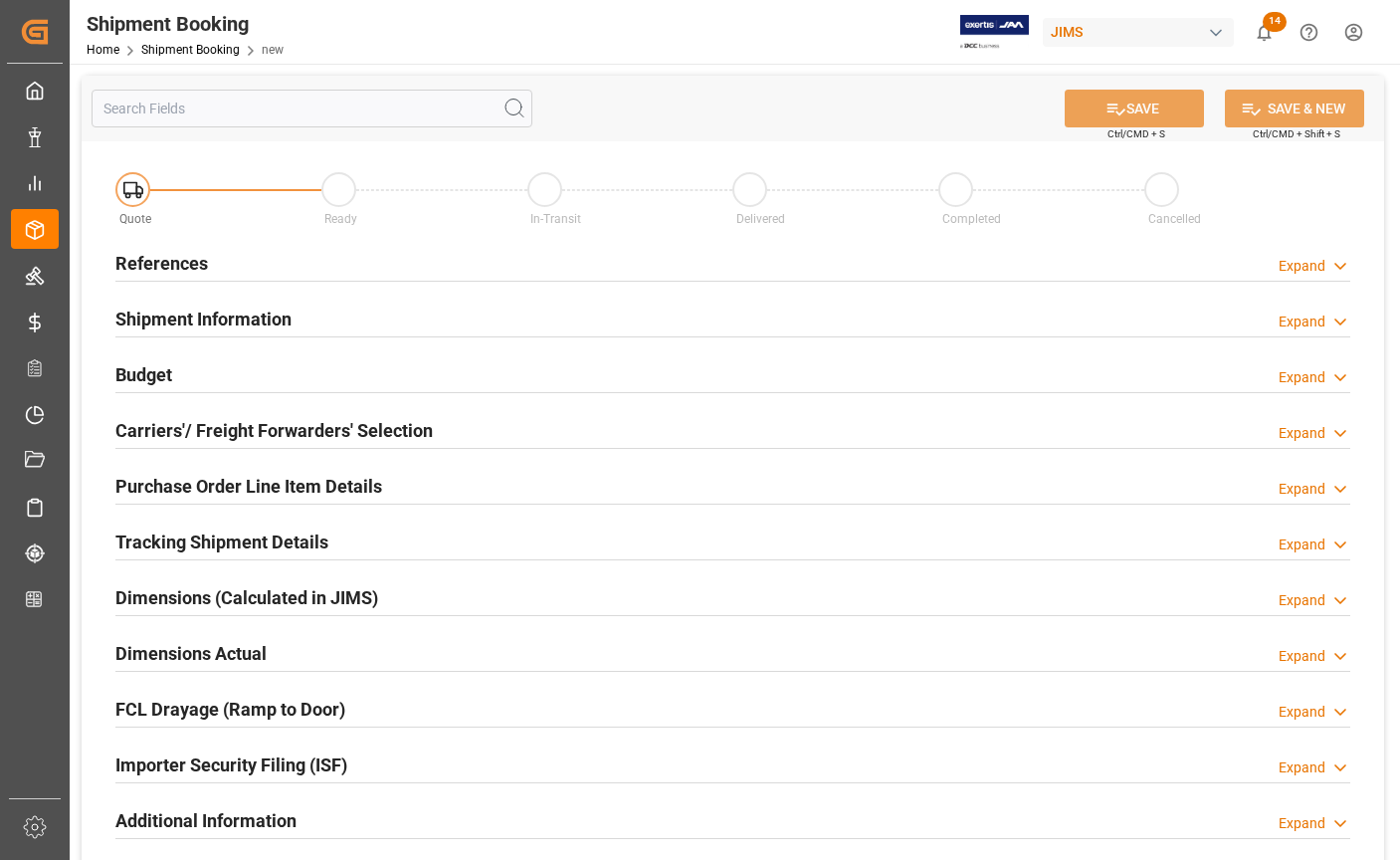 click on "References" at bounding box center [161, 263] 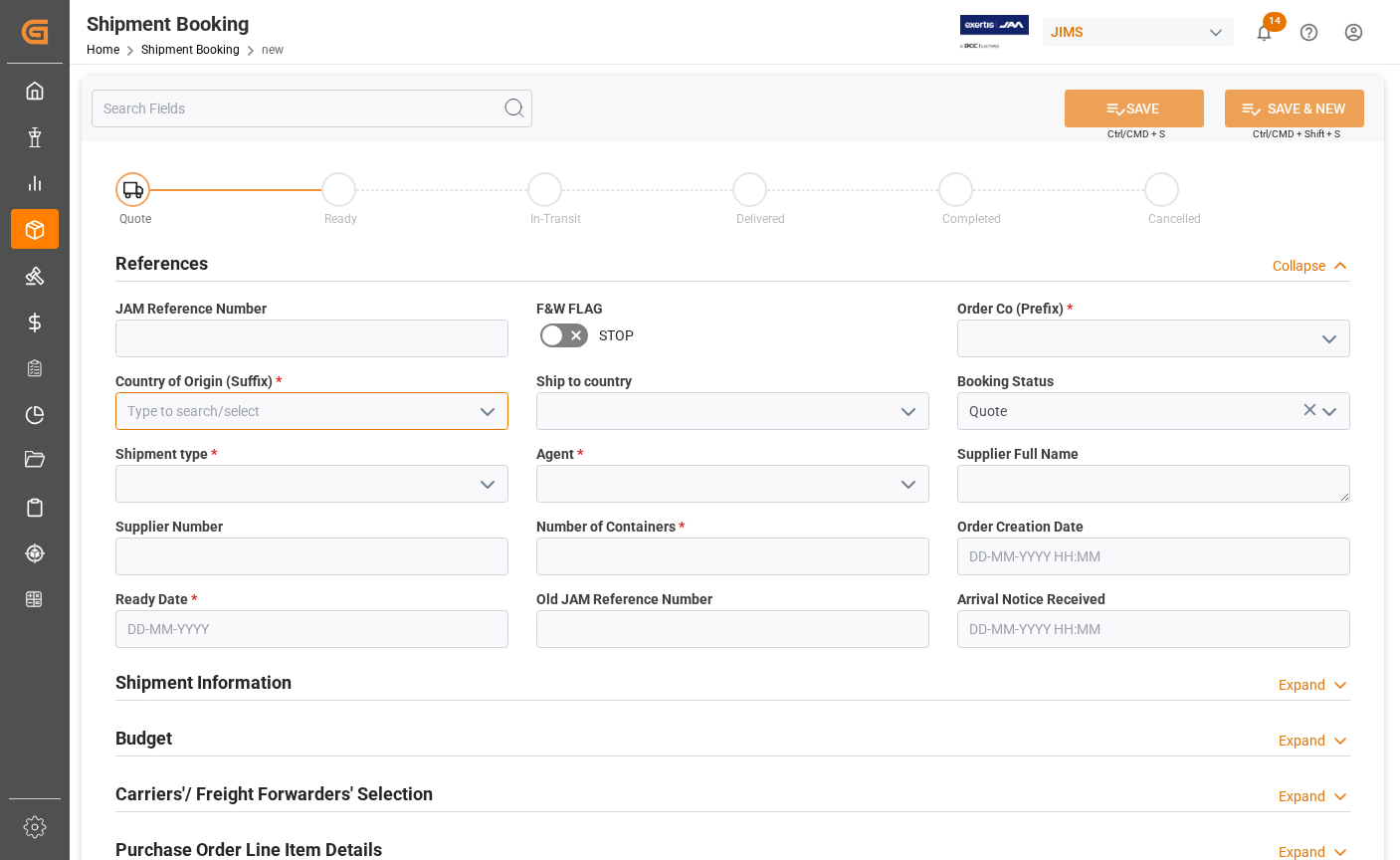 click at bounding box center [311, 411] 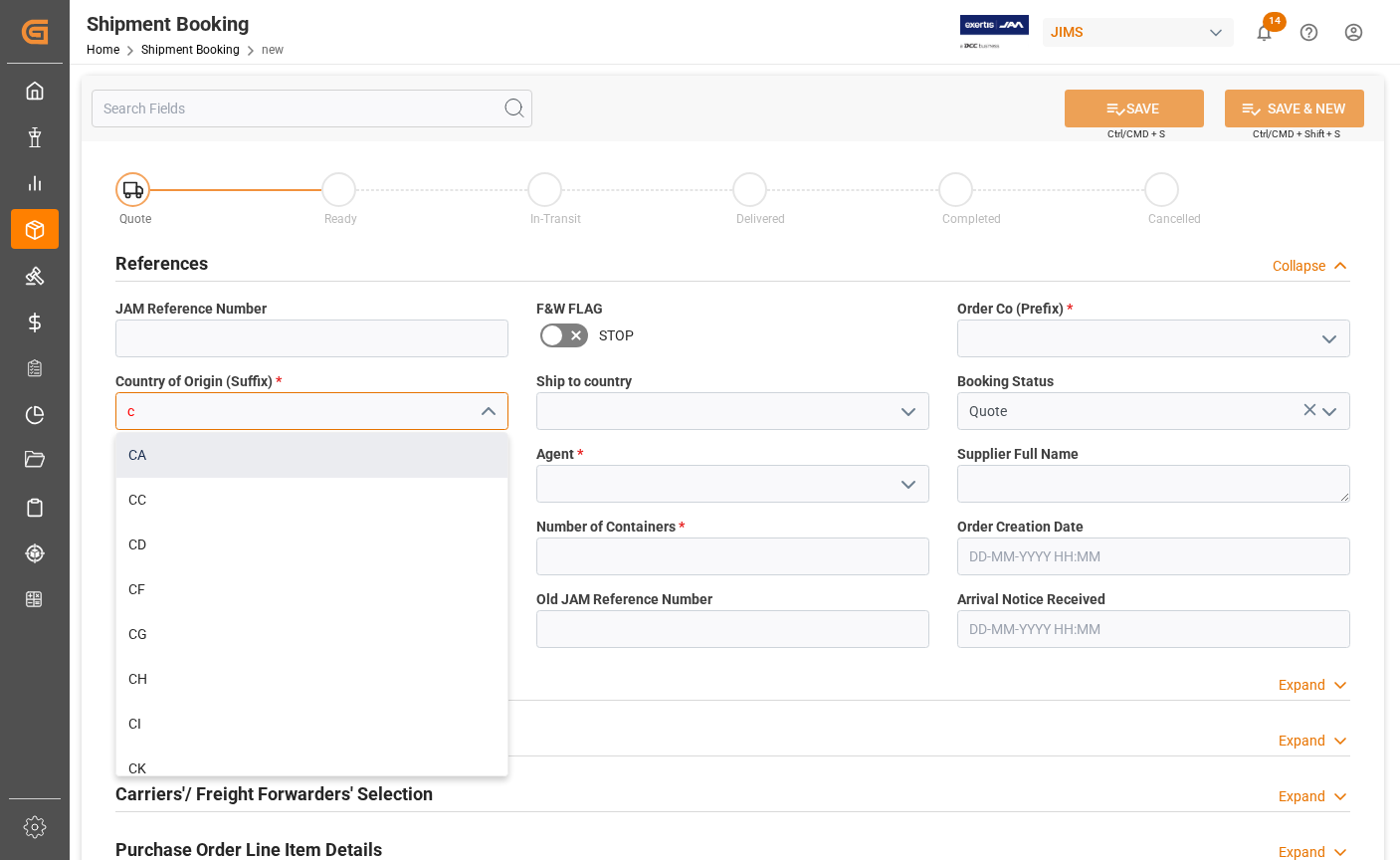 click on "CA" at bounding box center [311, 455] 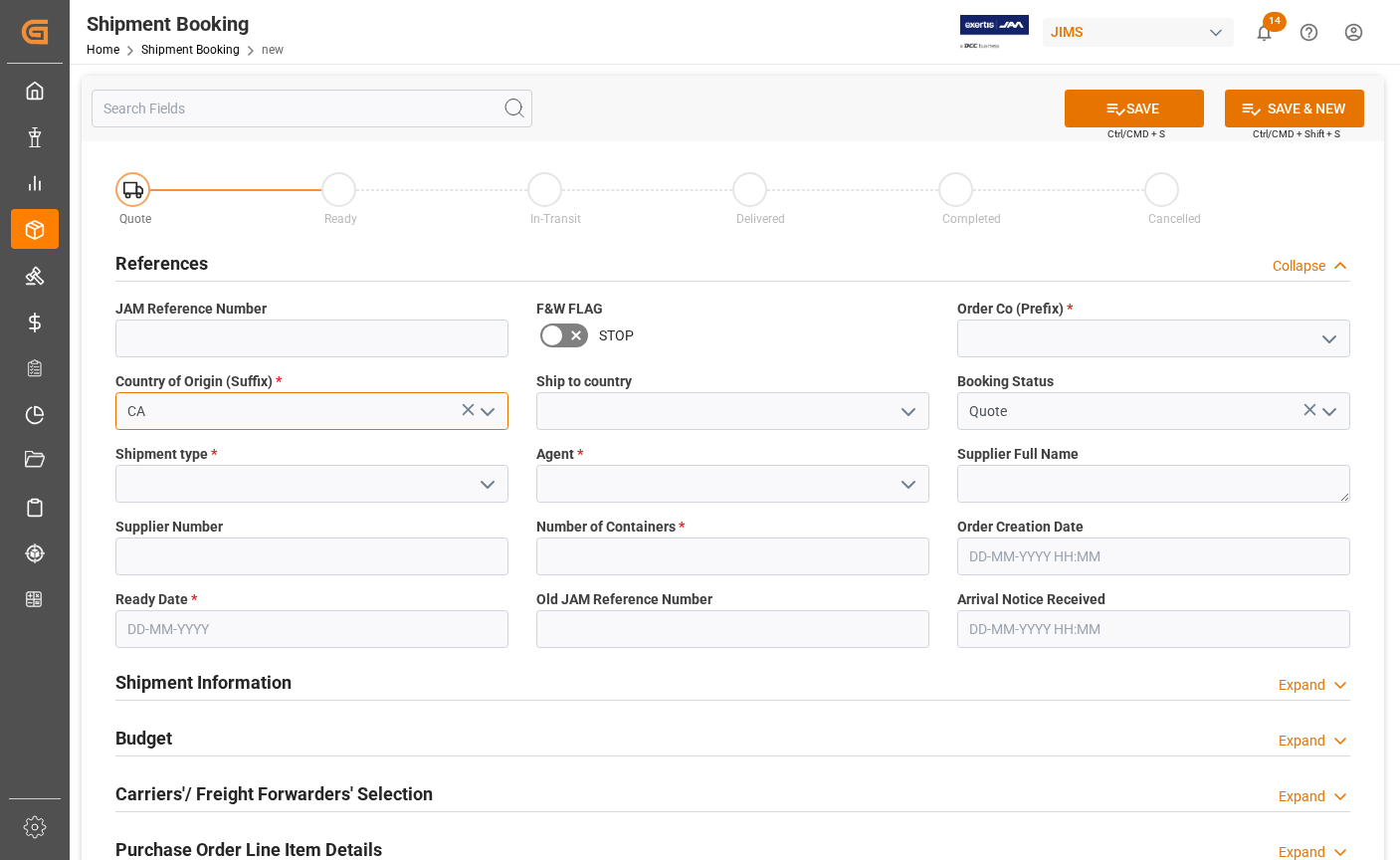 type on "CA" 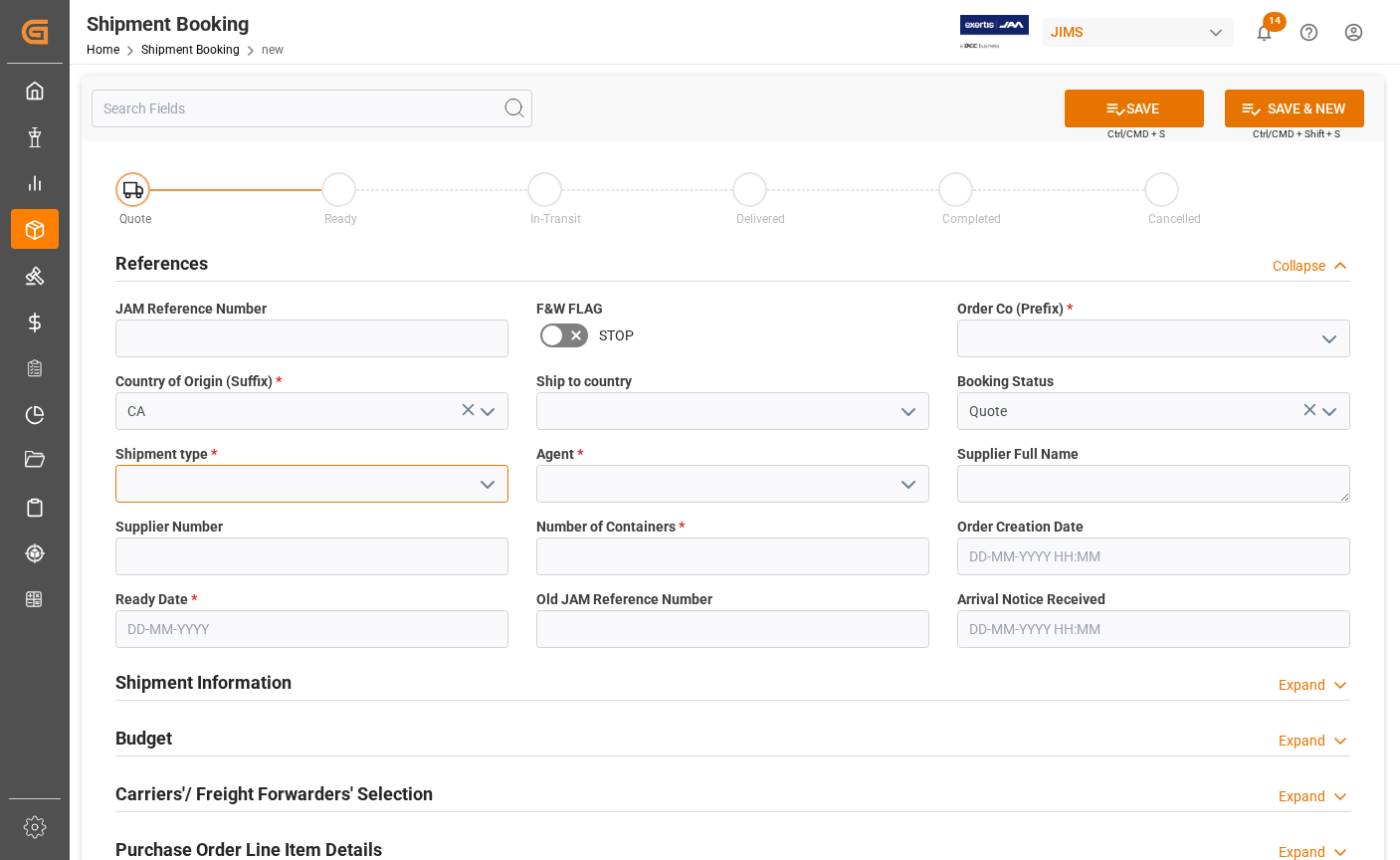 click at bounding box center (311, 484) 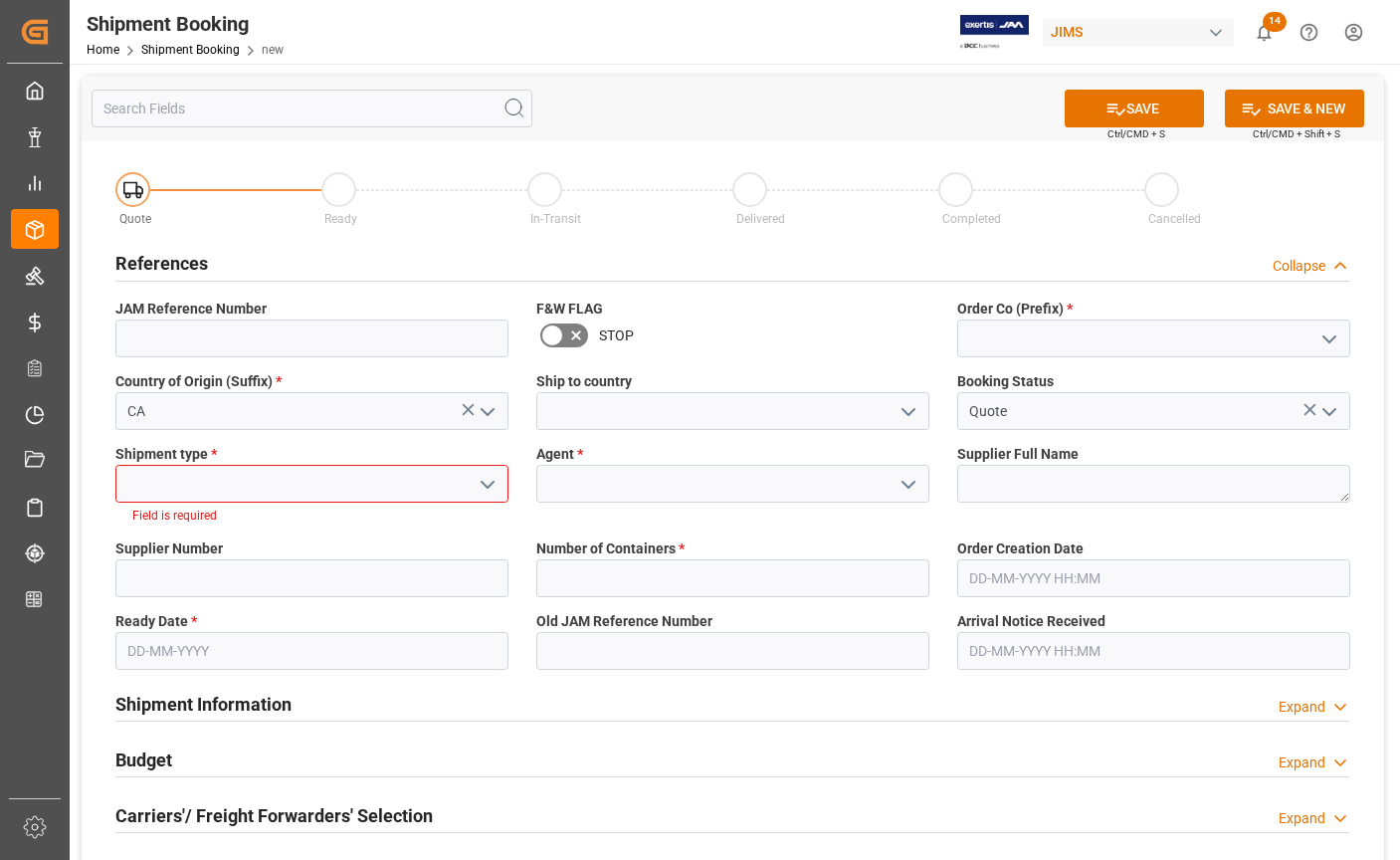 click 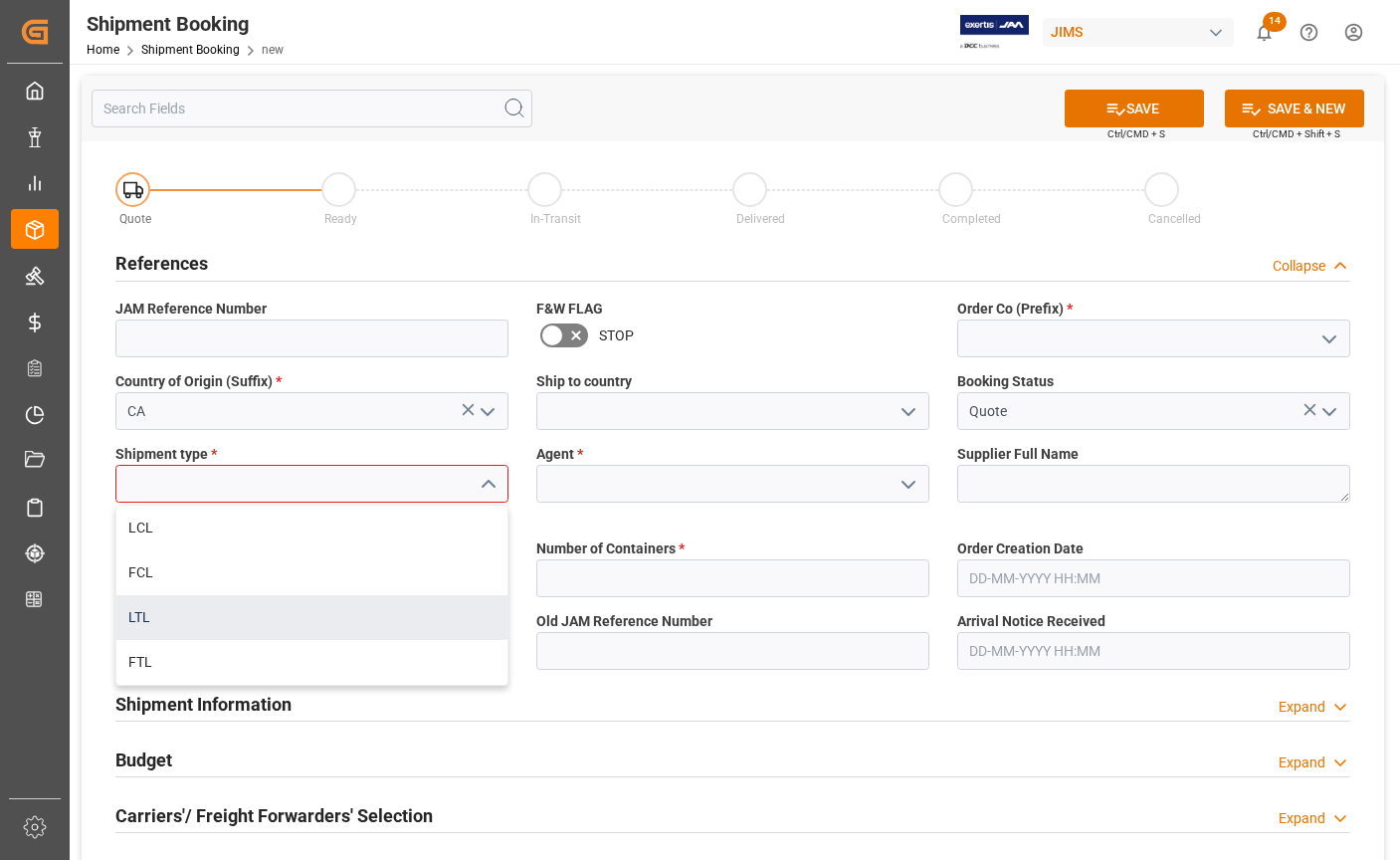 click on "LTL" at bounding box center [311, 617] 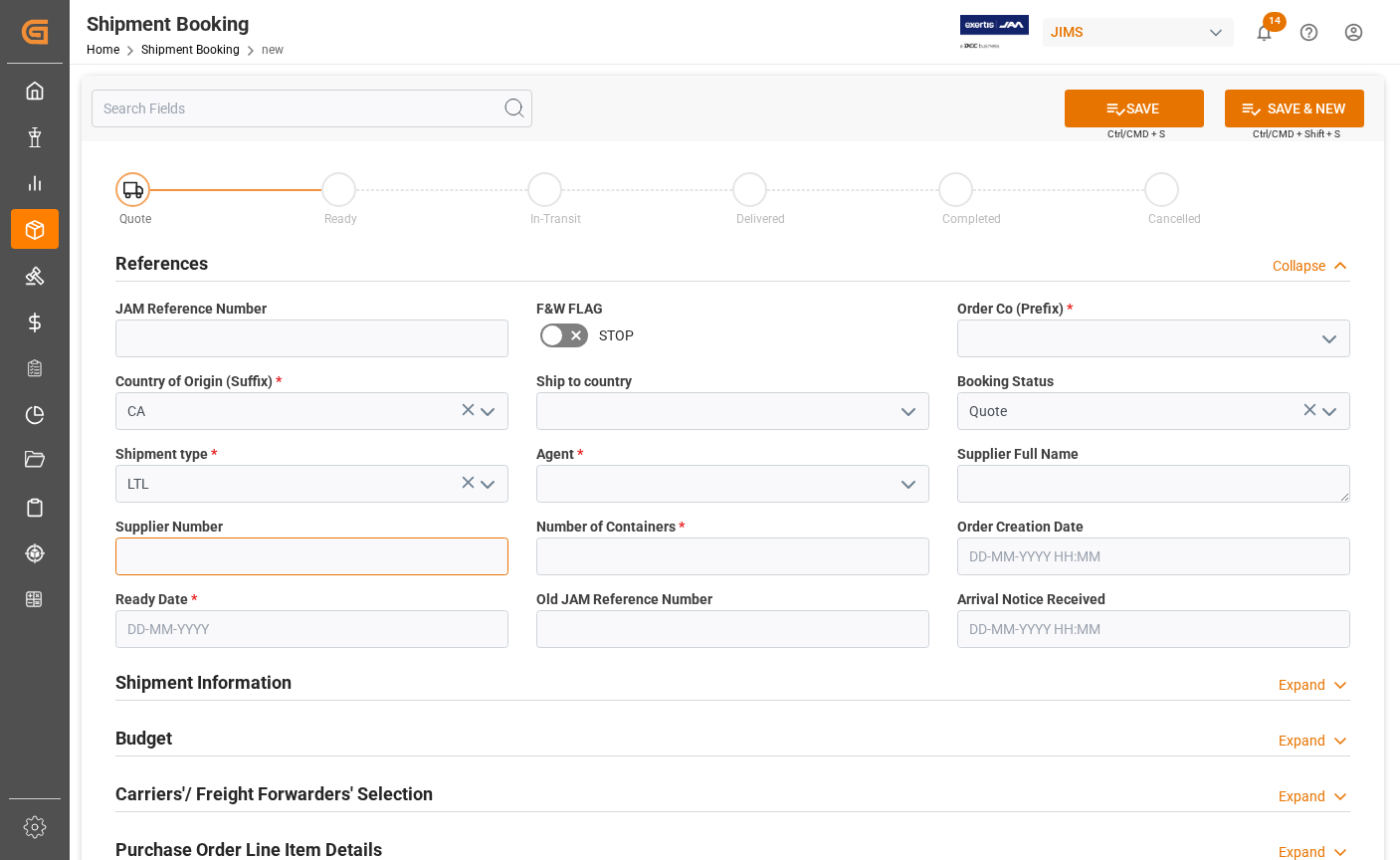 click at bounding box center [311, 556] 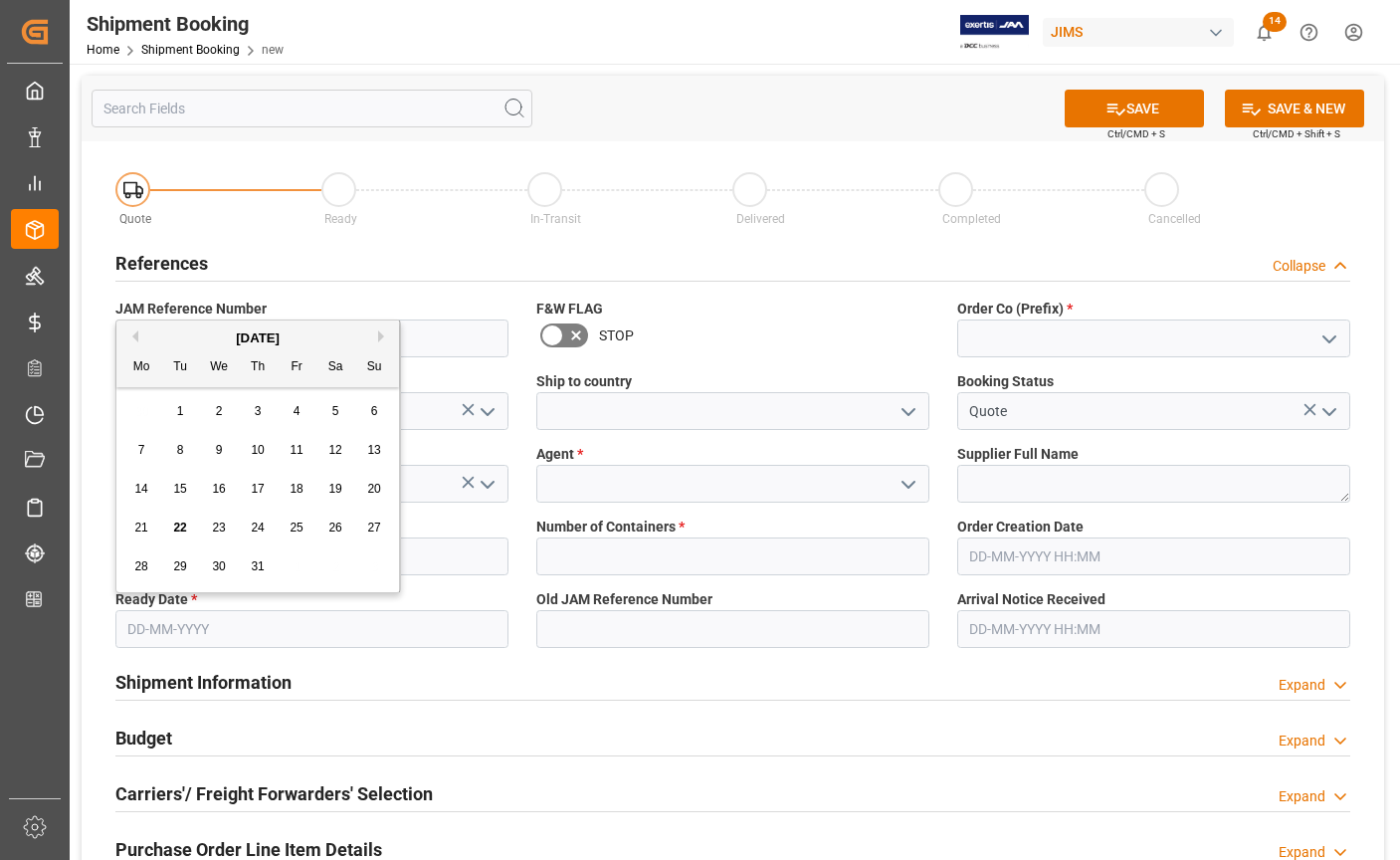 click at bounding box center [311, 629] 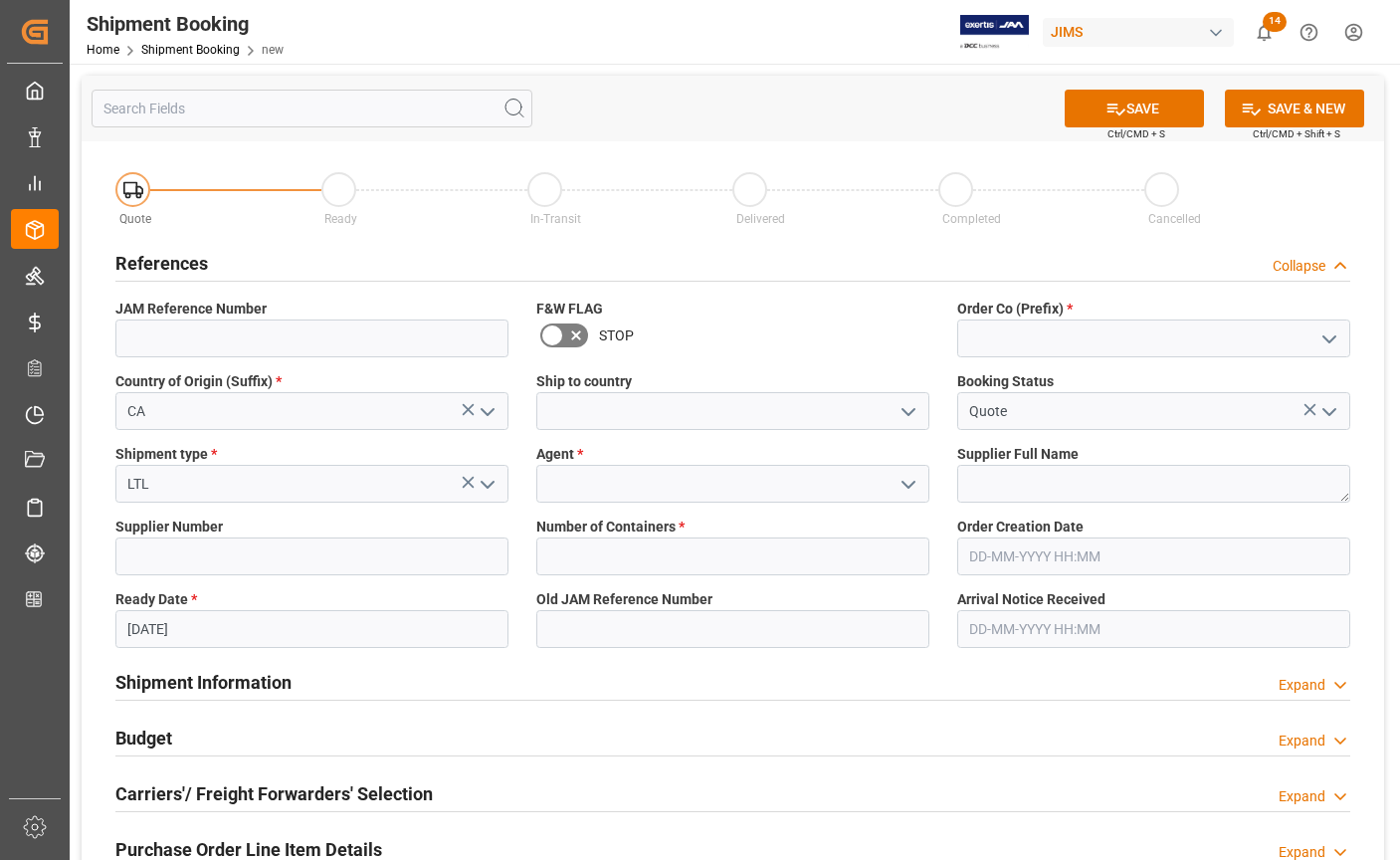 click 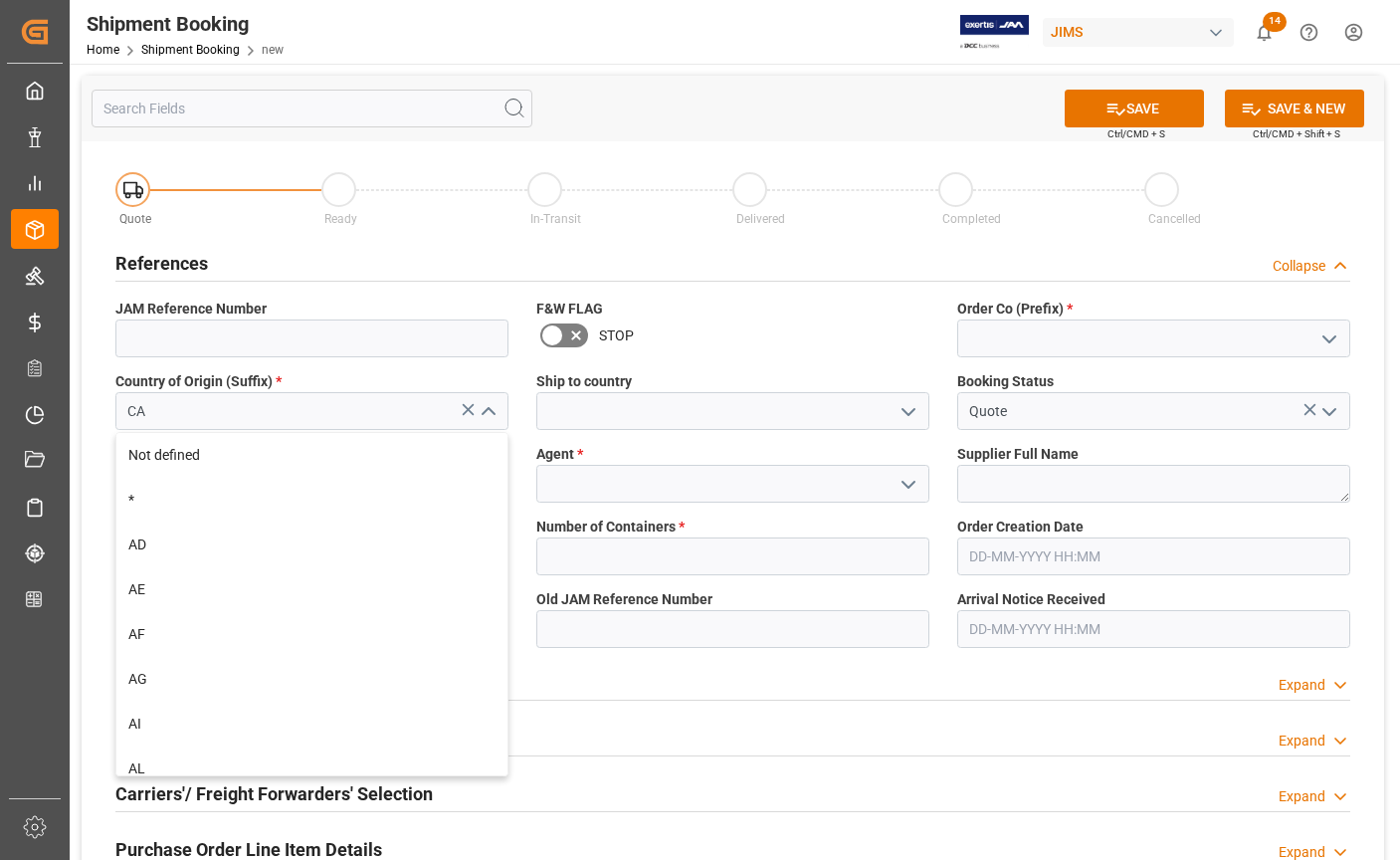 type 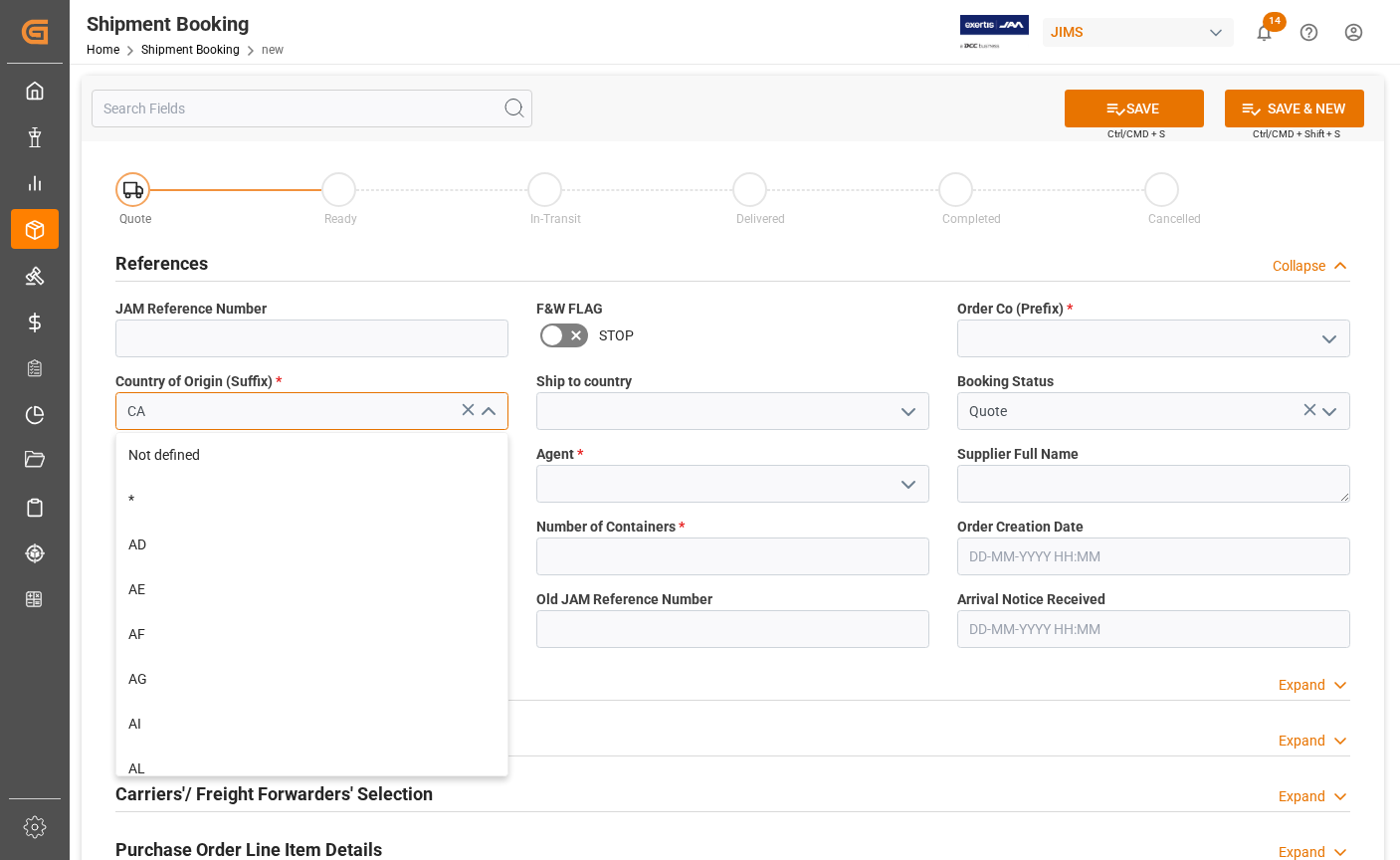 click on "CA" at bounding box center [311, 411] 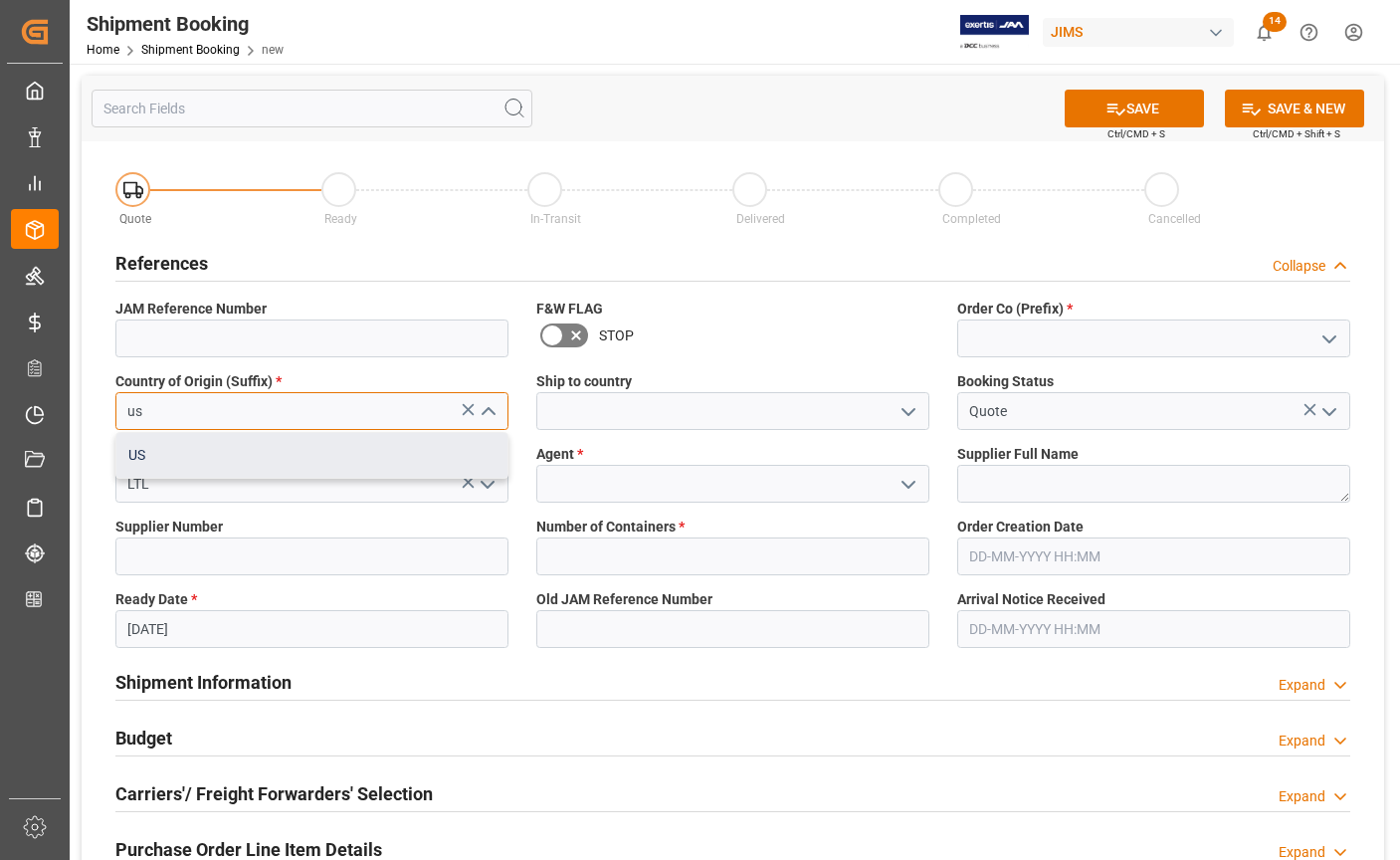 click on "US" at bounding box center (311, 455) 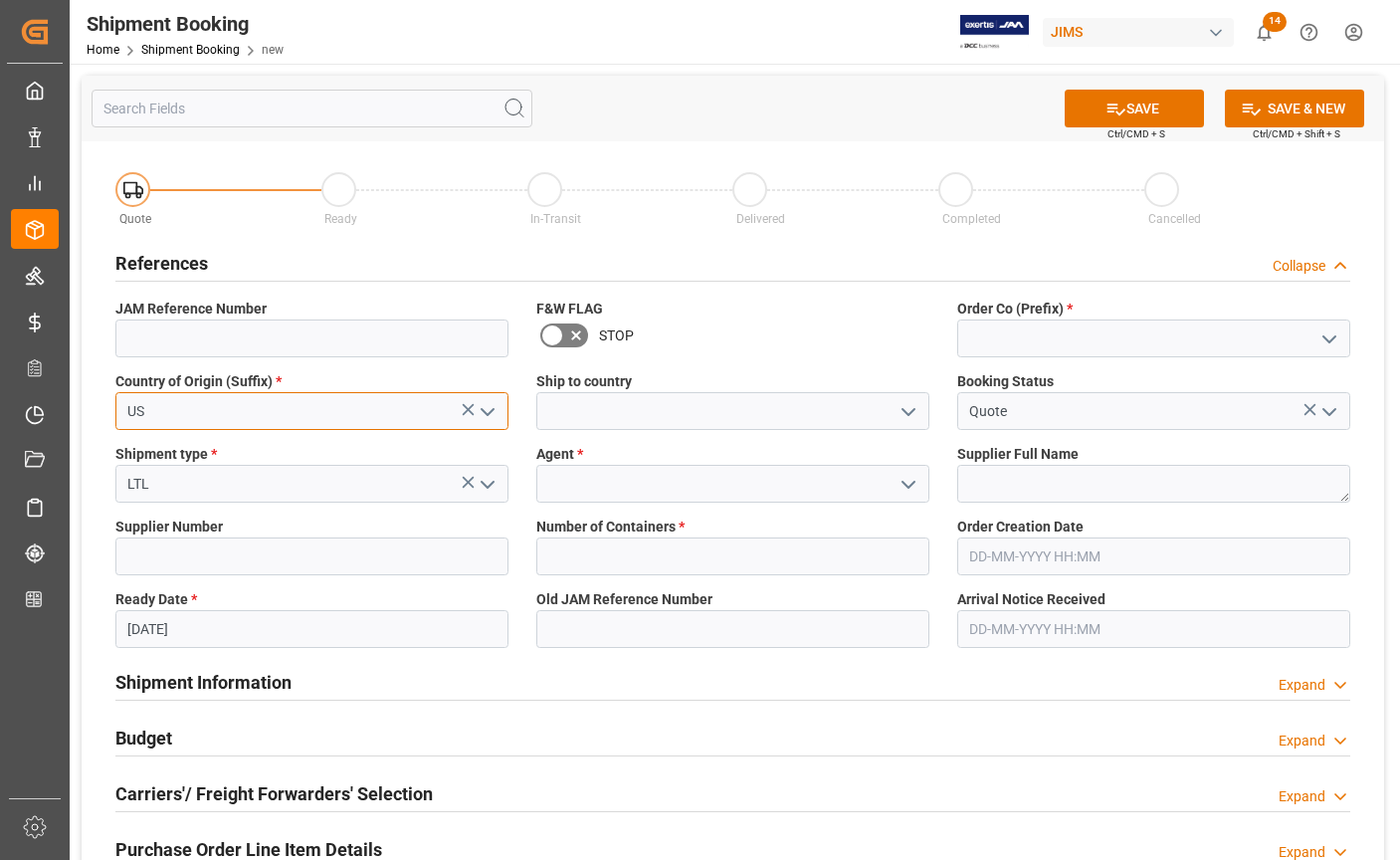 type on "US" 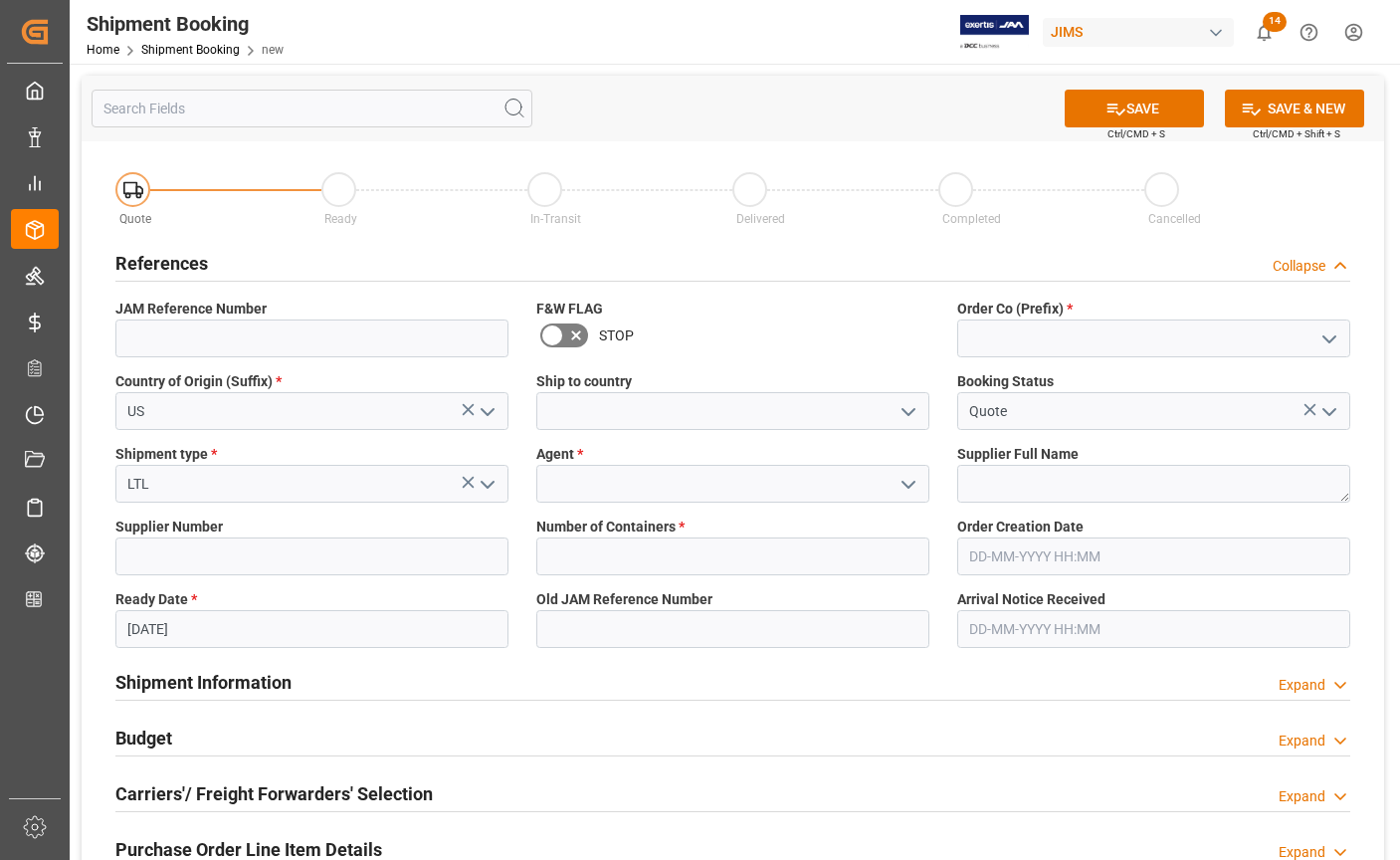 click 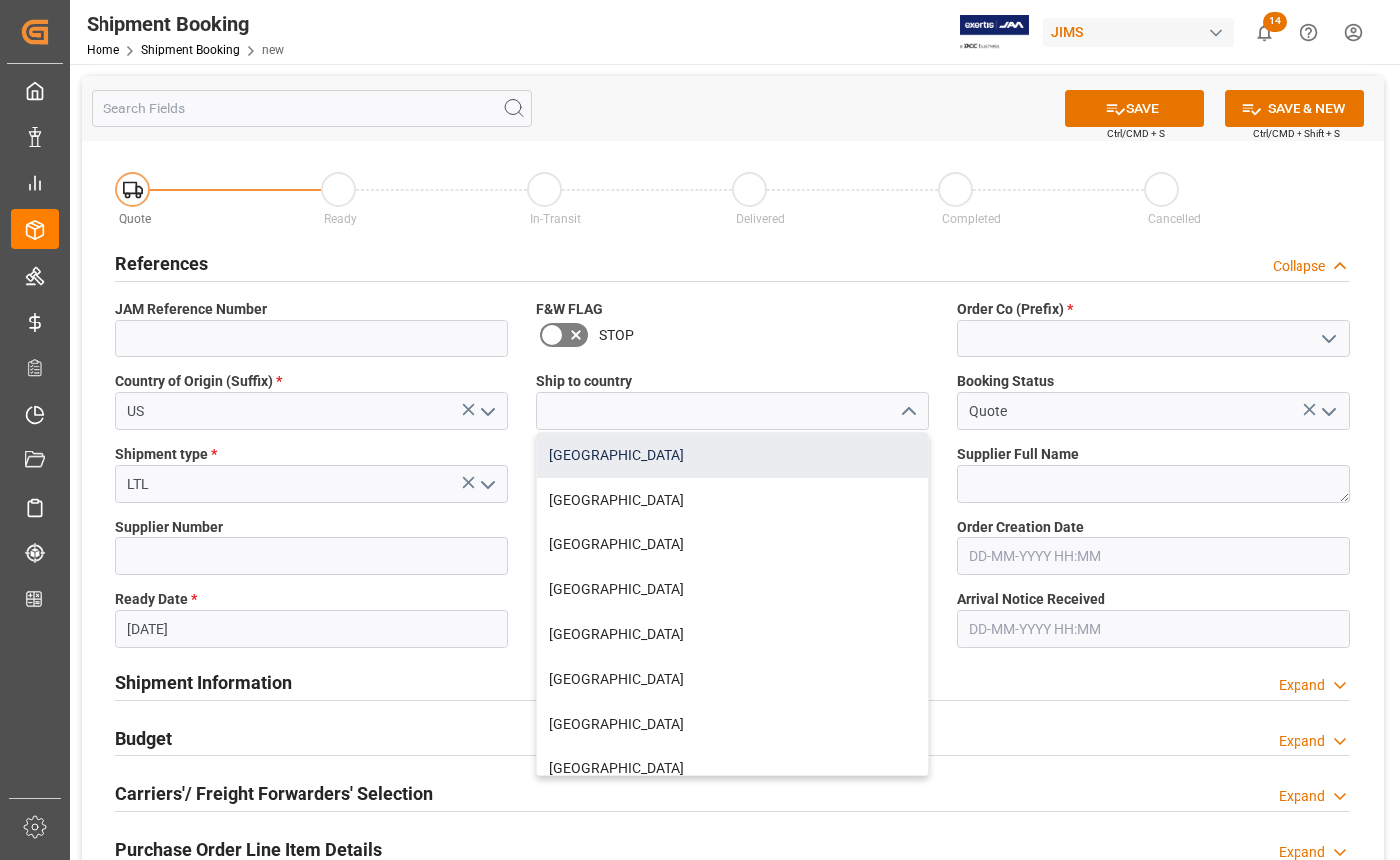 click on "[GEOGRAPHIC_DATA]" at bounding box center [732, 455] 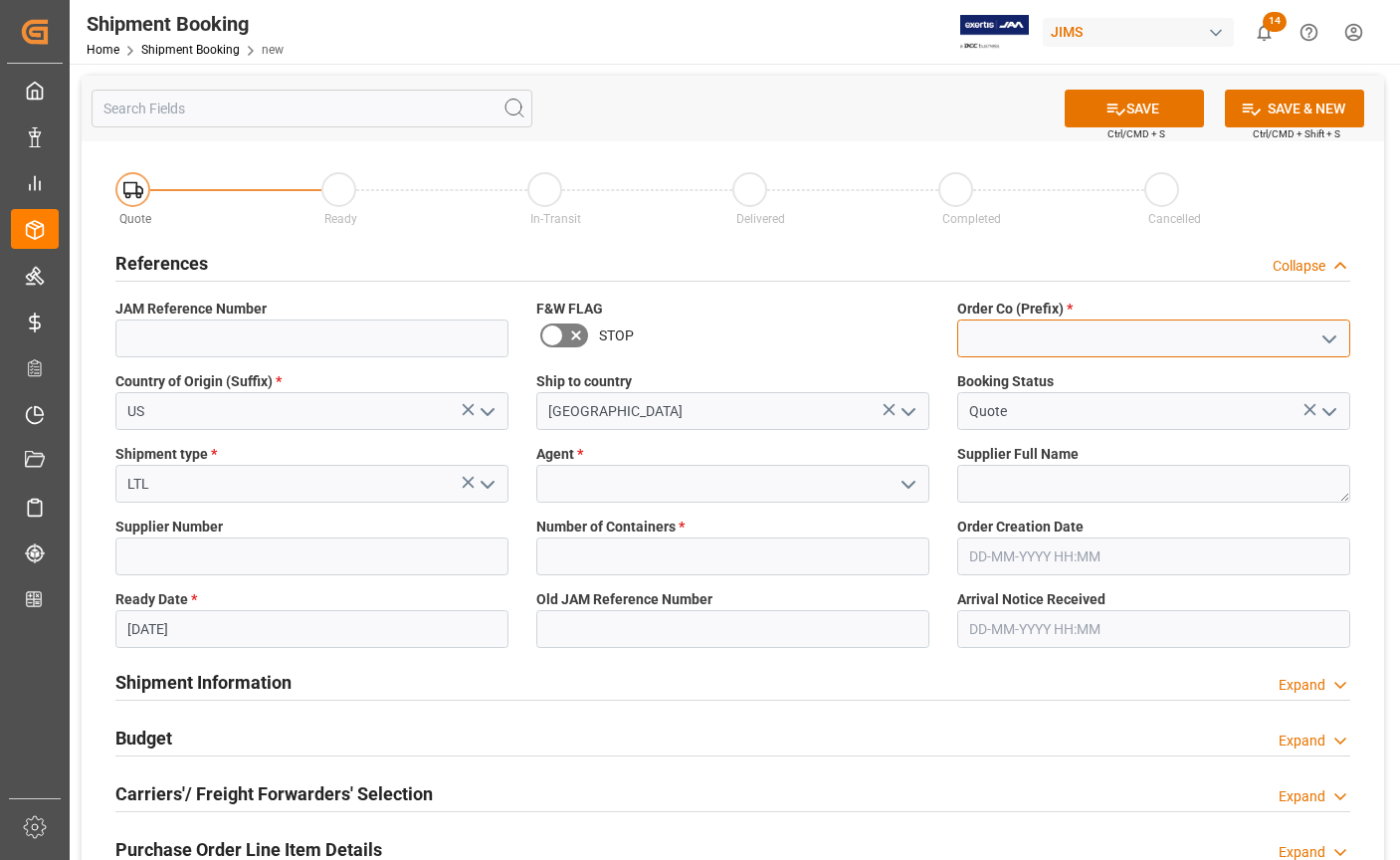 click at bounding box center [1153, 338] 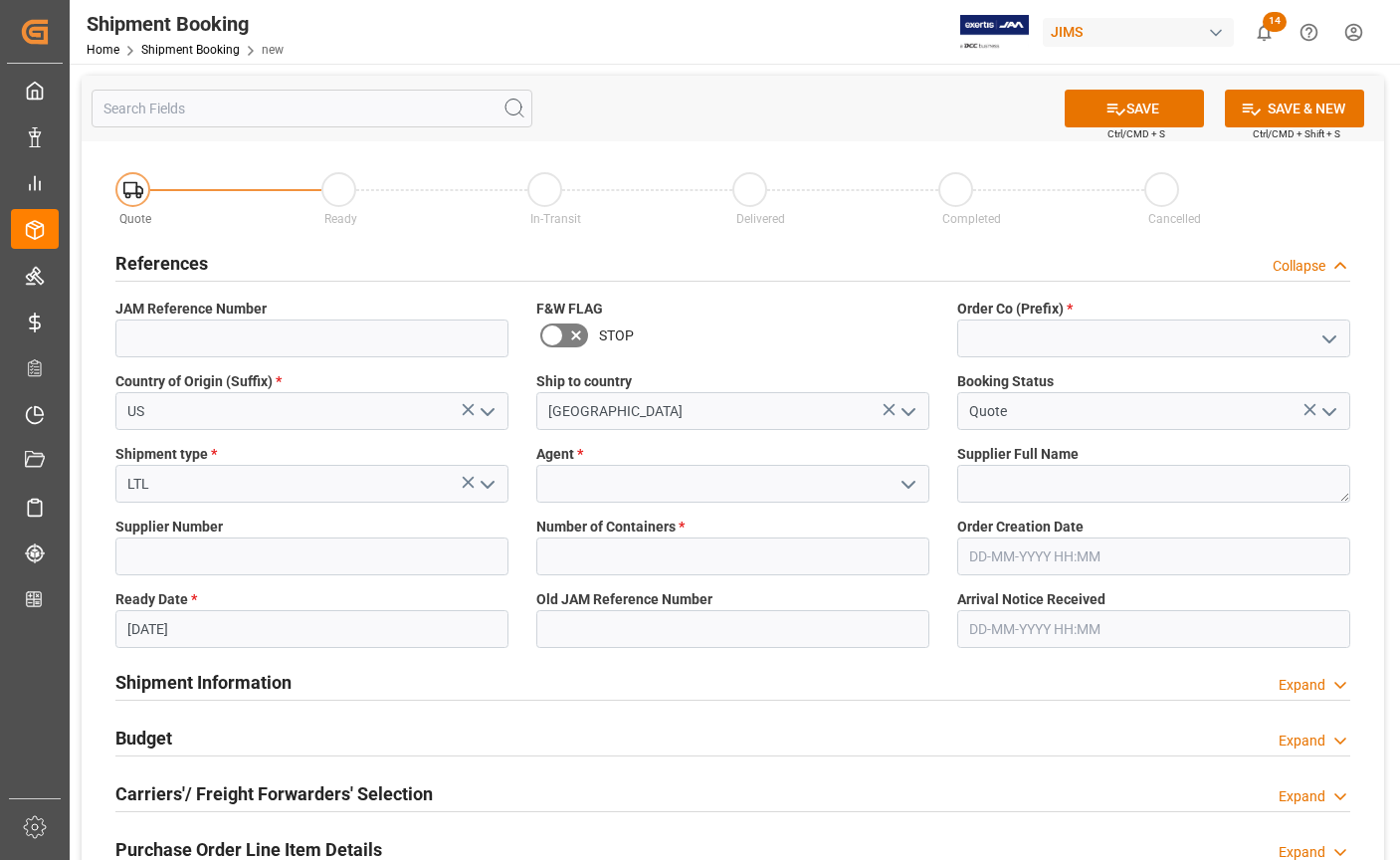 click 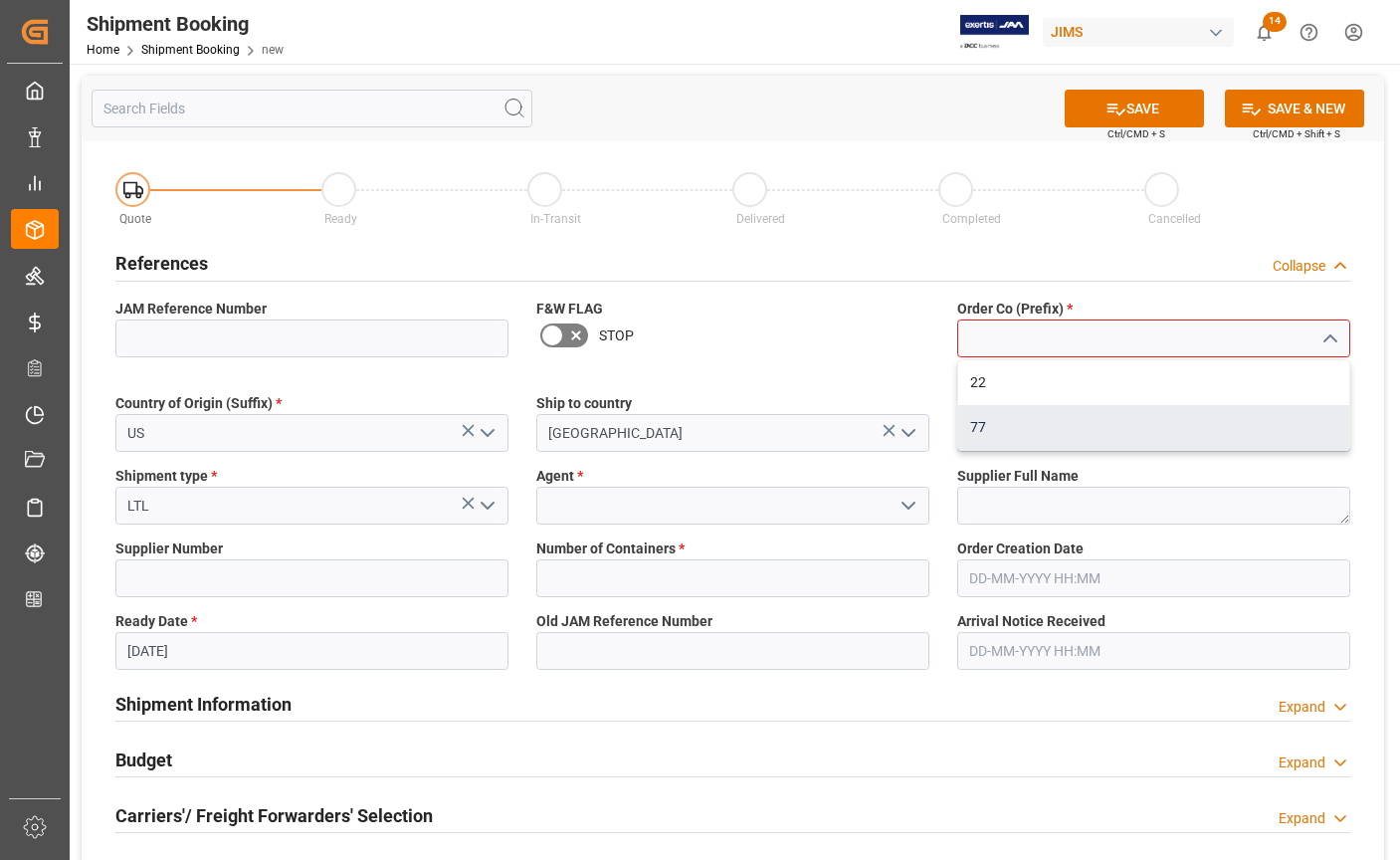 click on "77" at bounding box center [1153, 427] 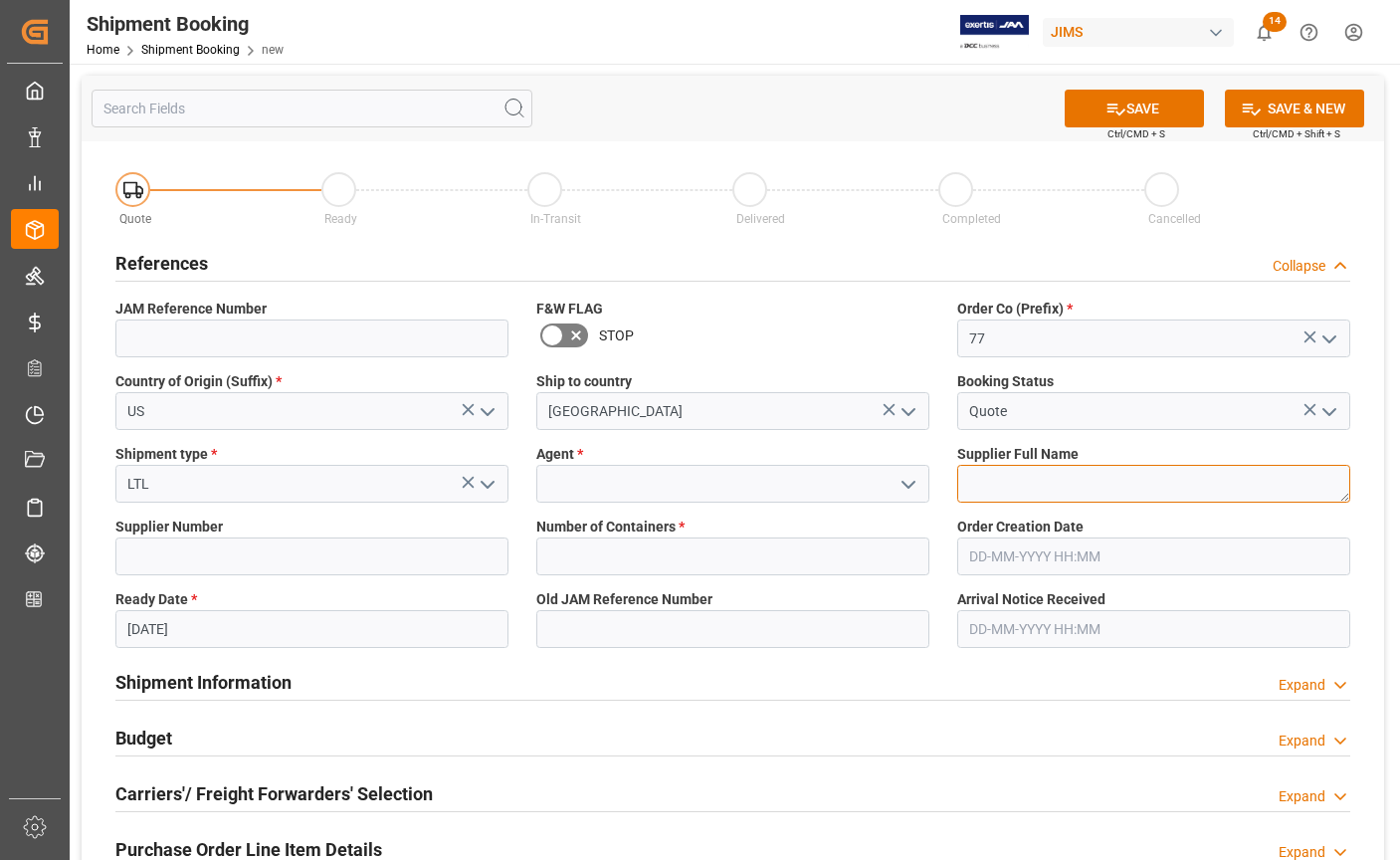 click at bounding box center (1153, 484) 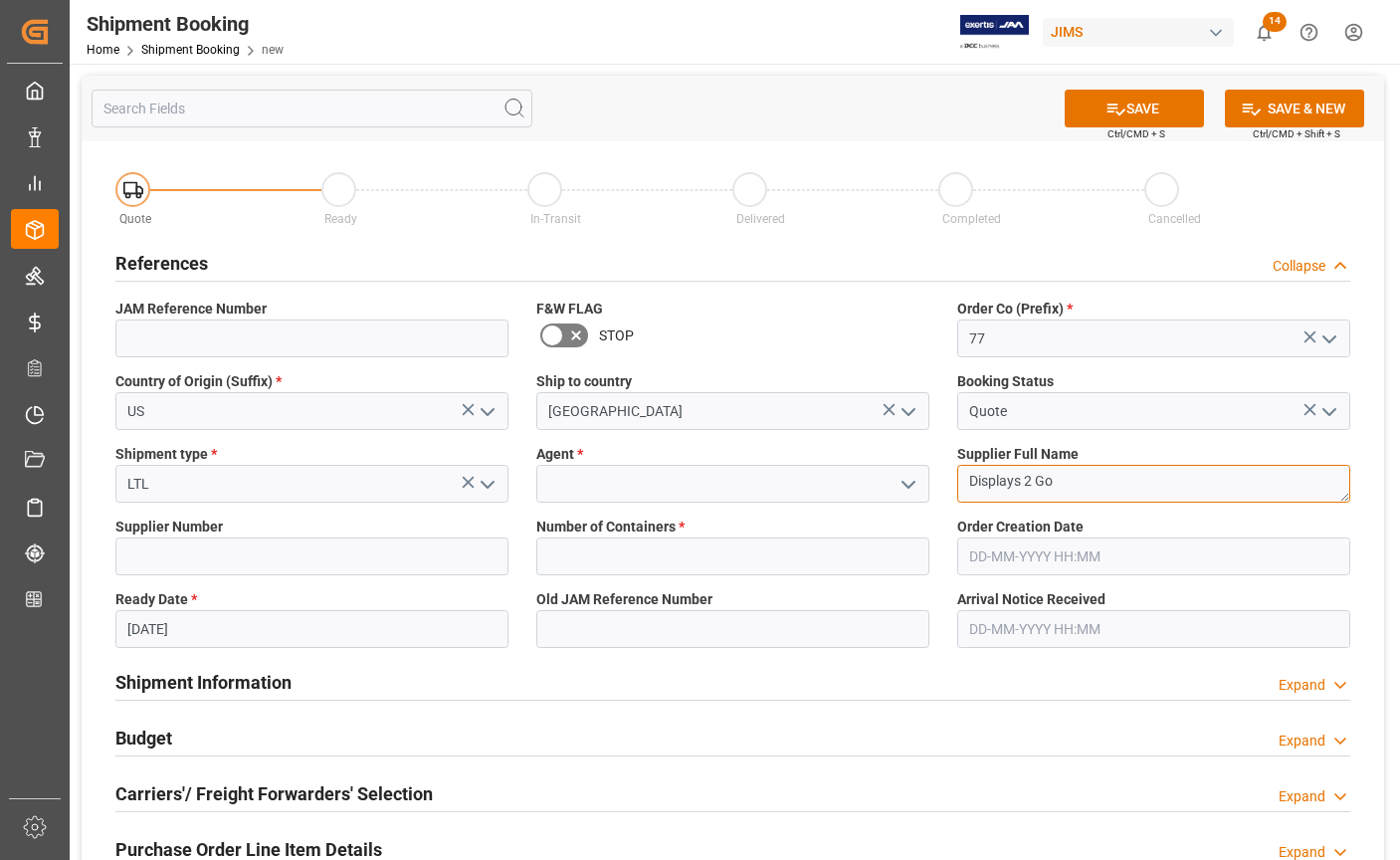 type on "Displays 2 Go" 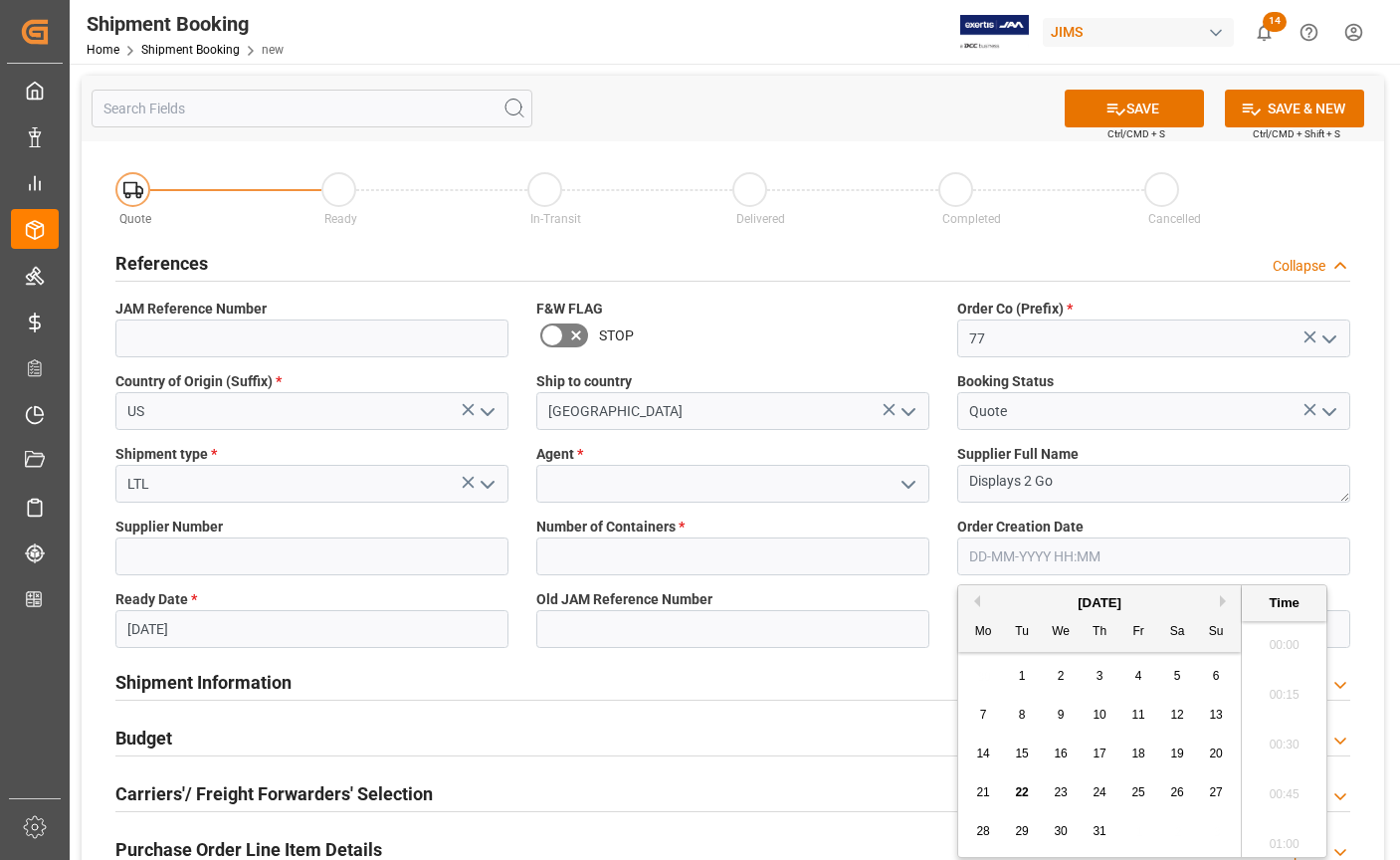 click at bounding box center (1153, 556) 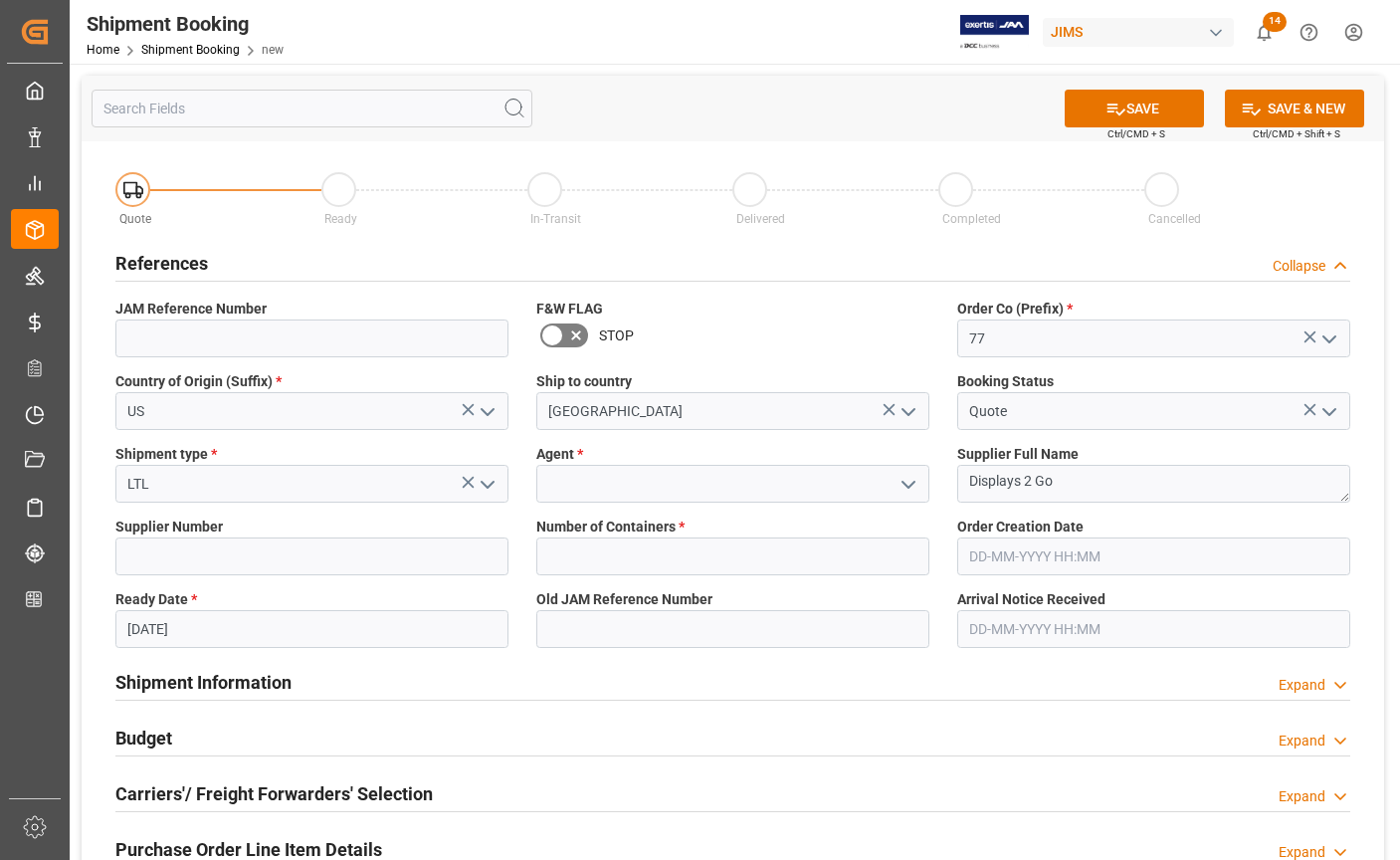 click on "F&W FLAG      STOP" at bounding box center (732, 327) 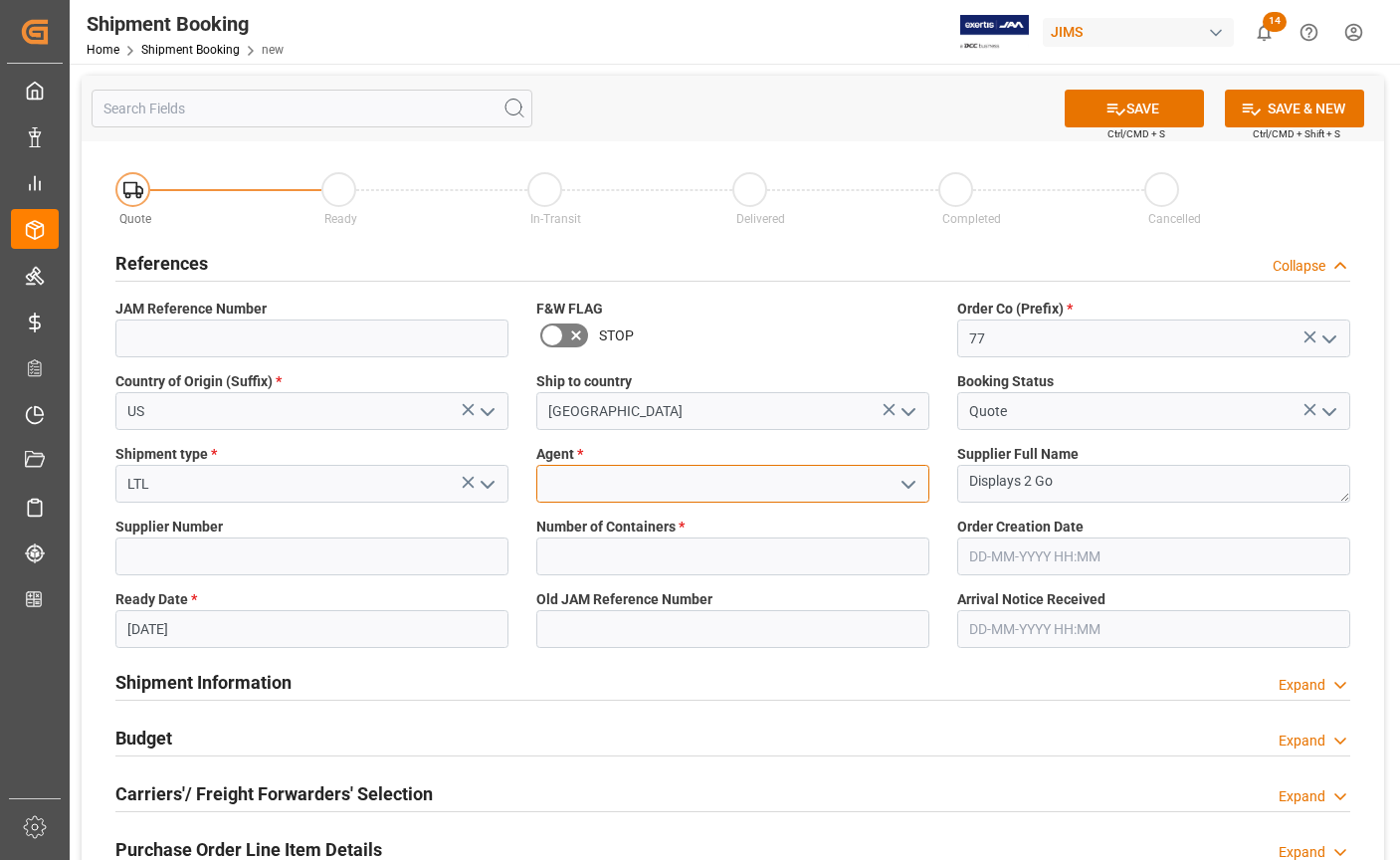 click at bounding box center (732, 484) 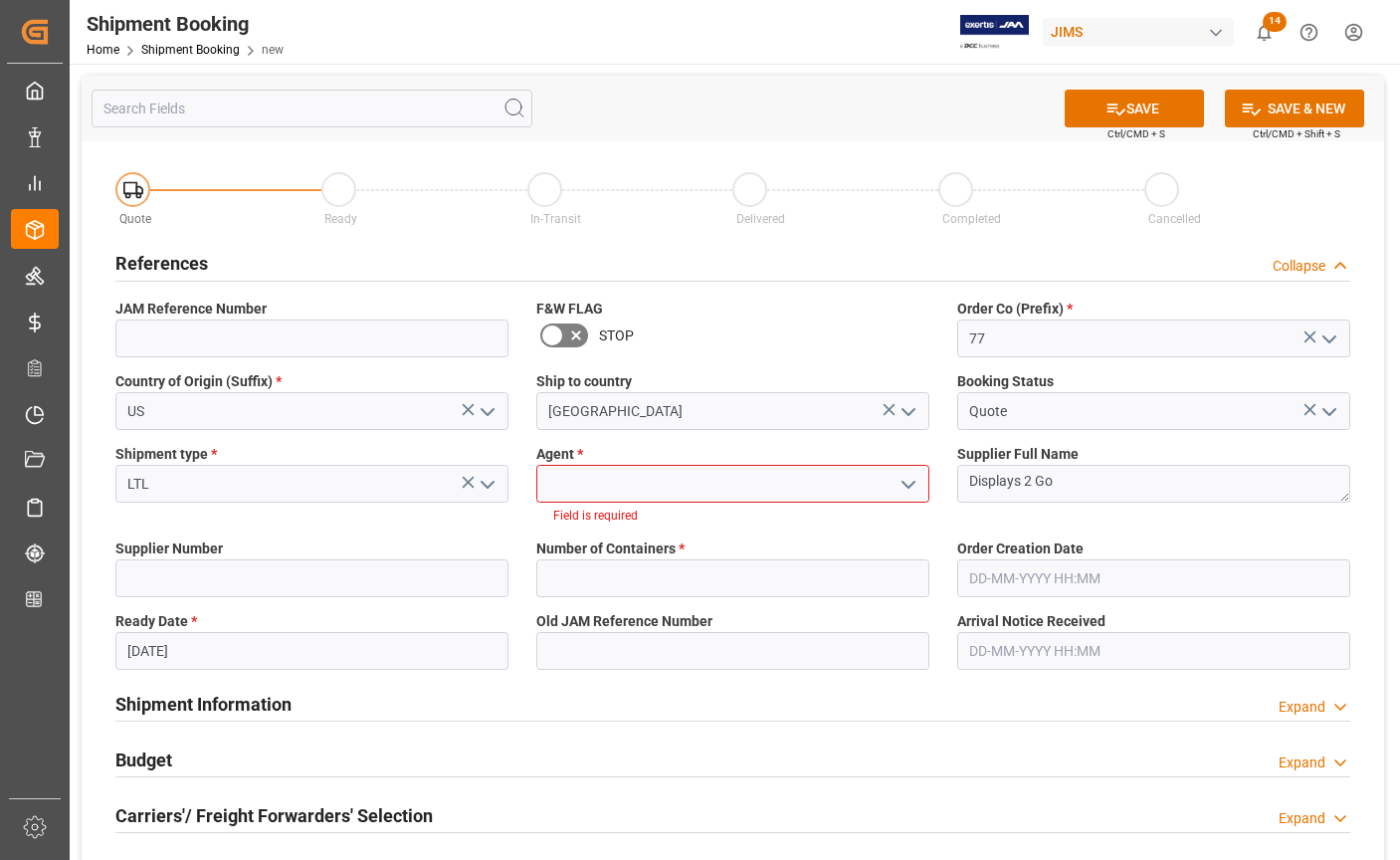 click 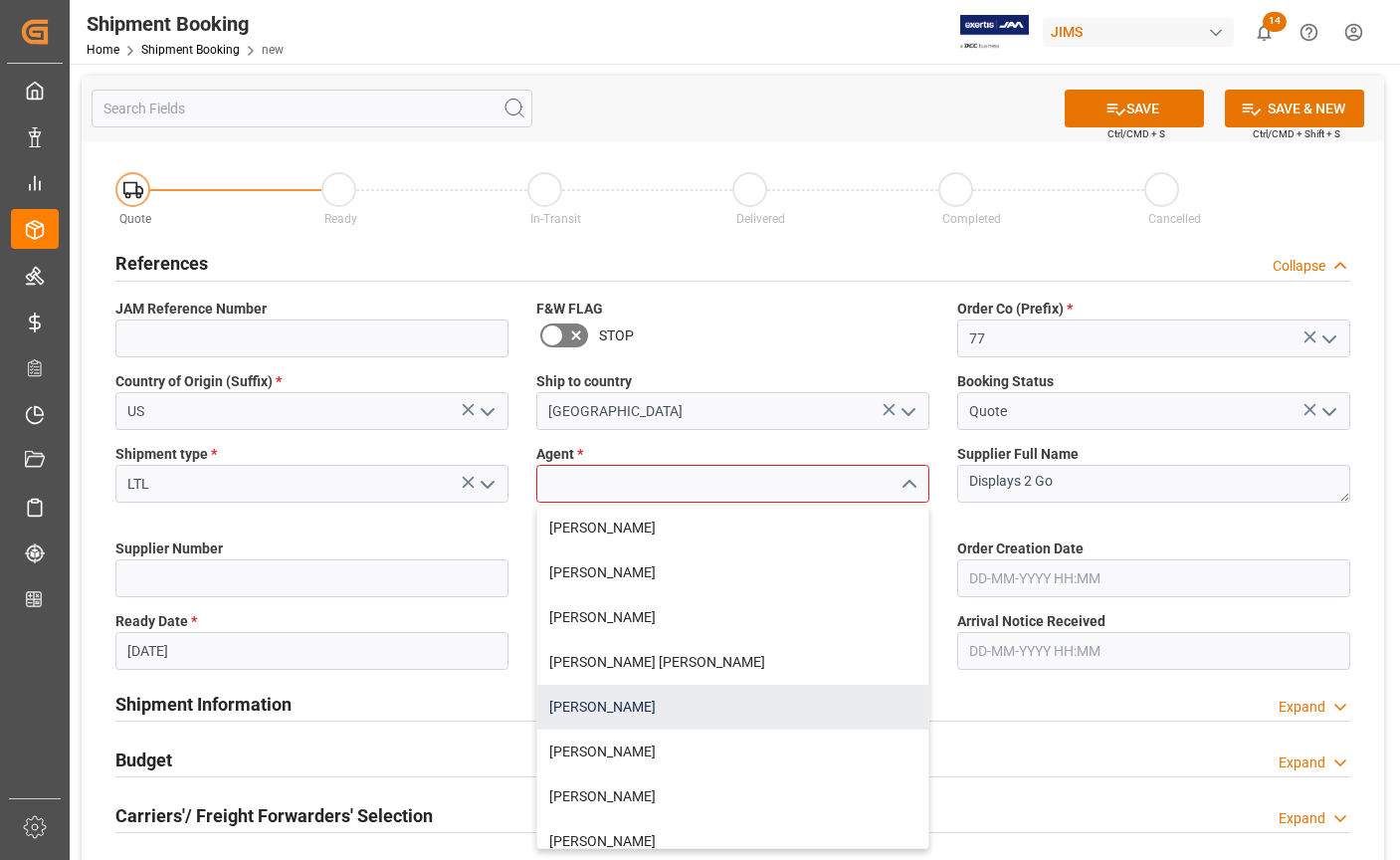 click on "[PERSON_NAME]" at bounding box center [732, 707] 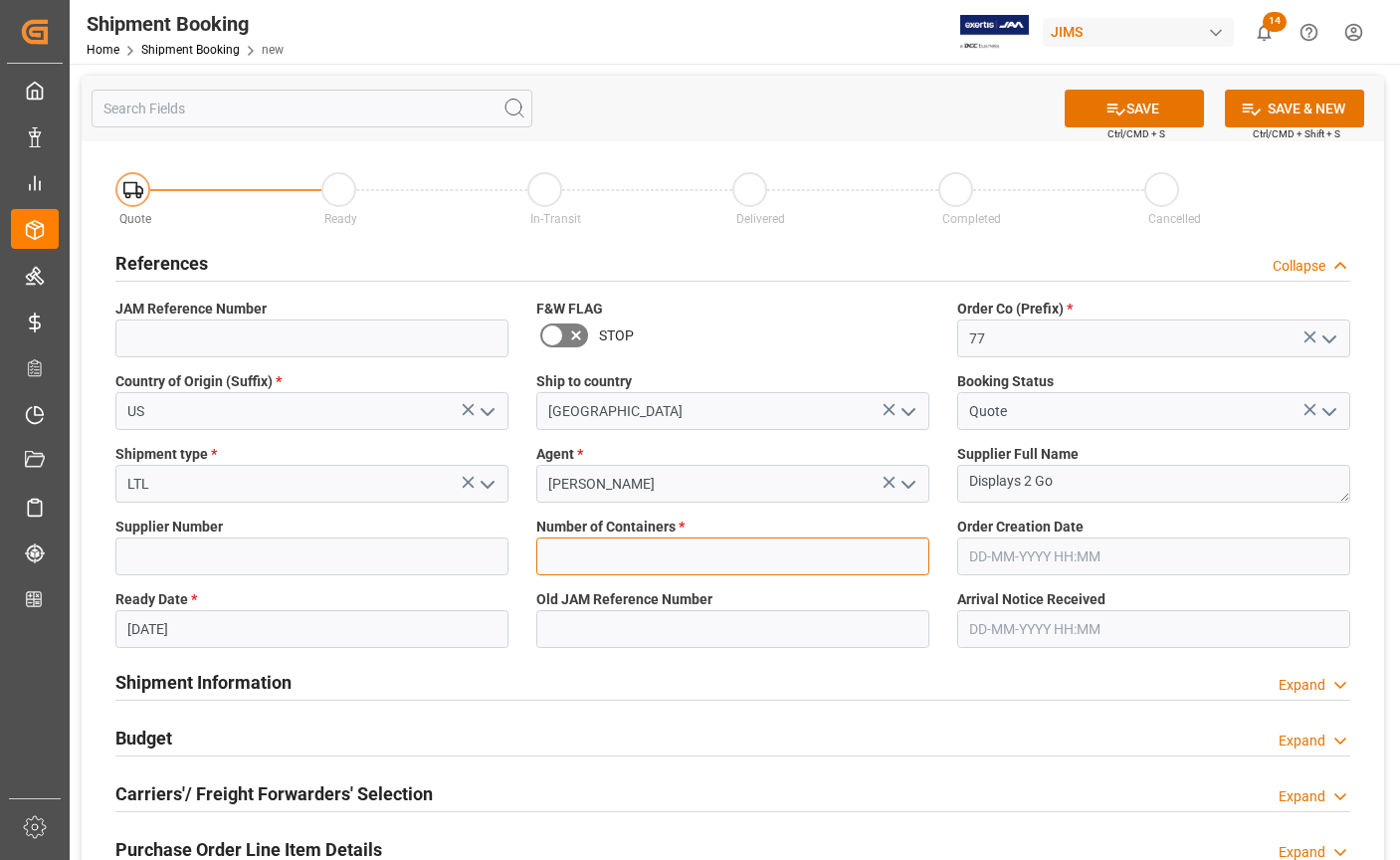 click at bounding box center [732, 556] 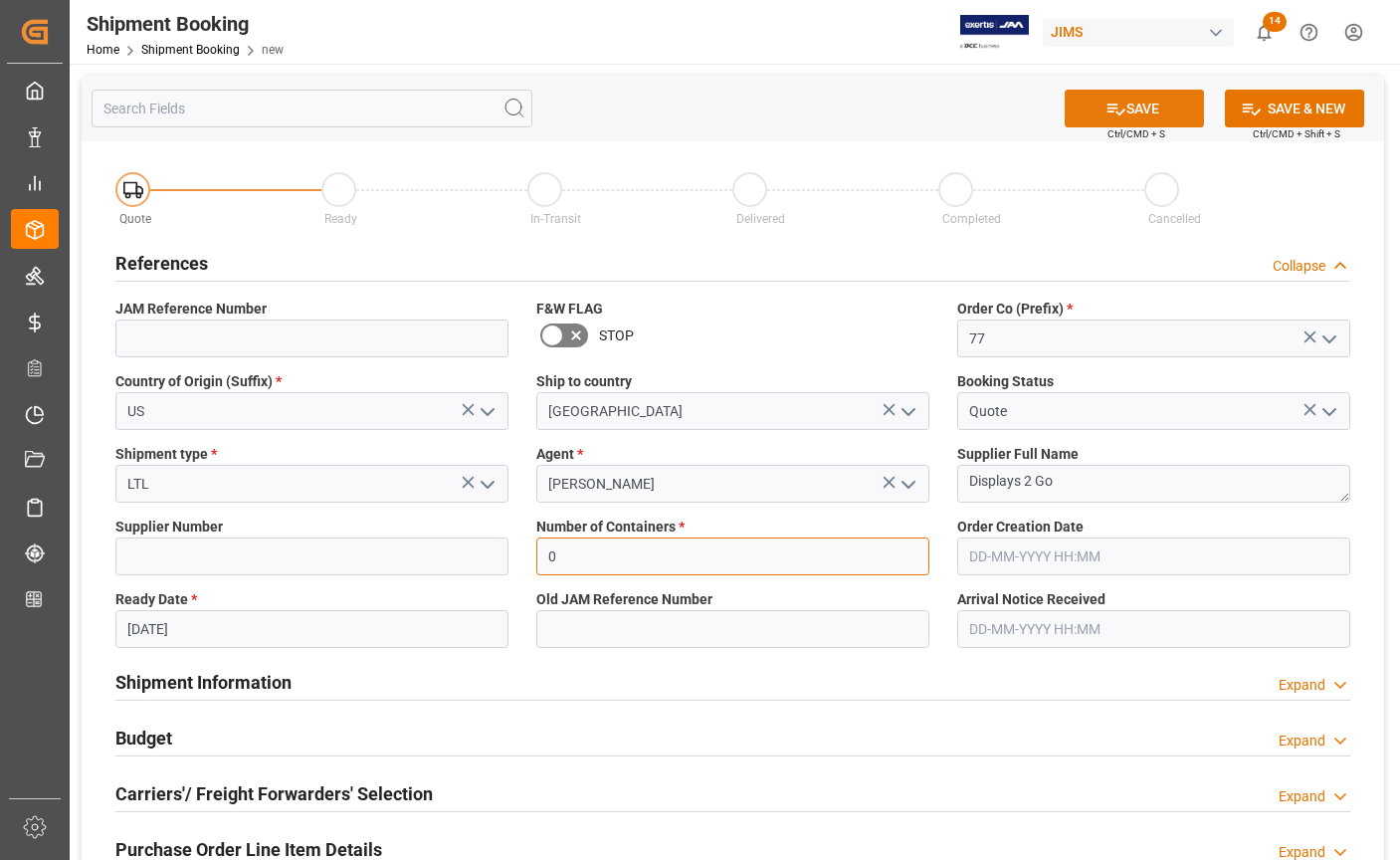 type on "0" 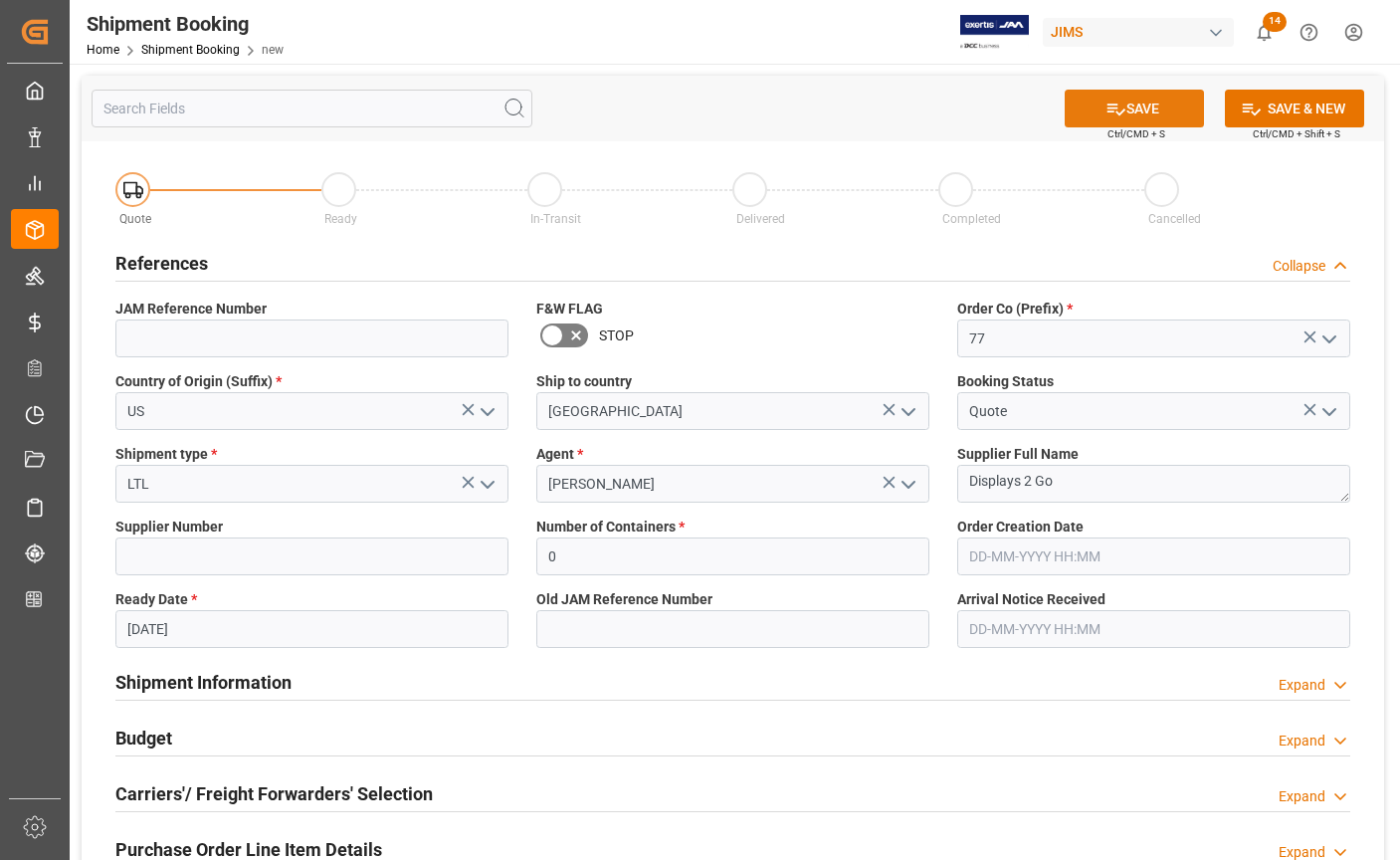 click on "SAVE" at bounding box center [1134, 108] 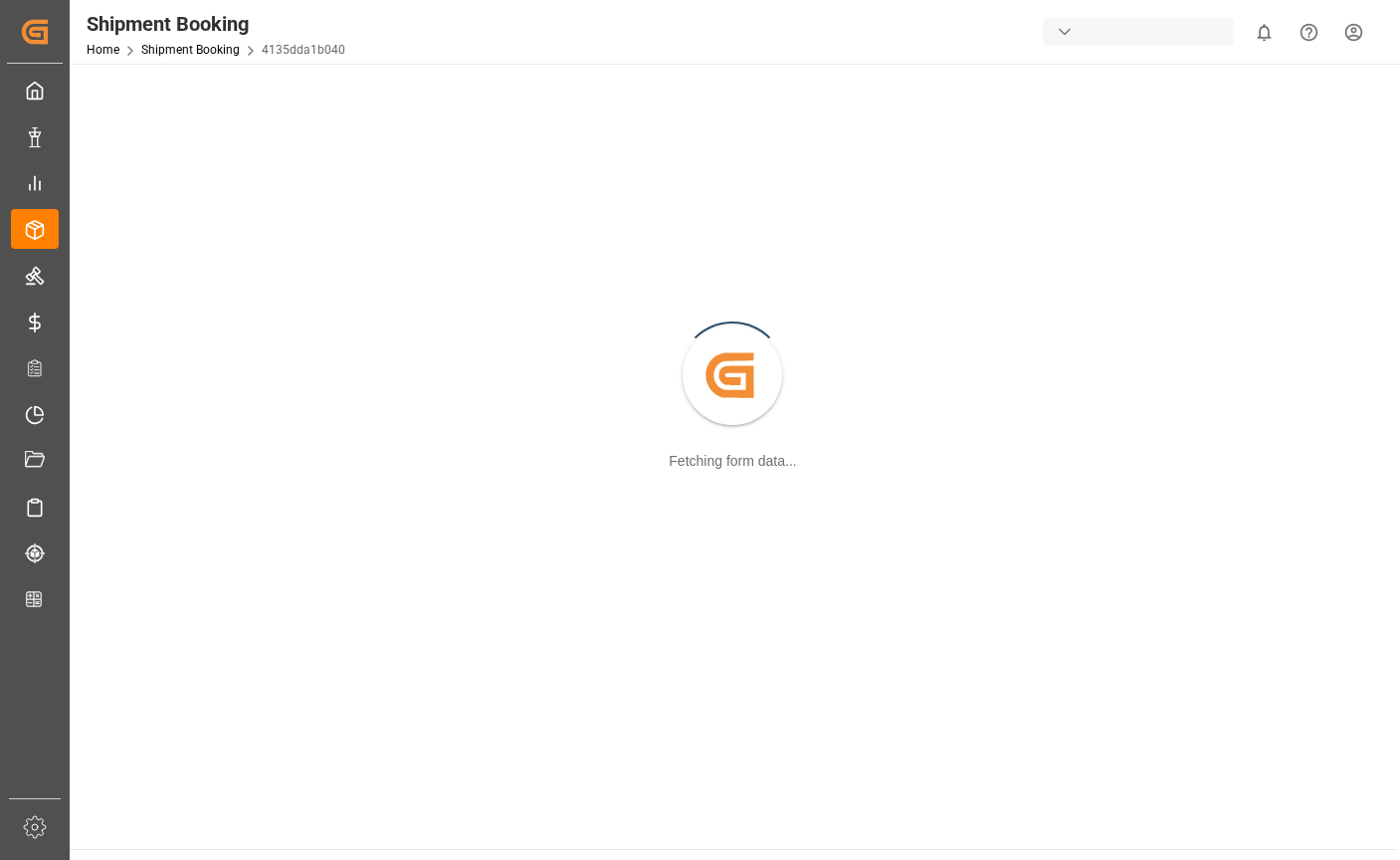scroll, scrollTop: 0, scrollLeft: 0, axis: both 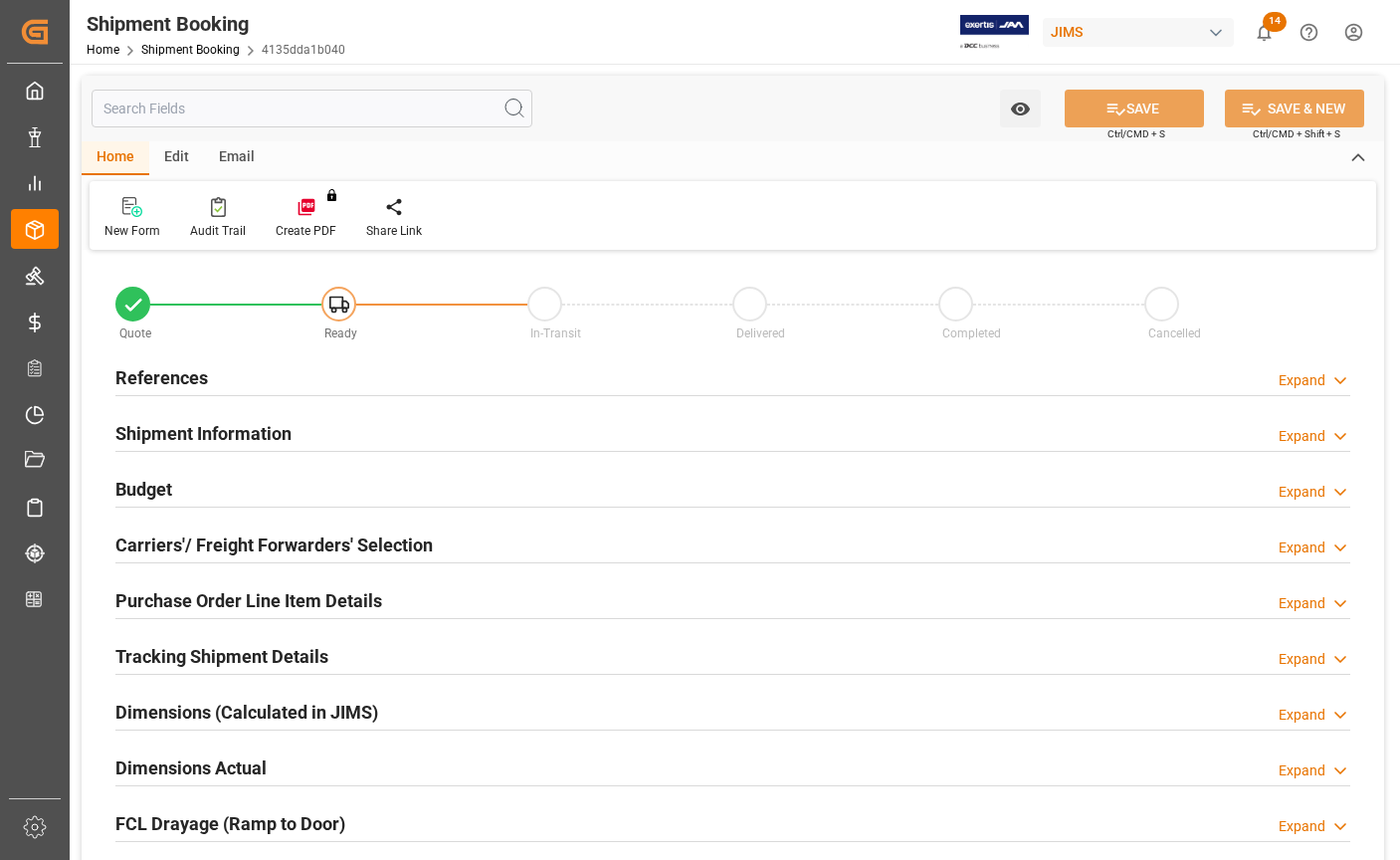 type on "0" 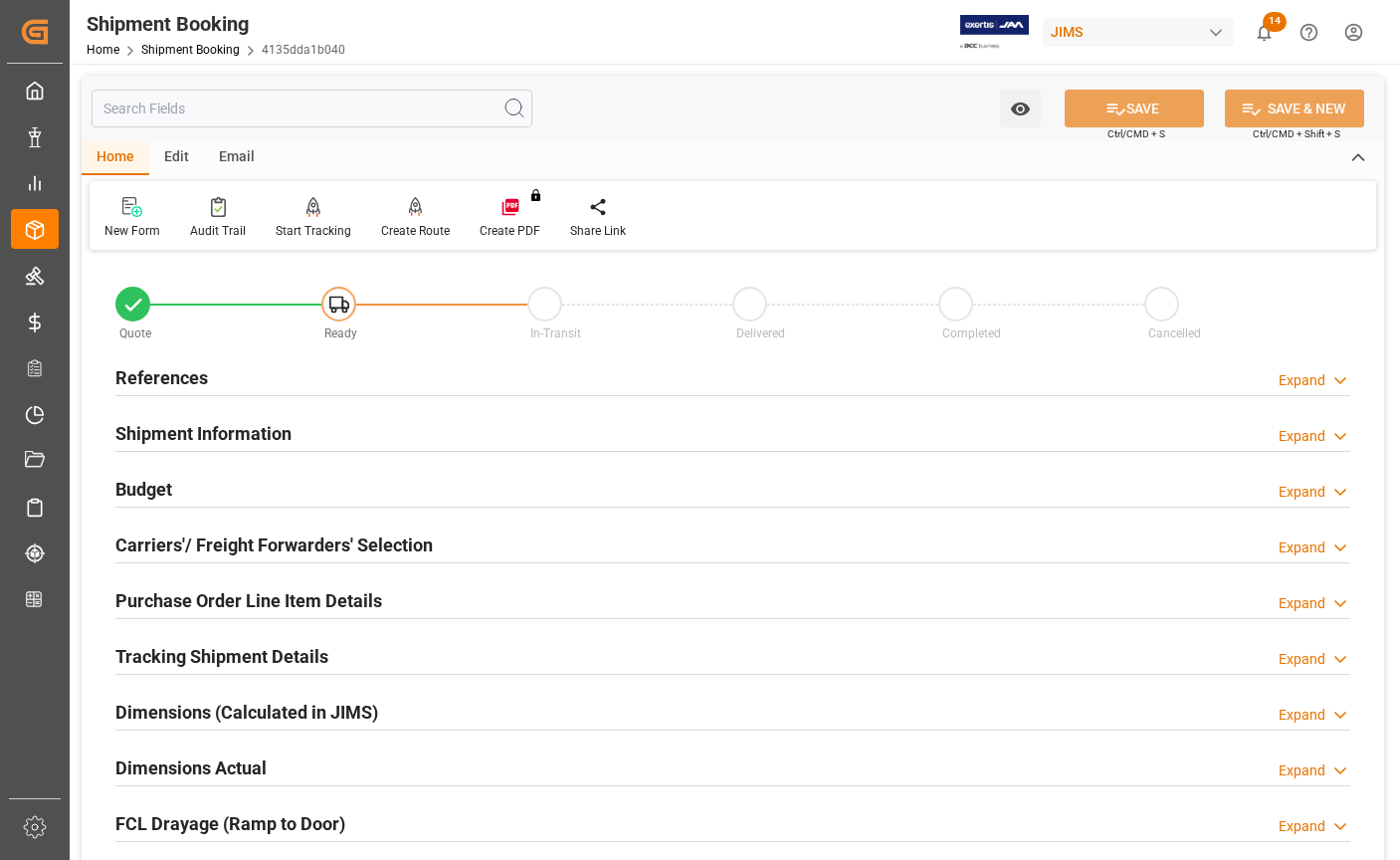 type on "[DATE]" 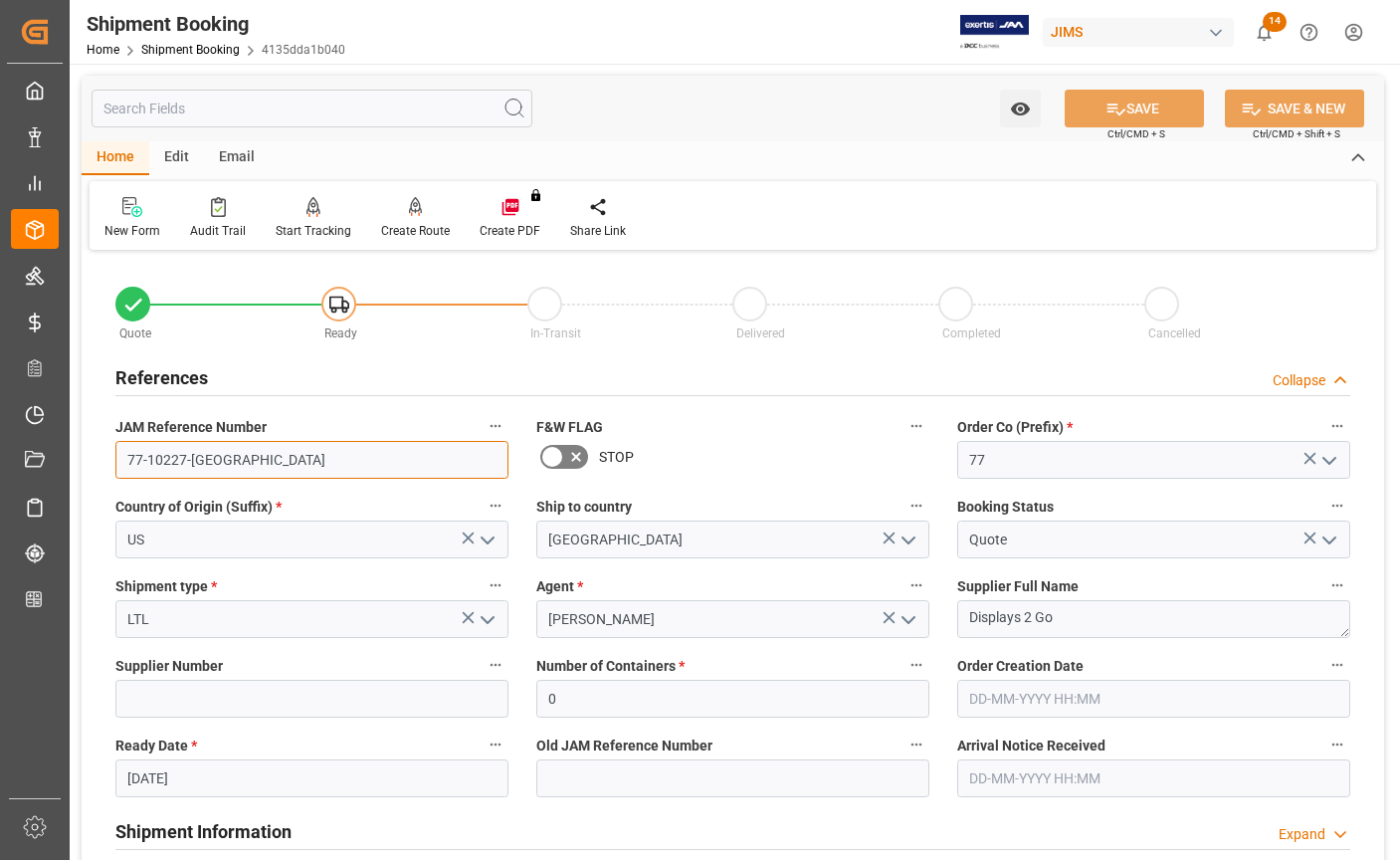 drag, startPoint x: 207, startPoint y: 459, endPoint x: 63, endPoint y: 442, distance: 145 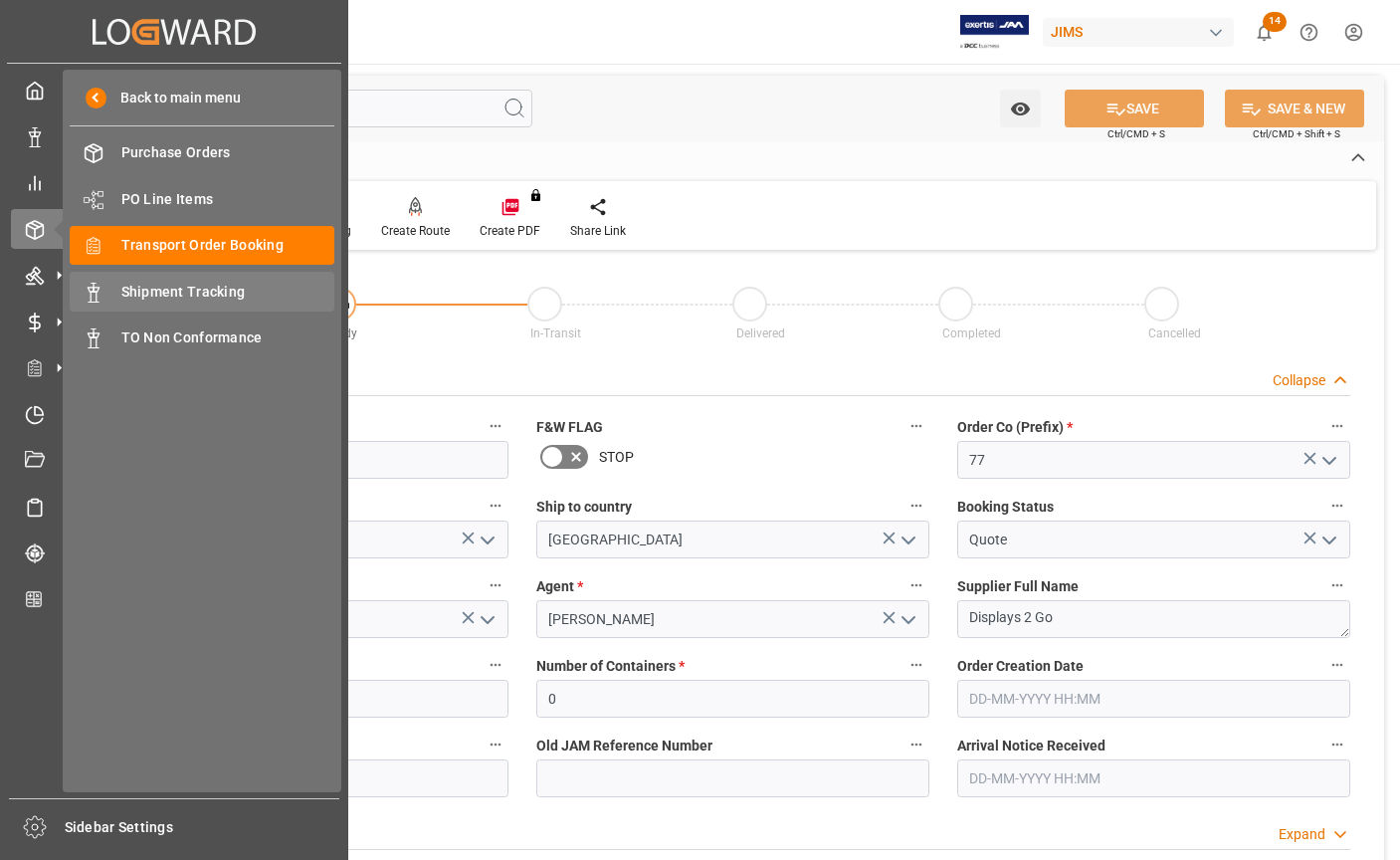 click on "Shipment Tracking" at bounding box center (228, 292) 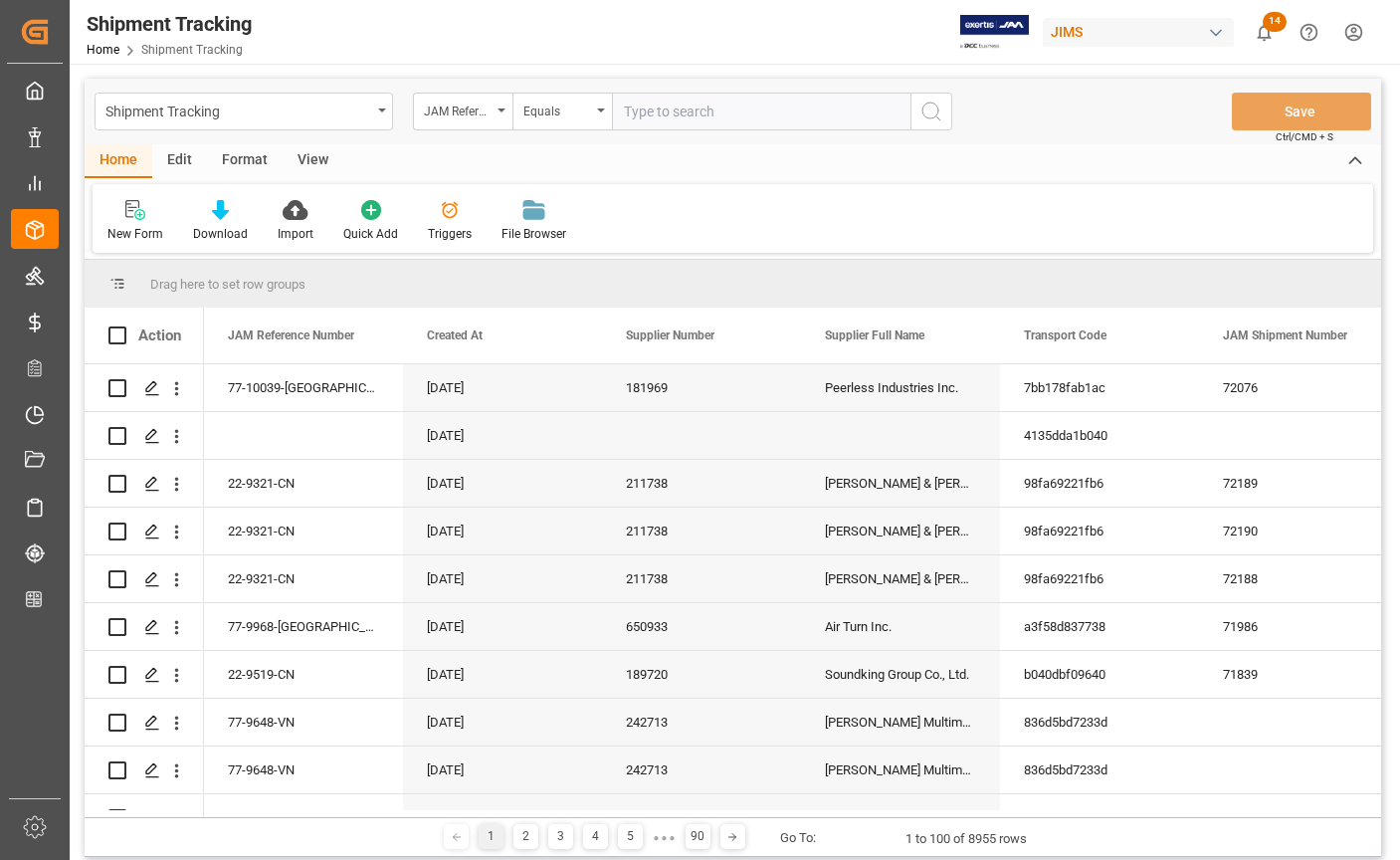 click at bounding box center [761, 111] 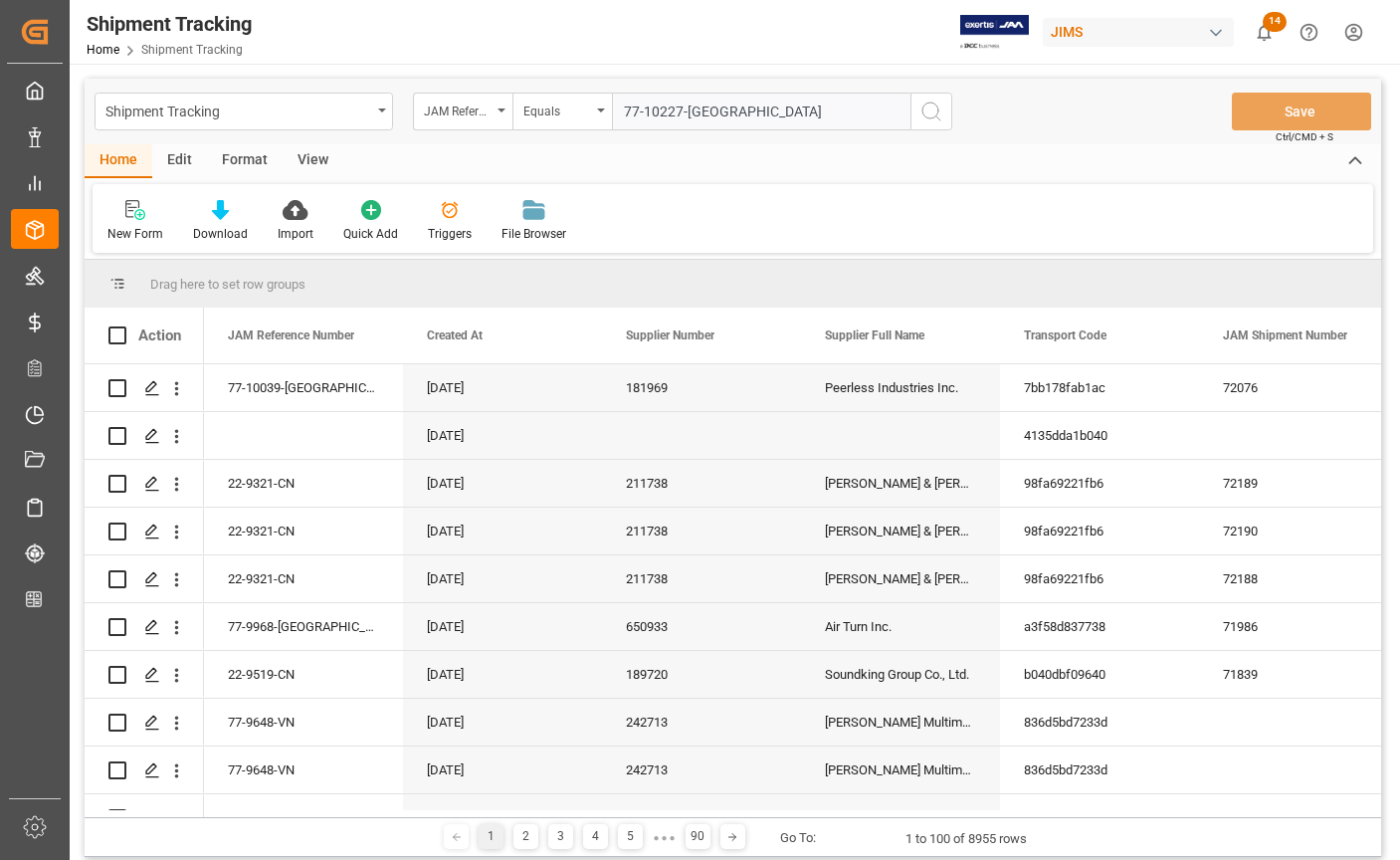 type on "77-10227-[GEOGRAPHIC_DATA]" 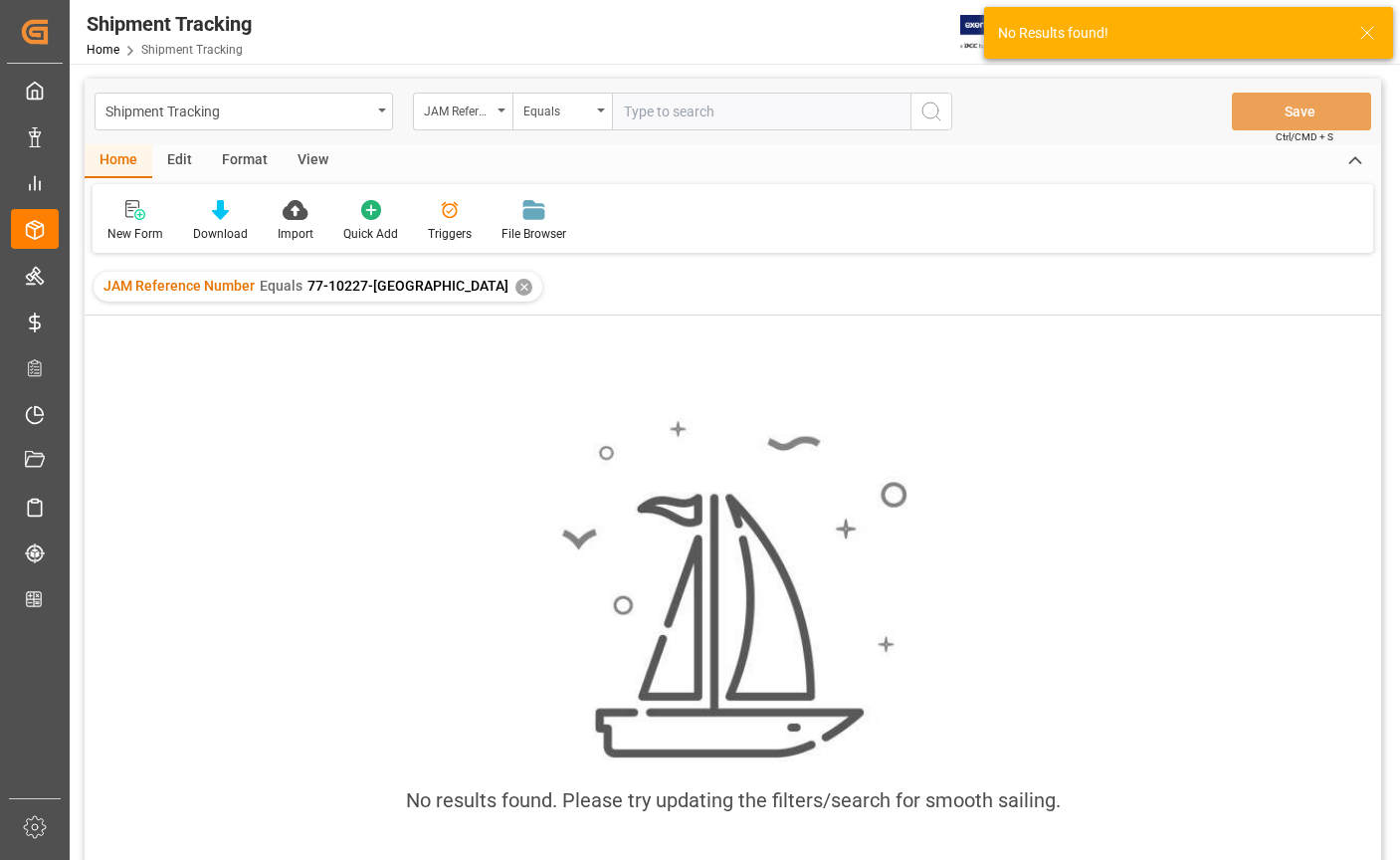 click on "Shipment Tracking Home Shipment Tracking JIMS 14 Notifications Only show unread All Watching Mark all categories read Downloads Mark all as read Purchase Order Line Item 3 days ago 3 number of rows downloaded Purchase Order Line Item 4 days ago 15 number of rows downloaded Purchase Order Line Item 4 days ago 9 number of rows downloaded Purchase Order Line Item 4 days ago 14 number of rows downloaded Purchase Order Line Item 6 days ago 7 number of rows downloaded Purchase Order Line Item 7 days ago 3 number of rows downloaded Purchase Order Line Item 13 days ago 10 number of rows downloaded Purchase Order Line Item 13 days ago 9 number of rows downloaded Purchase Order Line Item 13 days ago 3 number of rows downloaded Purchase Order Line Item 13 days ago 3 number of rows downloaded Purchase Order Line Item 18 days ago 15 number of rows downloaded Purchase Order Line Item 20 days ago 30 number of rows downloaded Purchase Order Line Item 26 days ago 15 number of rows downloaded Purchase Order Line Item" at bounding box center (727, 32) 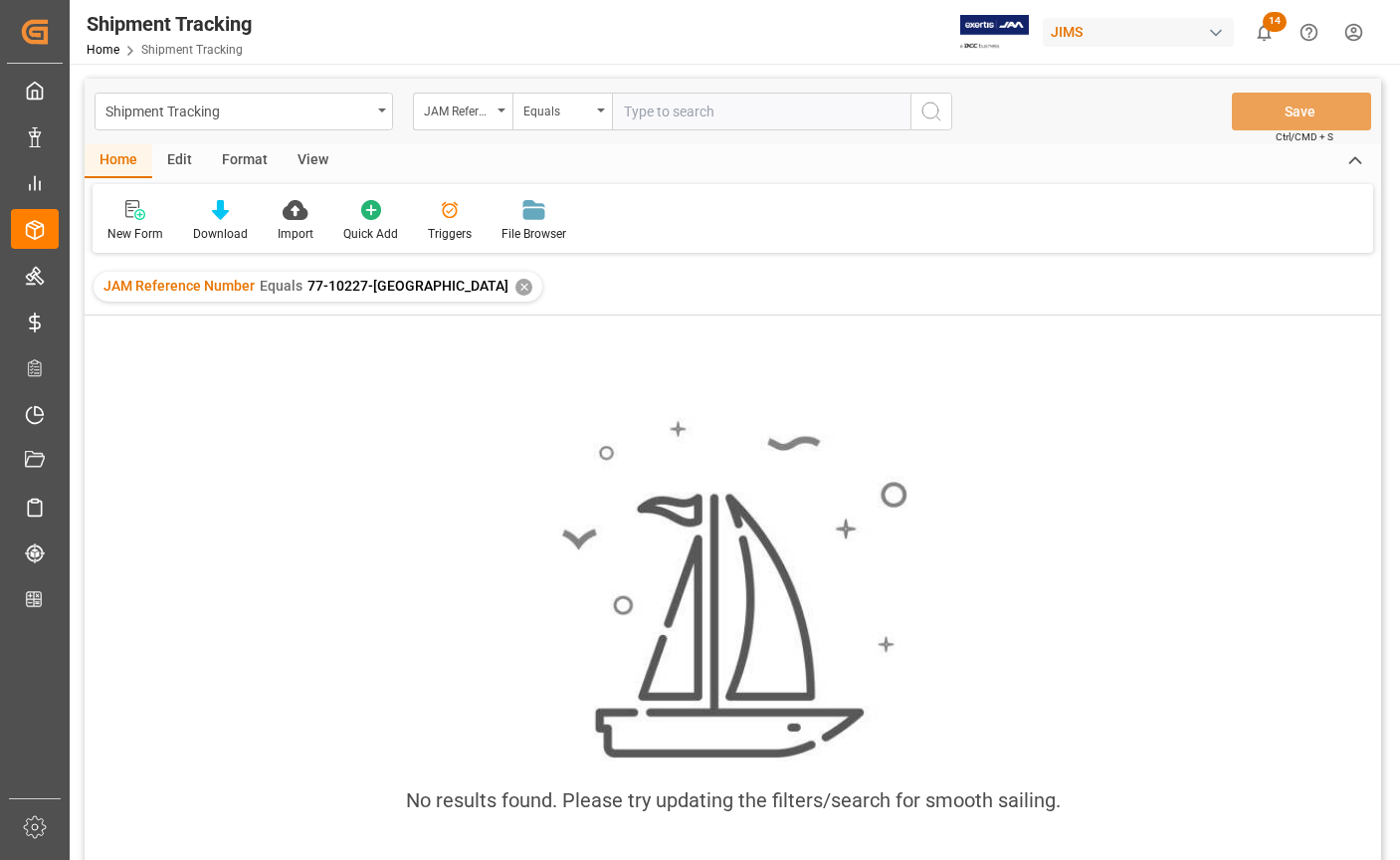 click on "✕" at bounding box center (523, 287) 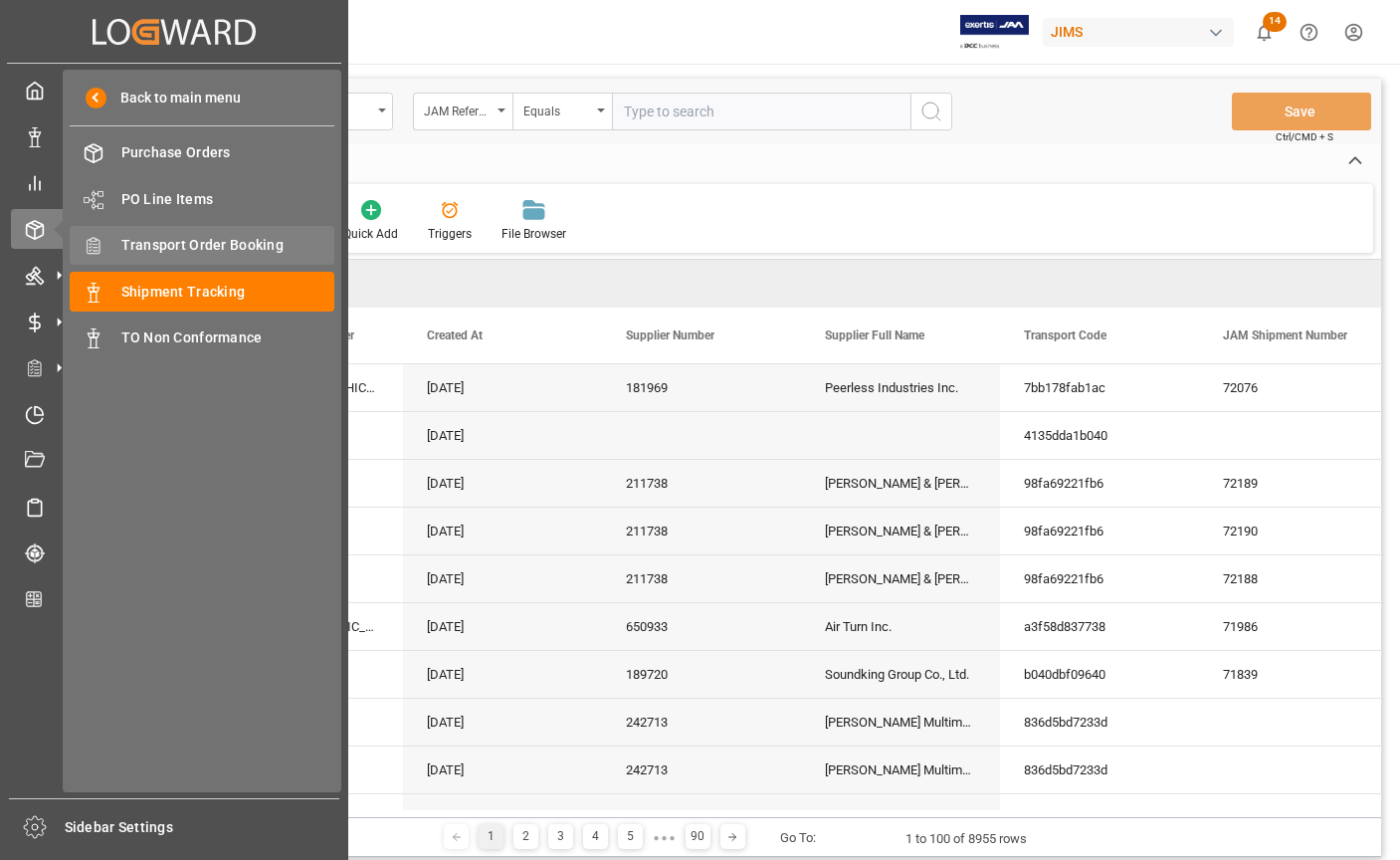 click on "Transport Order Booking" at bounding box center (228, 245) 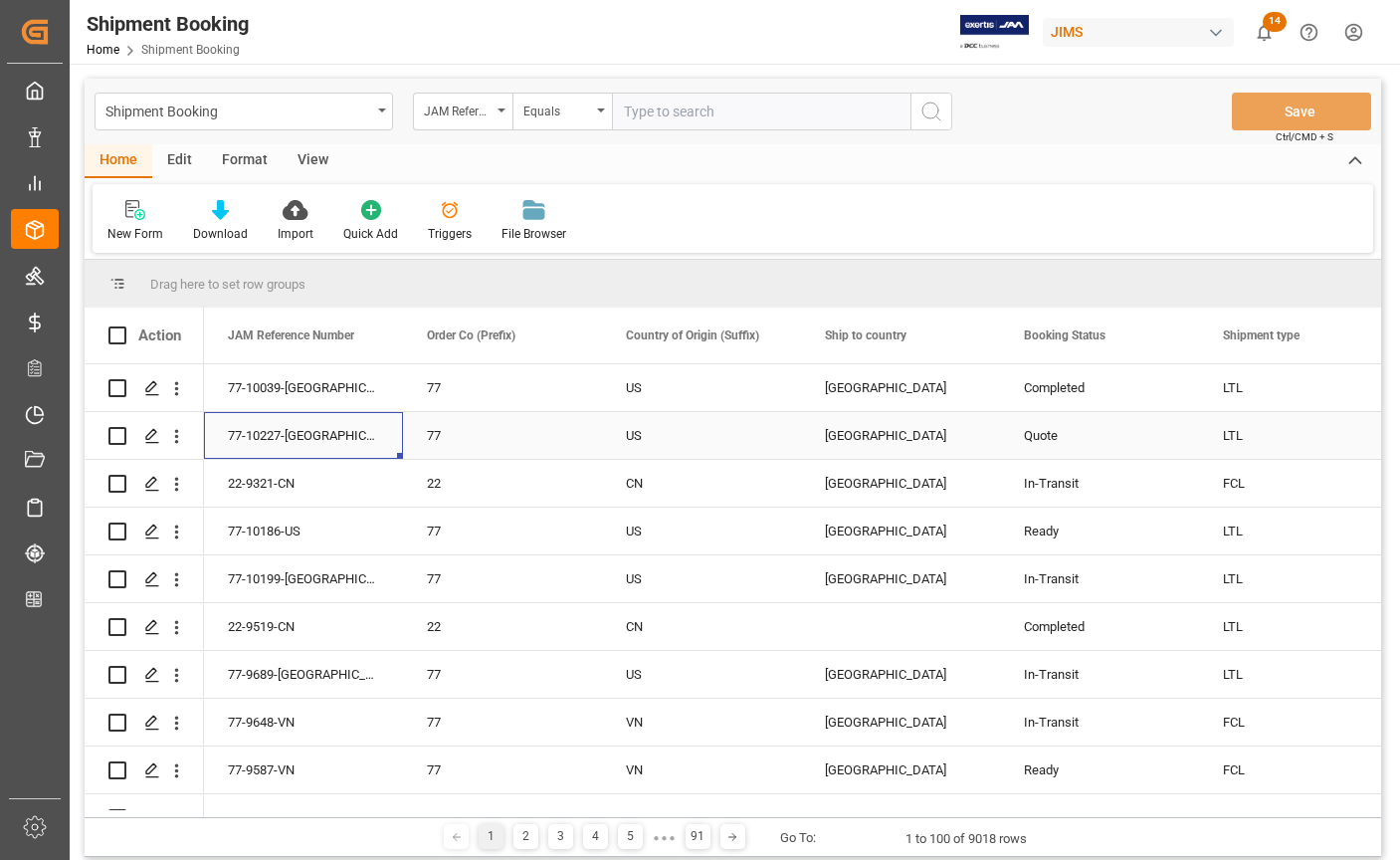 click on "77-10227-[GEOGRAPHIC_DATA]" at bounding box center (303, 435) 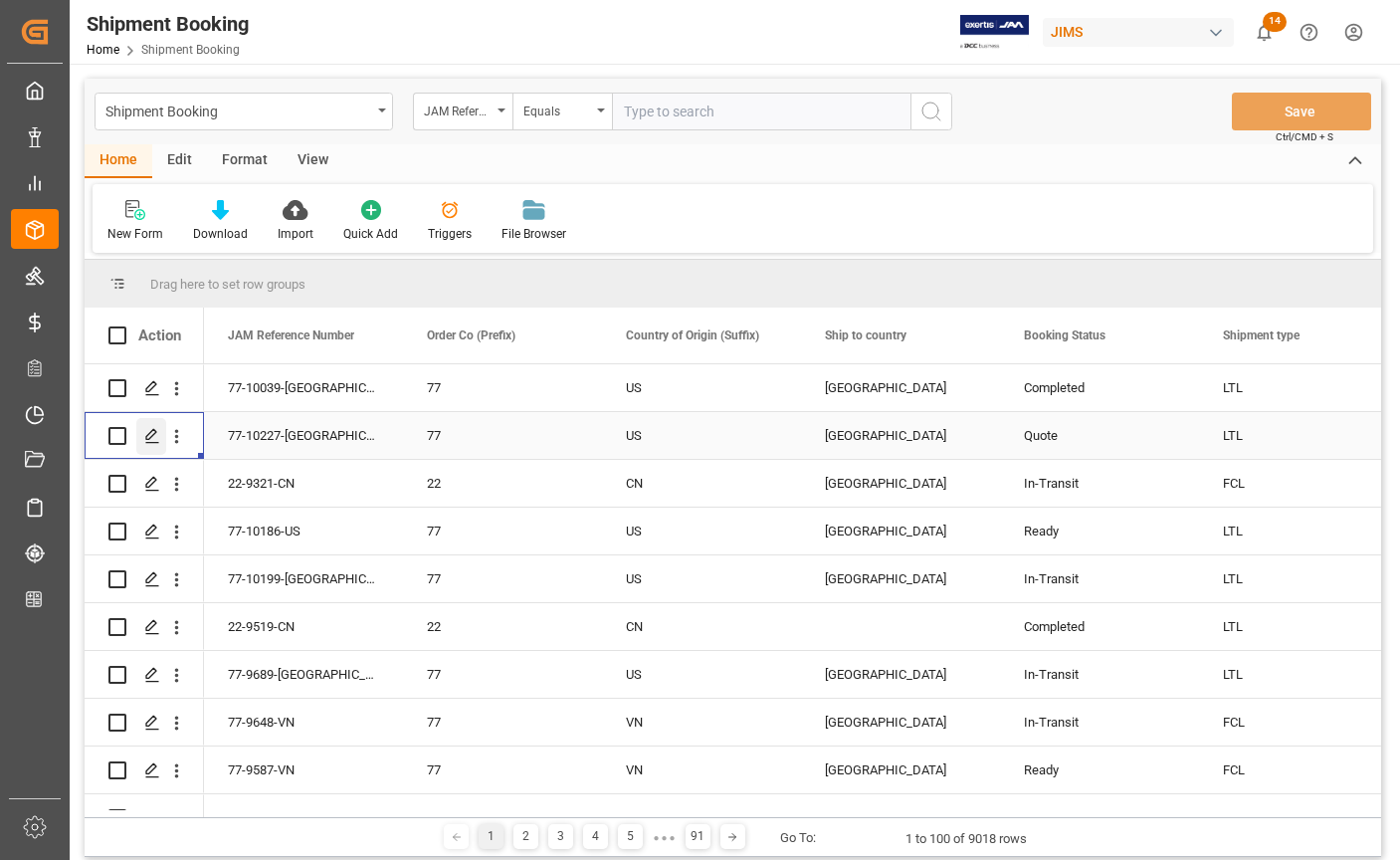 click 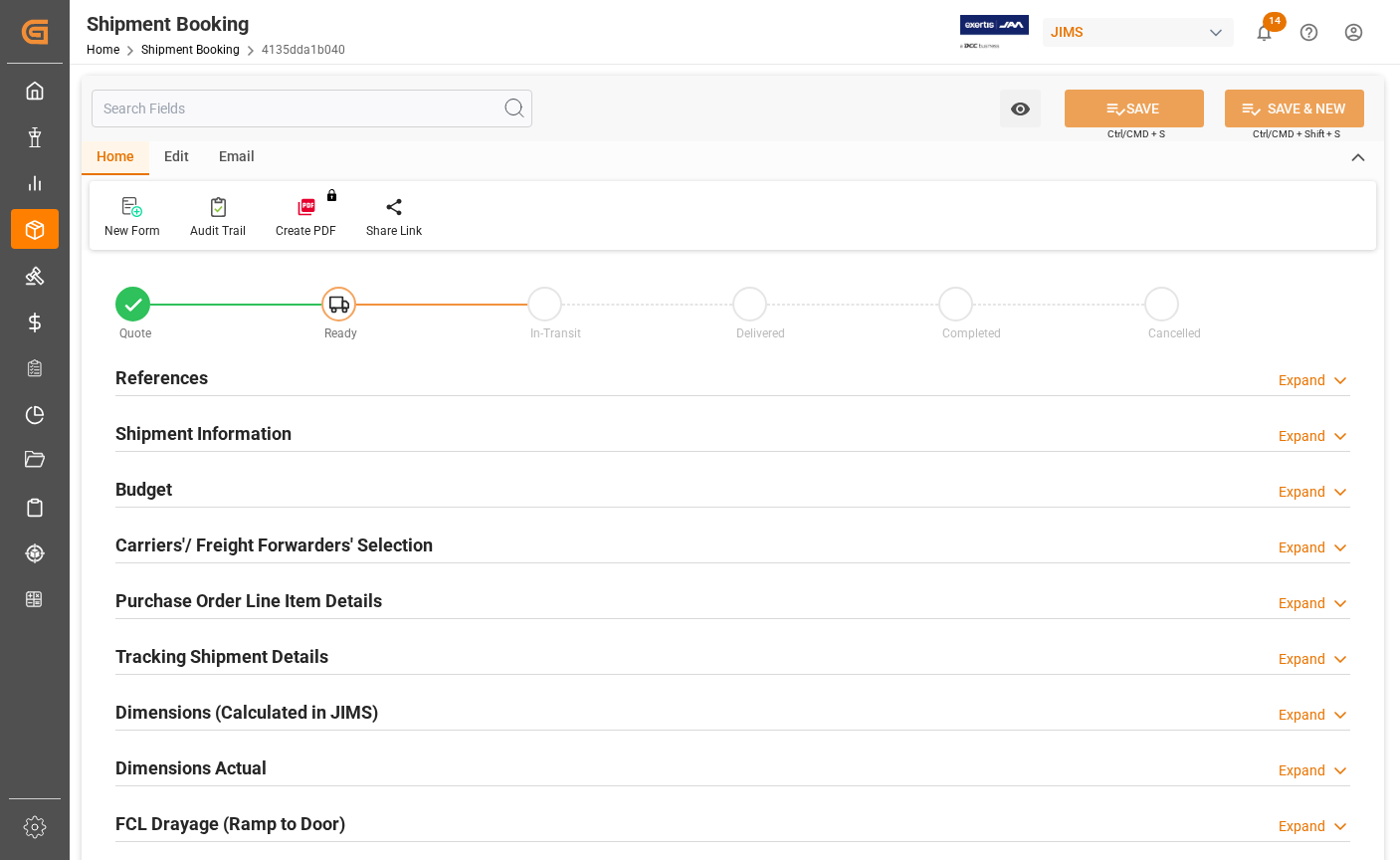 type on "0" 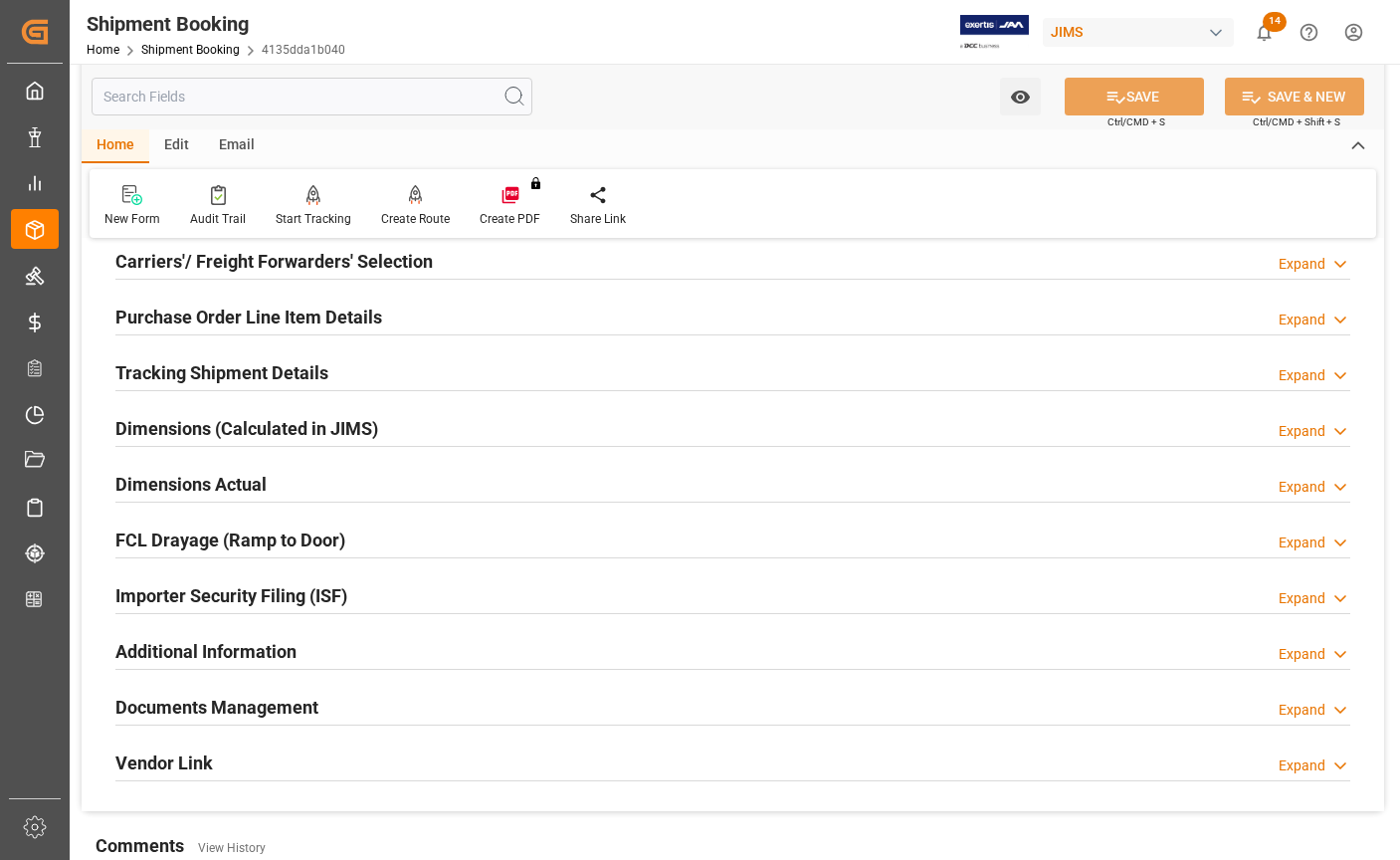 scroll, scrollTop: 299, scrollLeft: 0, axis: vertical 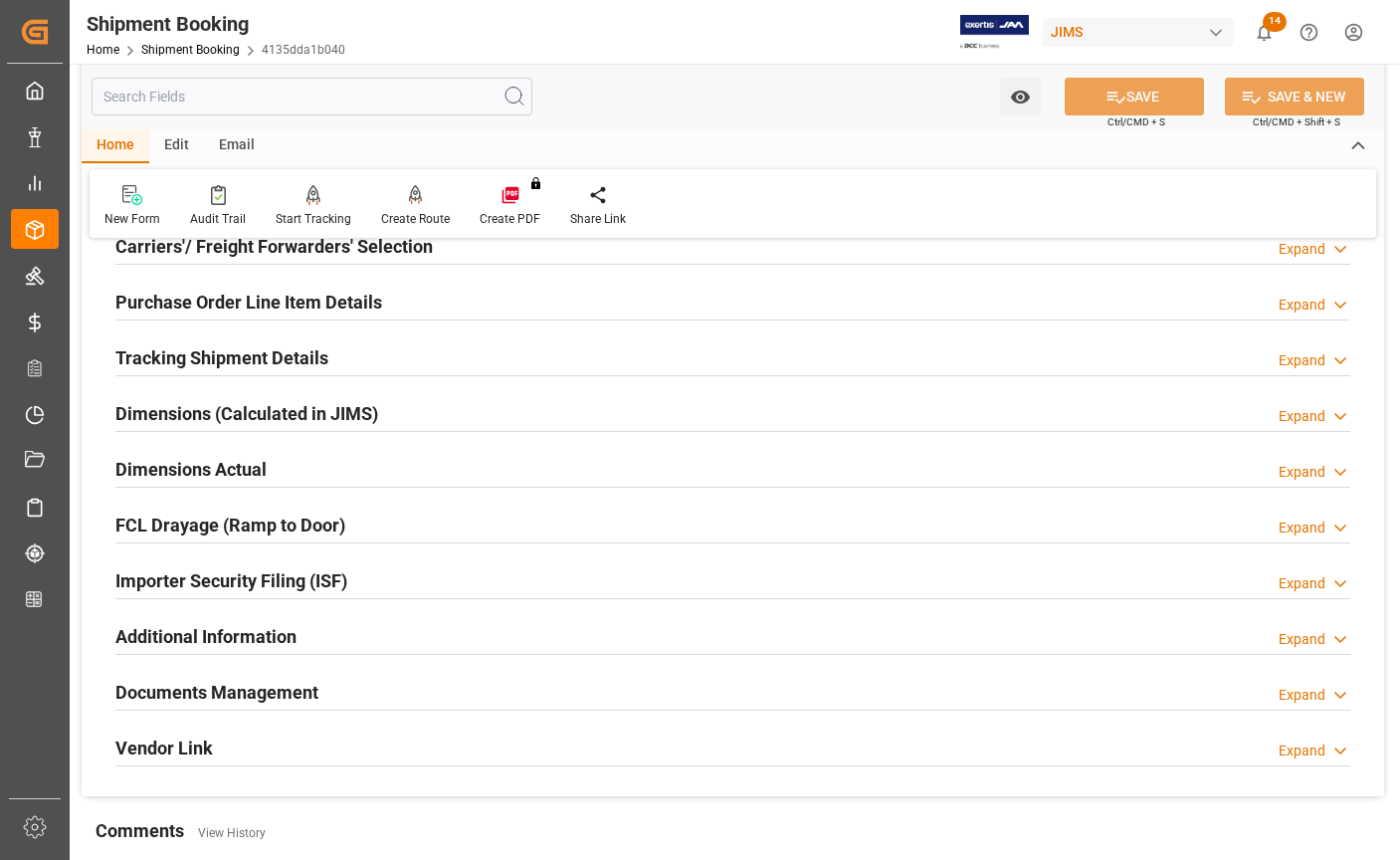 click on "Dimensions Actual" at bounding box center [191, 469] 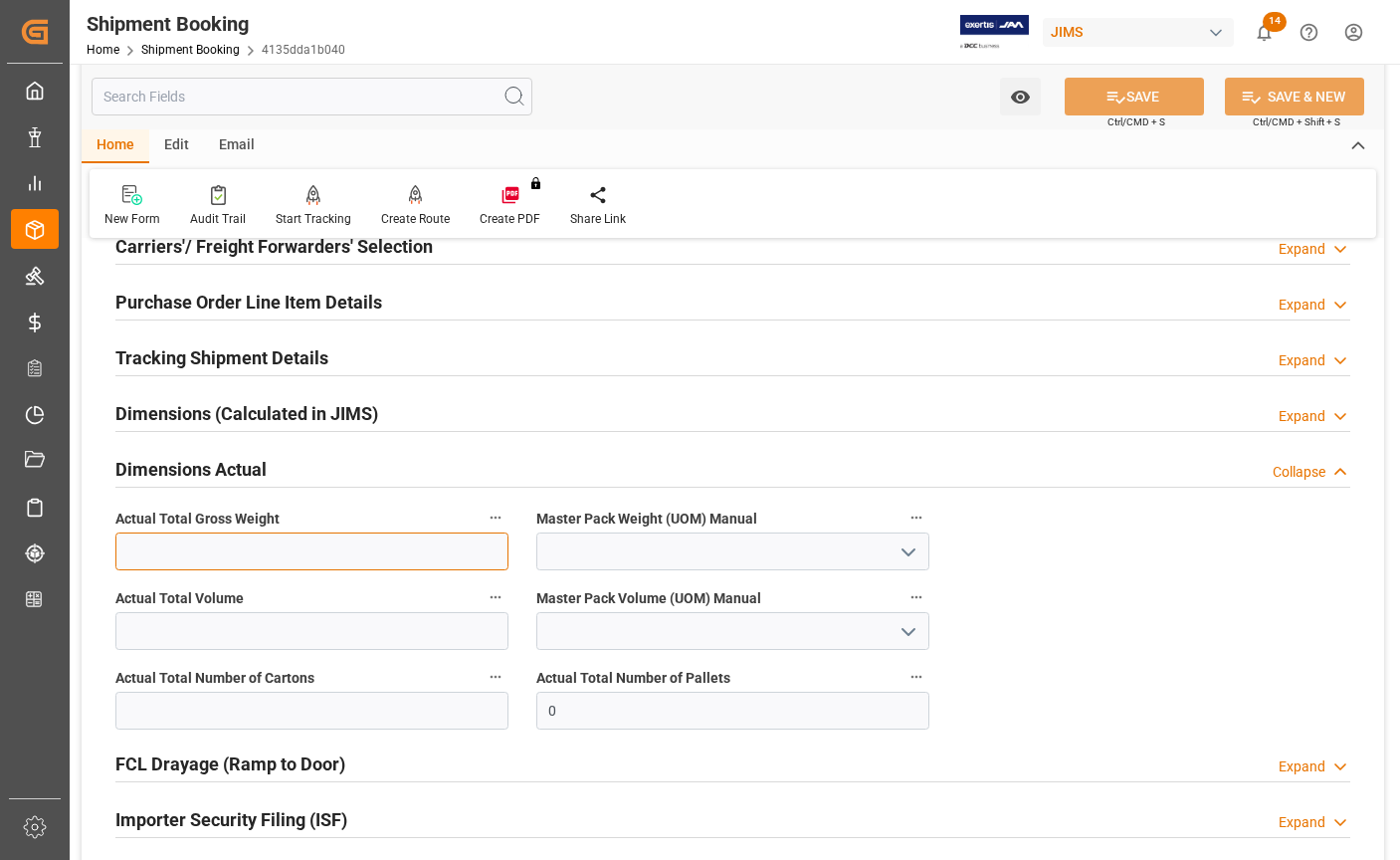 click at bounding box center (311, 551) 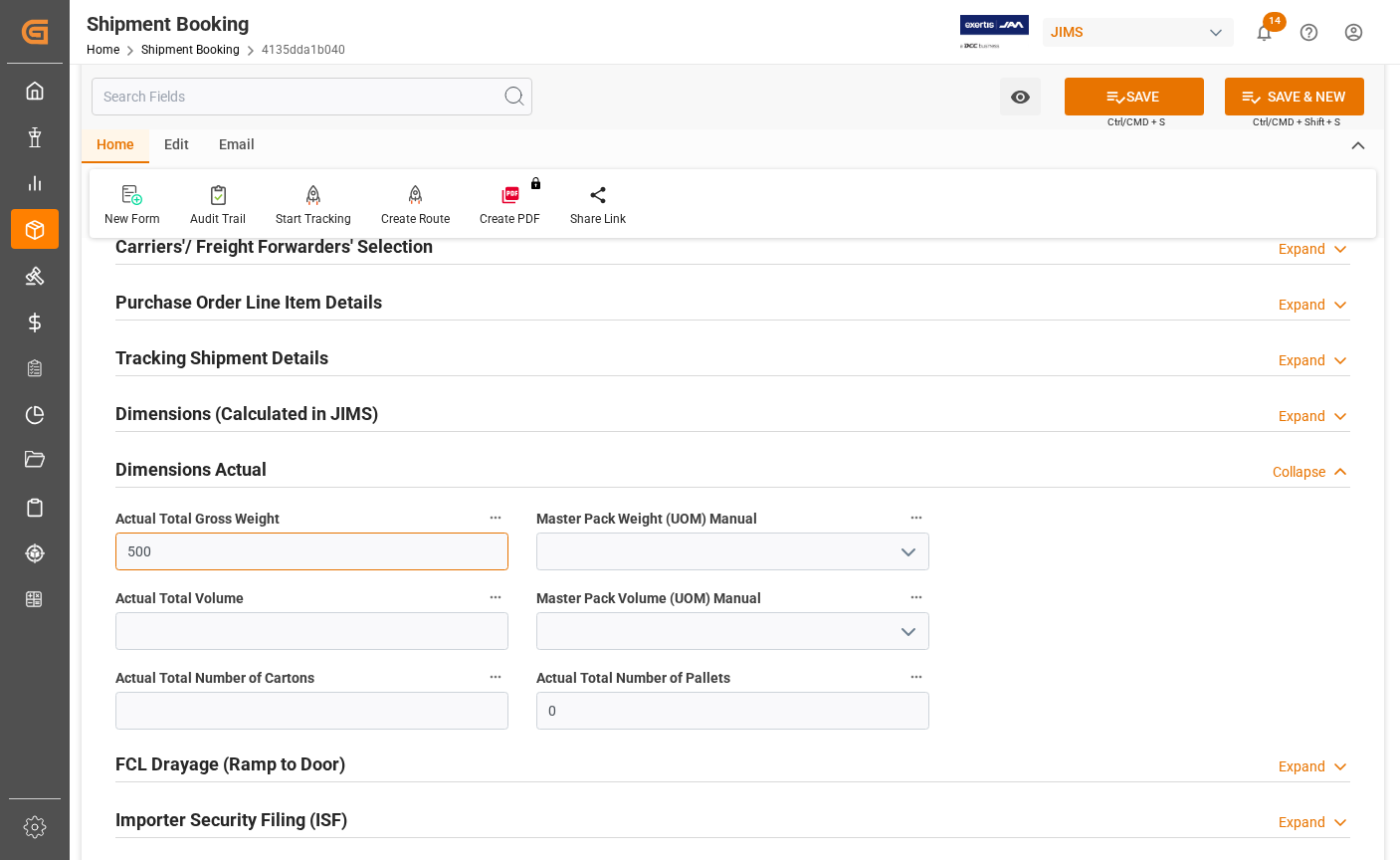 type on "500" 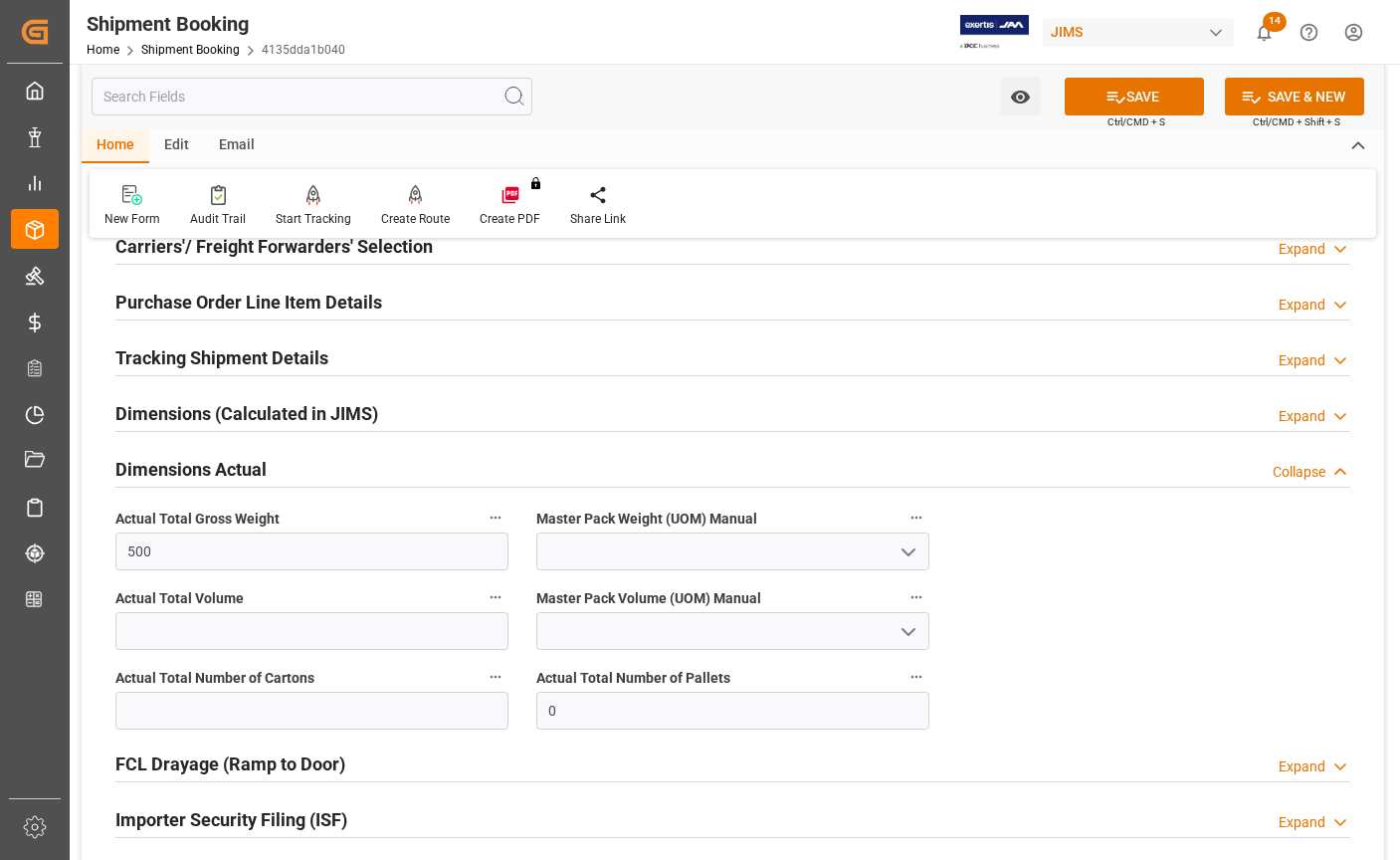 click 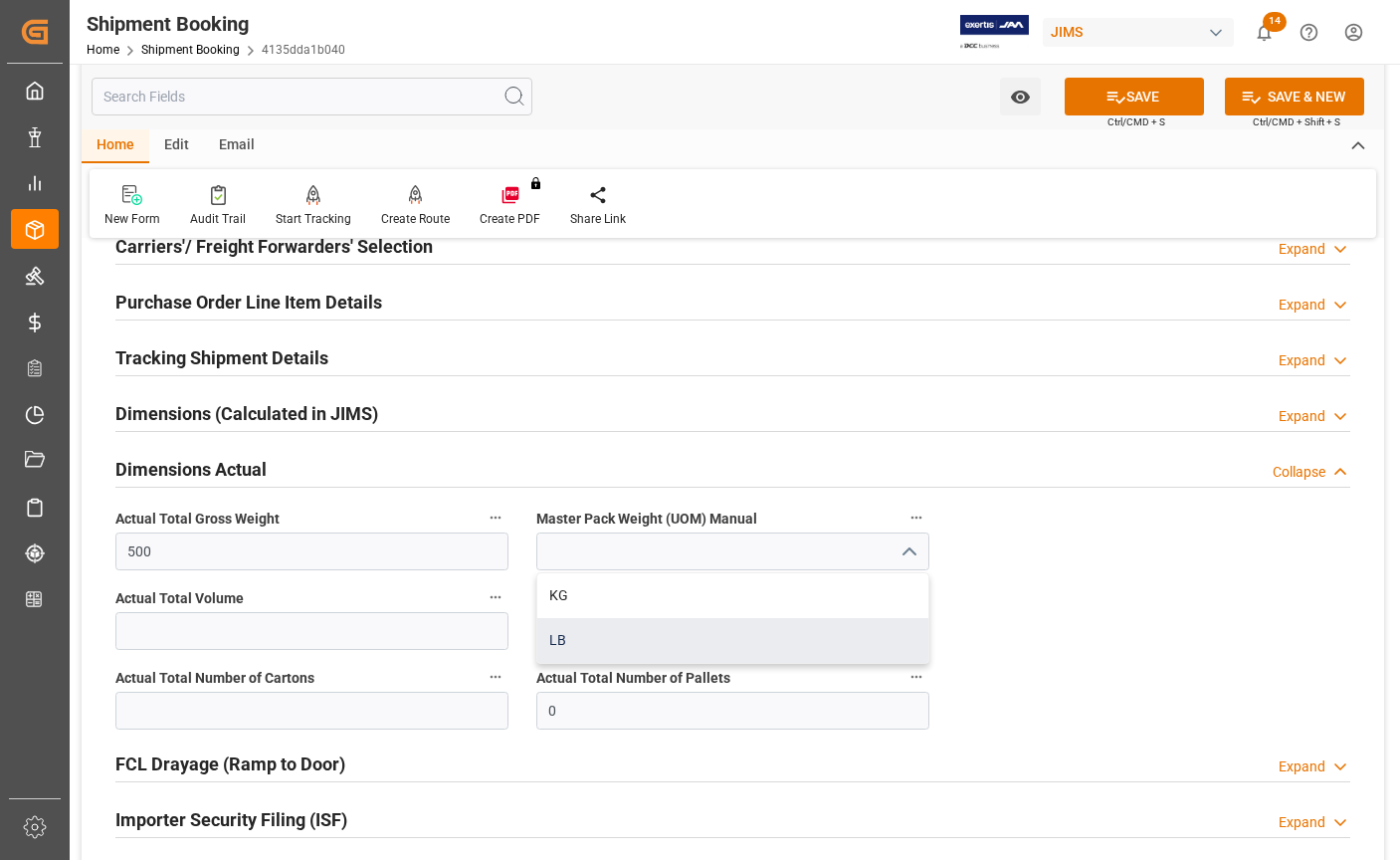 click on "LB" at bounding box center [732, 640] 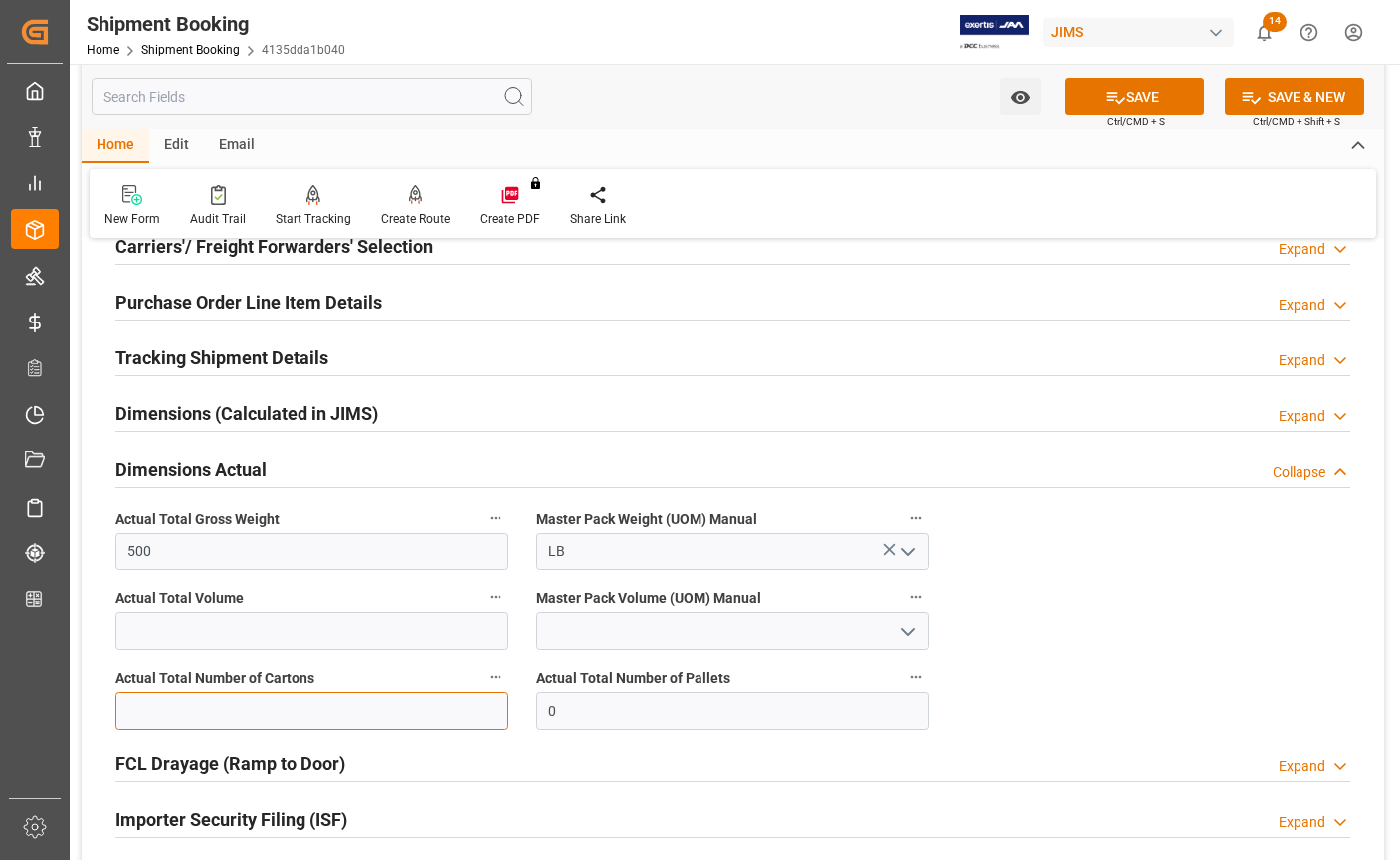 click at bounding box center [311, 711] 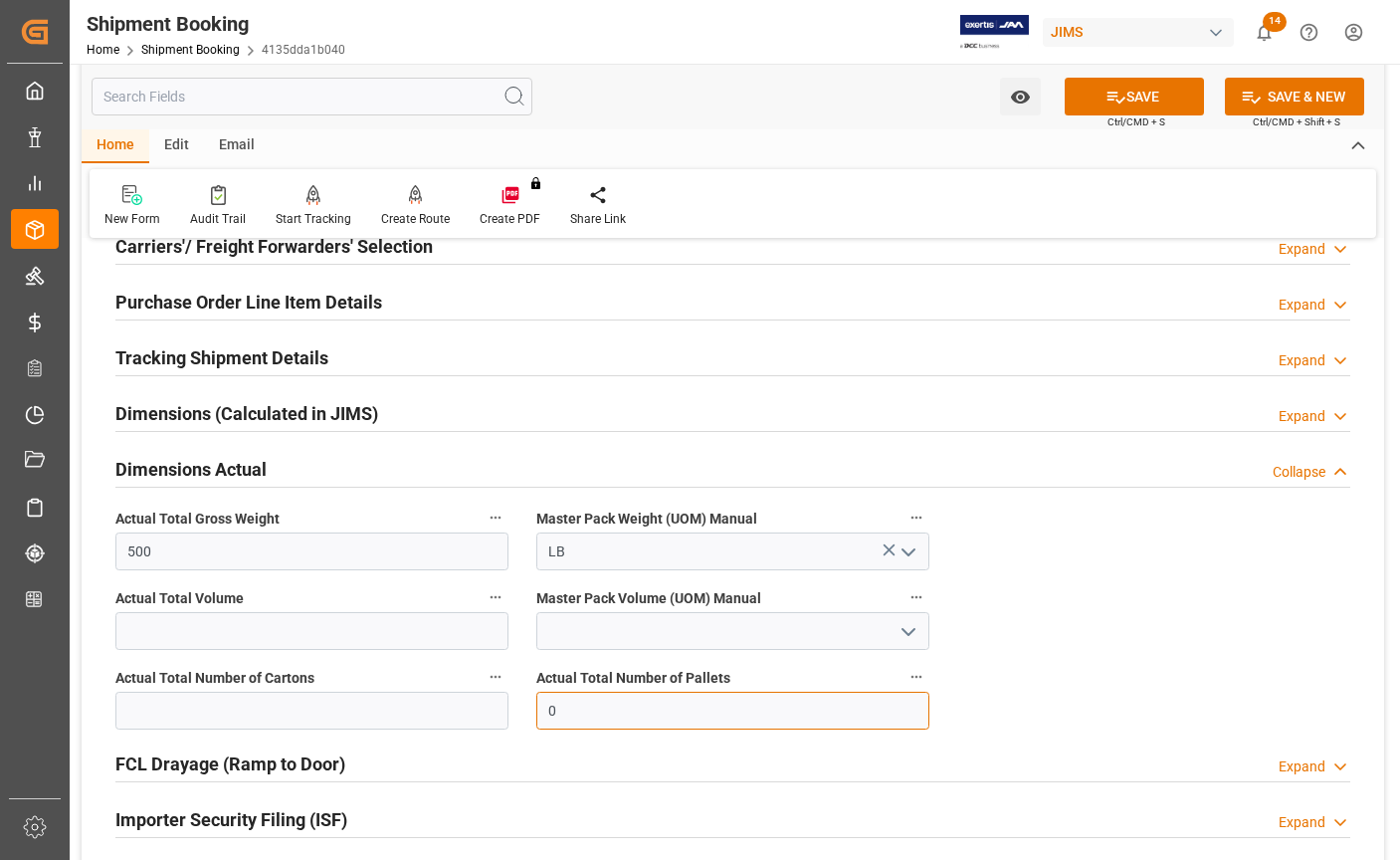 drag, startPoint x: 662, startPoint y: 708, endPoint x: 466, endPoint y: 721, distance: 196.43065 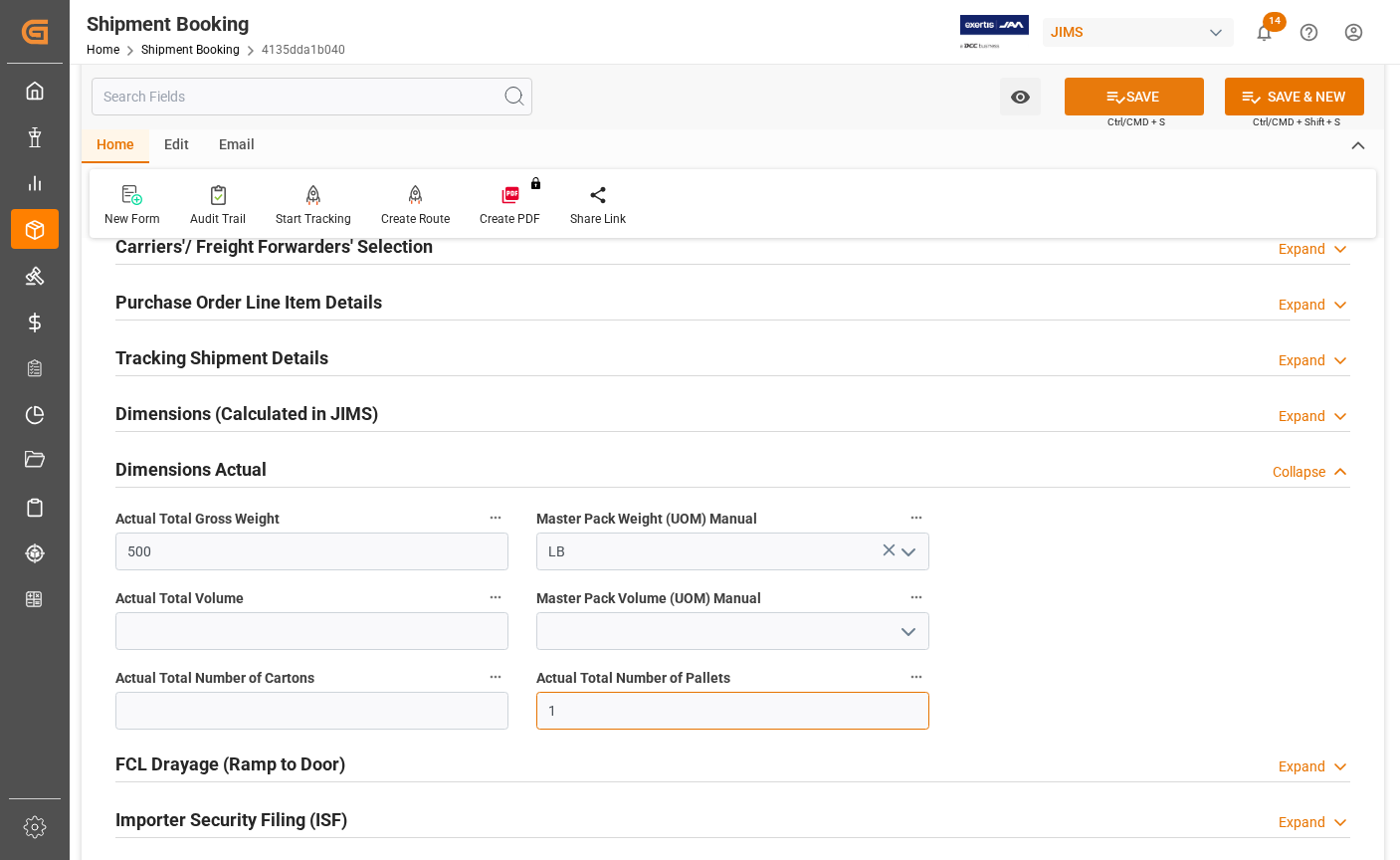 type on "1" 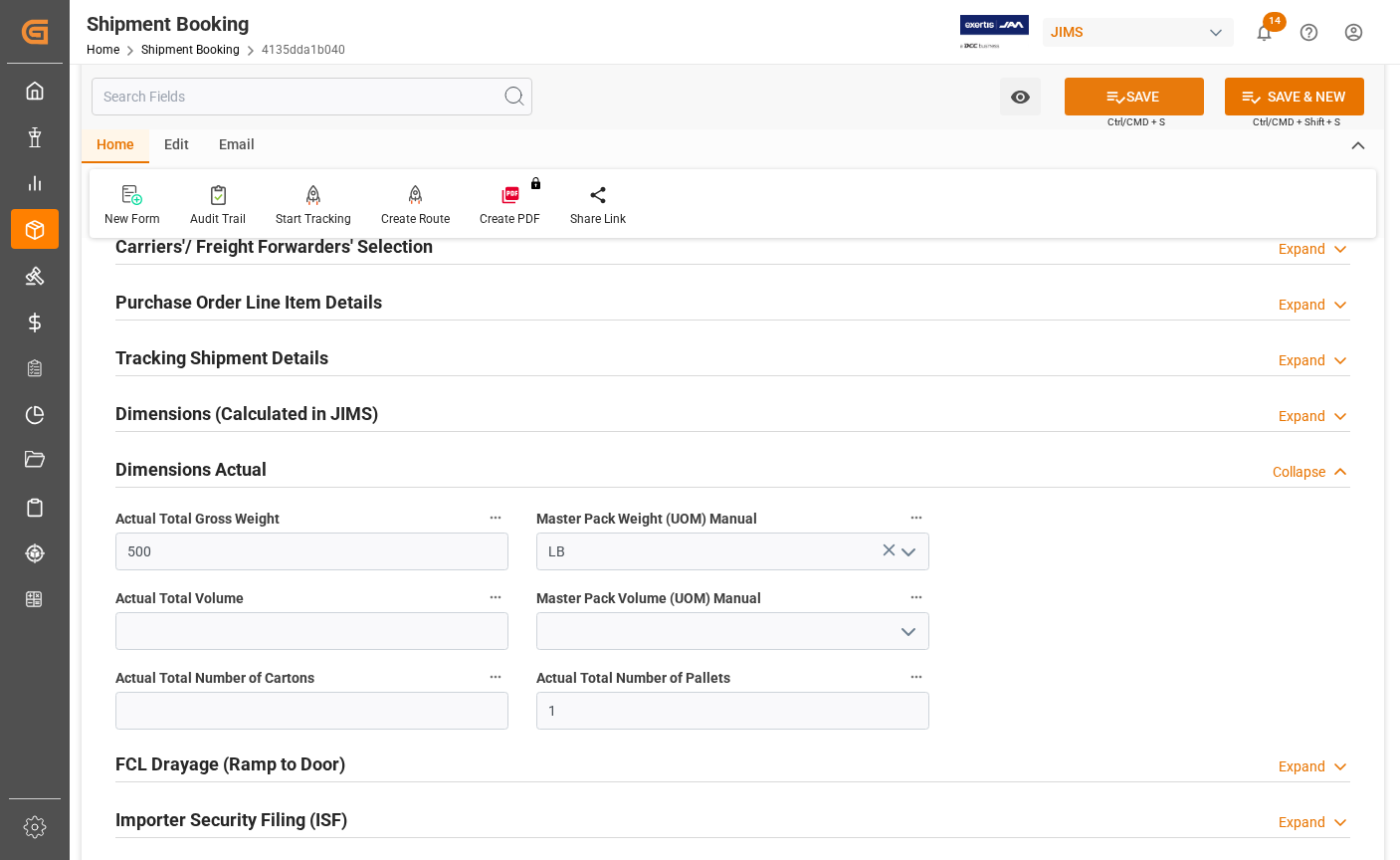 click on "SAVE" at bounding box center (1134, 97) 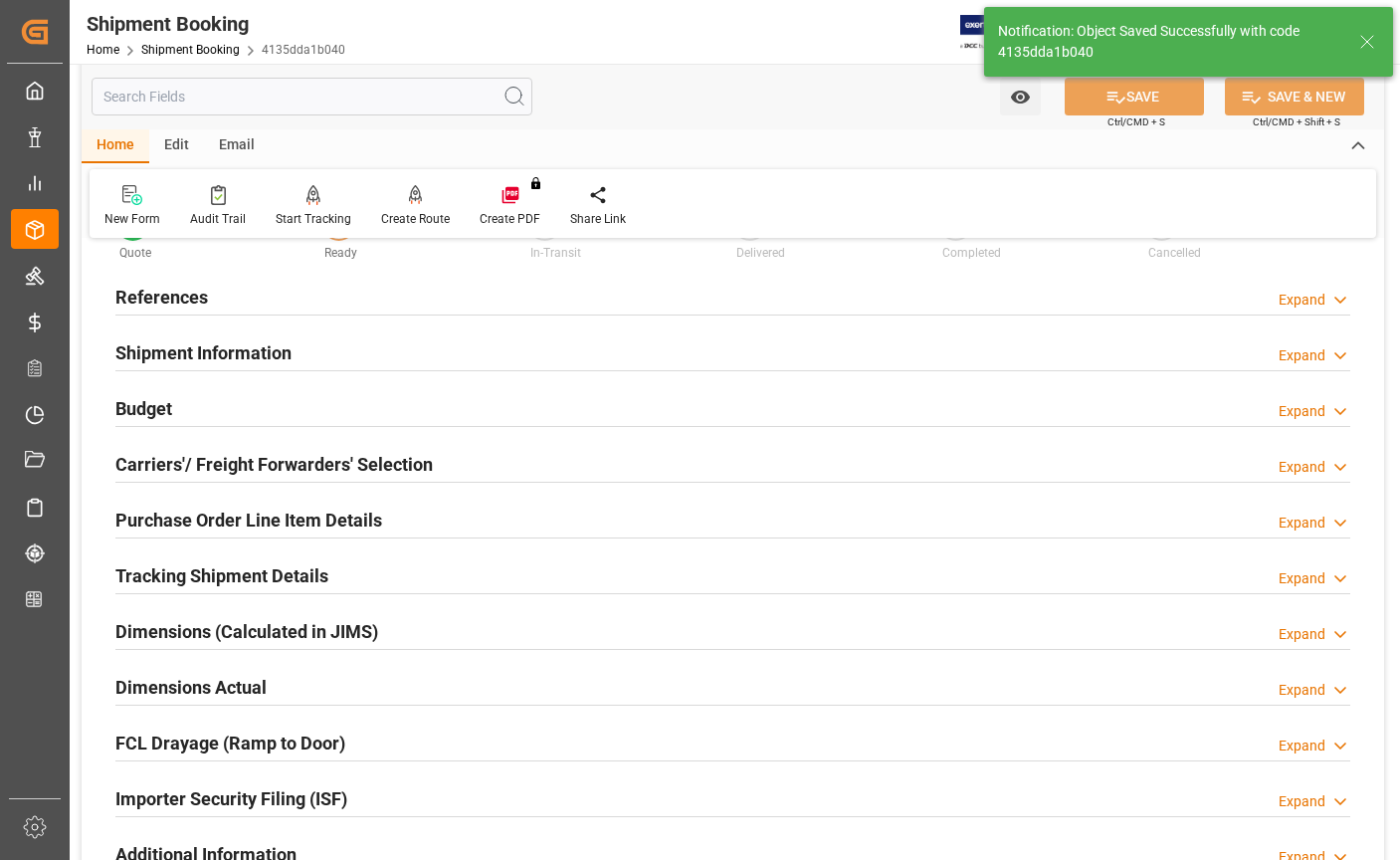 scroll, scrollTop: 0, scrollLeft: 0, axis: both 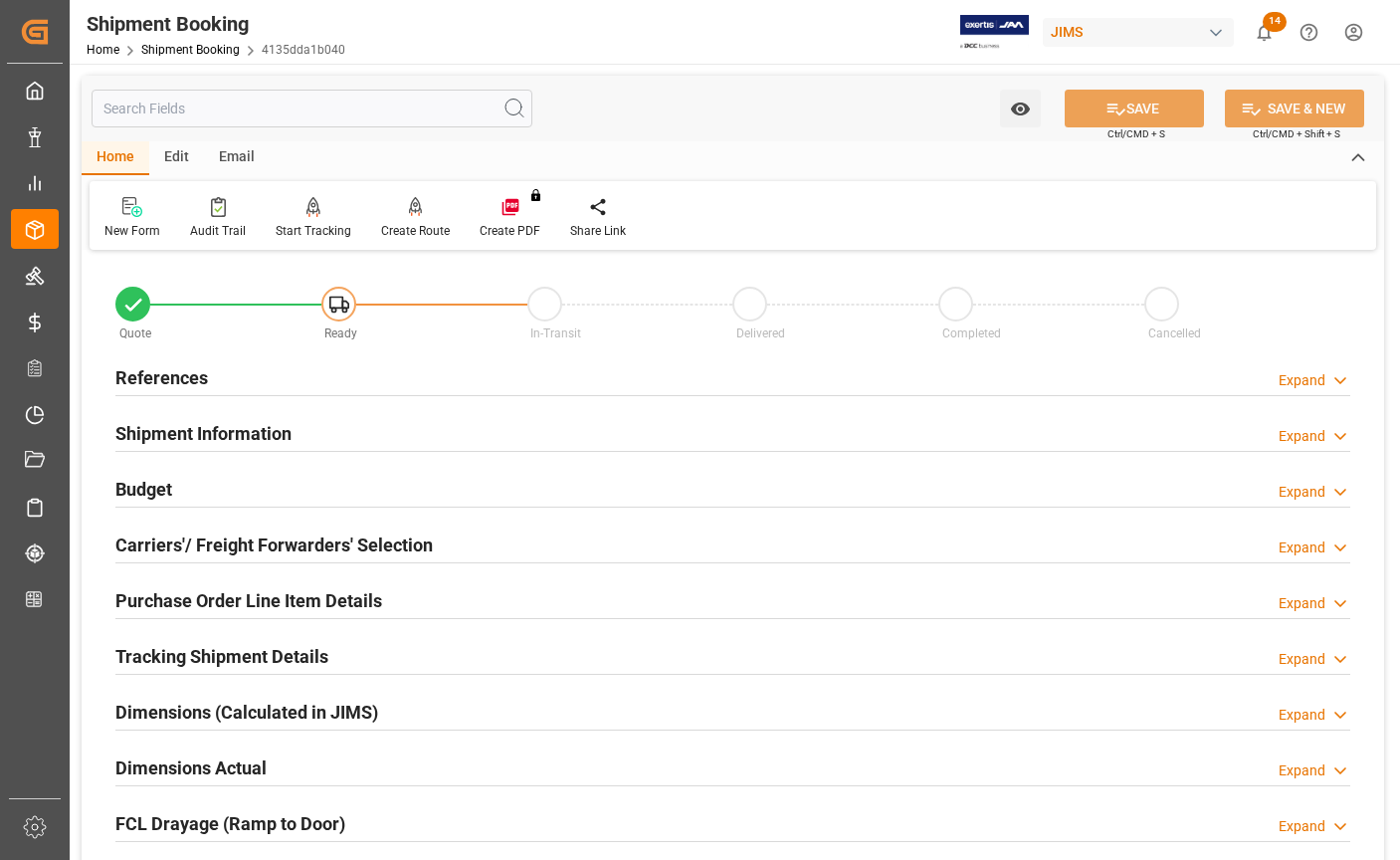 click on "References" at bounding box center [161, 377] 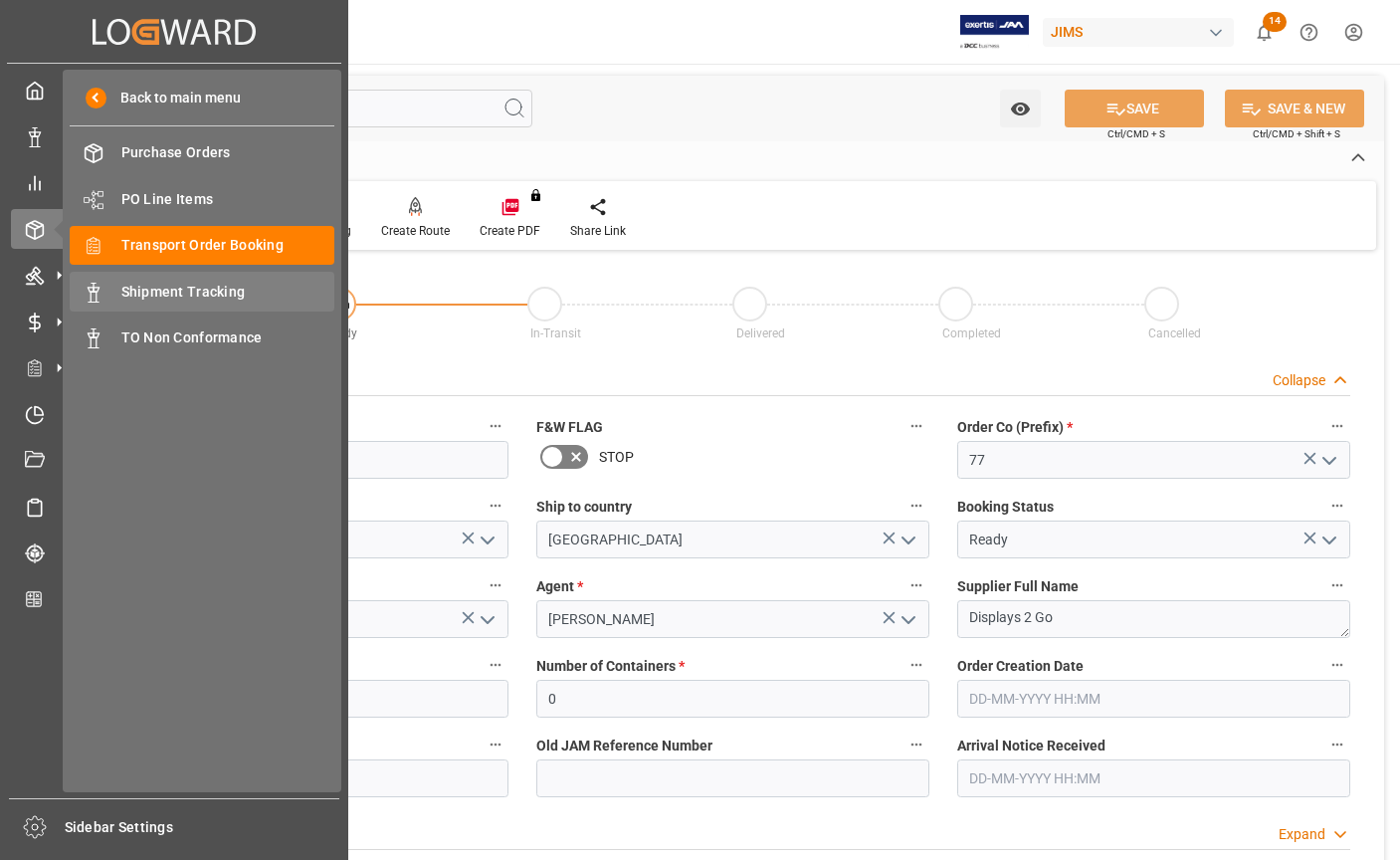 click on "Shipment Tracking" at bounding box center [228, 292] 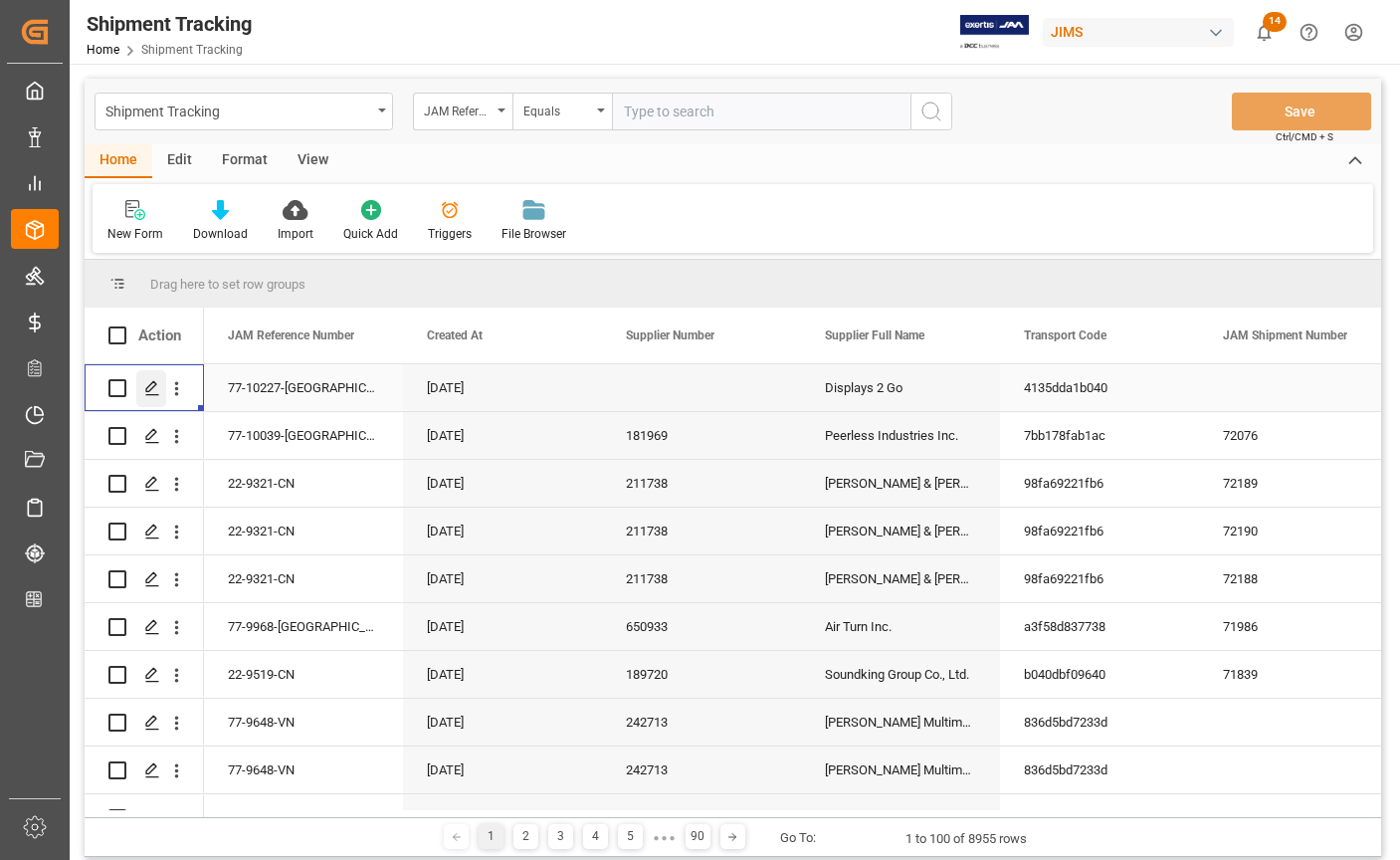 click 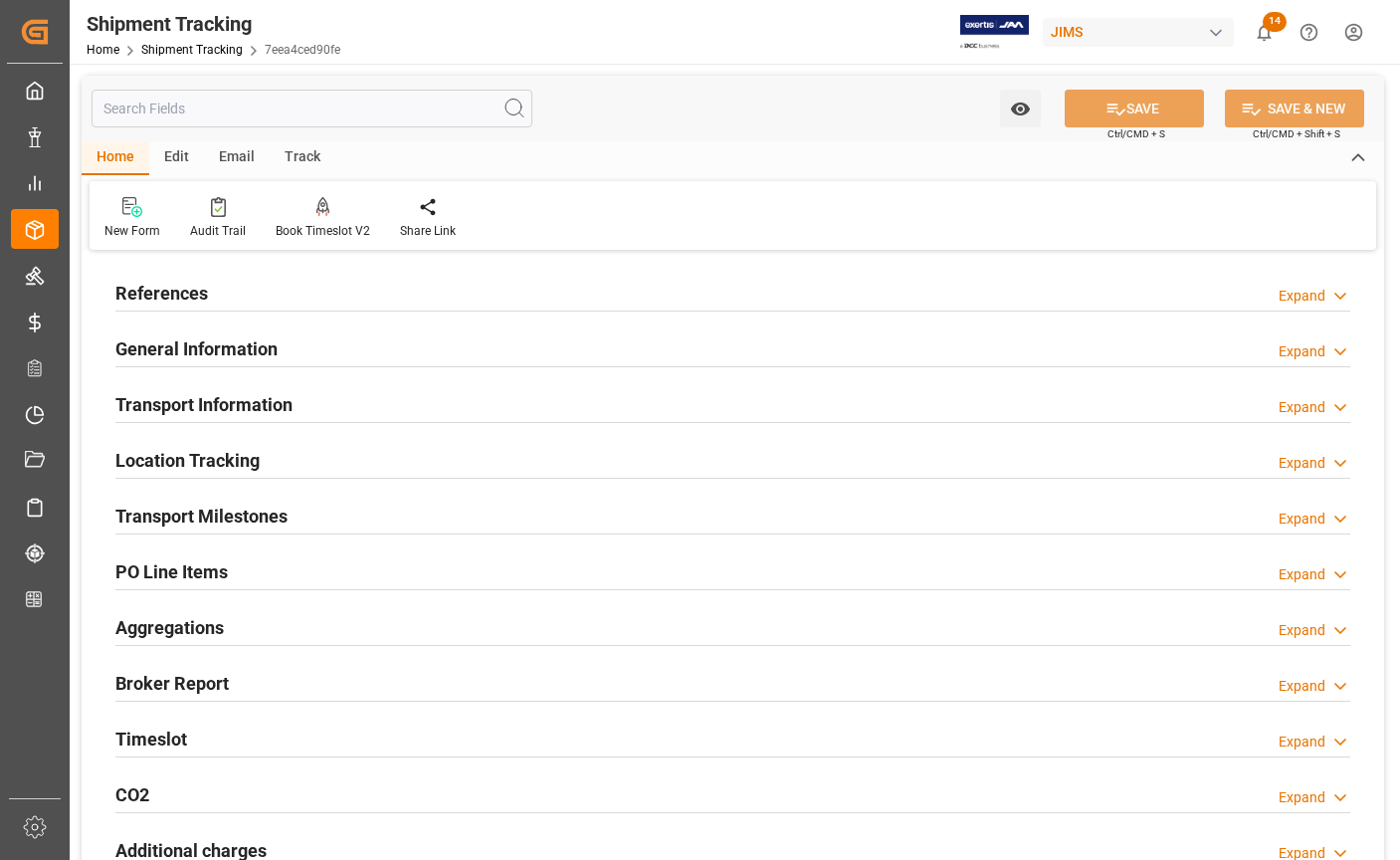 click on "Transport Milestones" at bounding box center (201, 516) 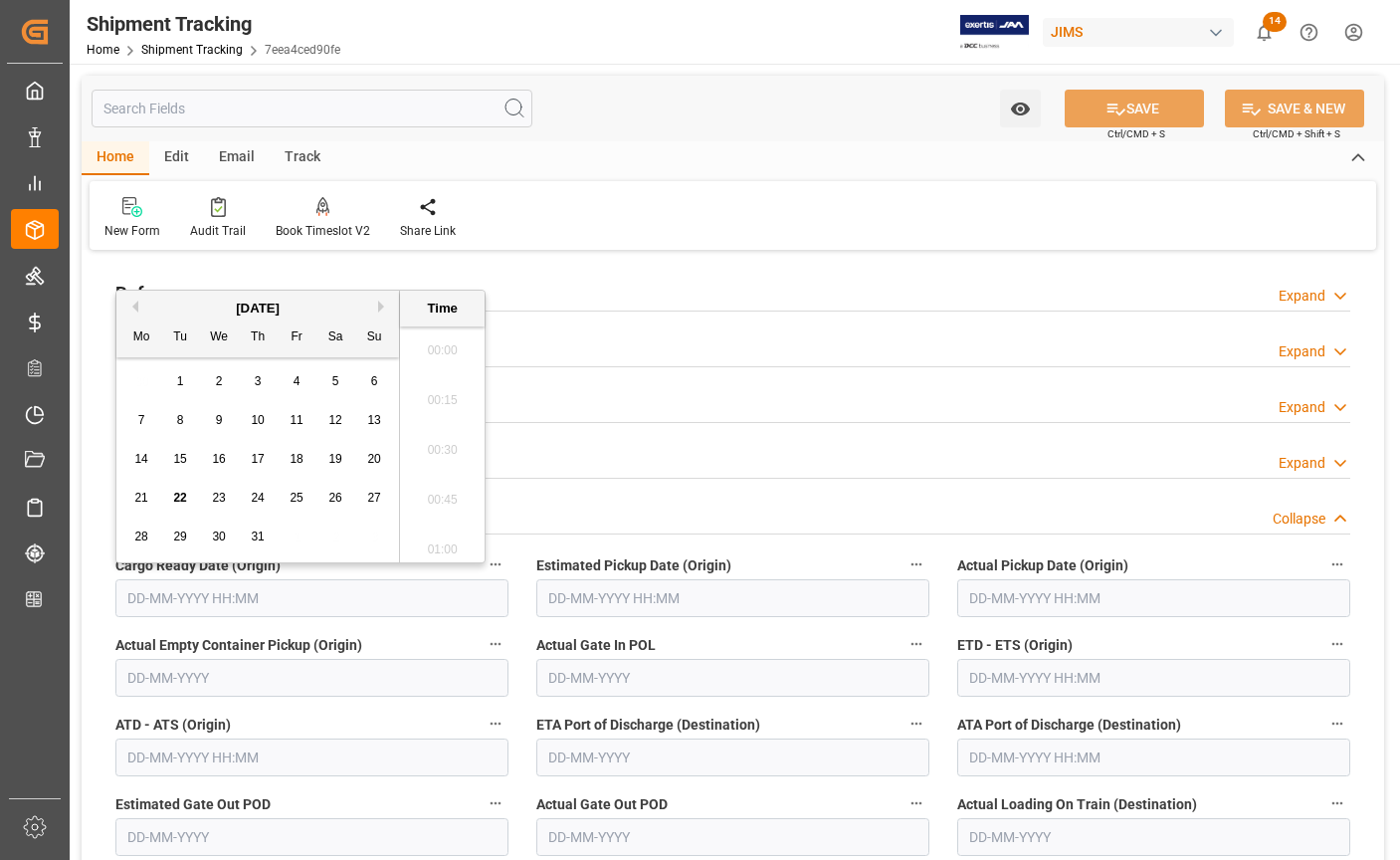 click at bounding box center (311, 598) 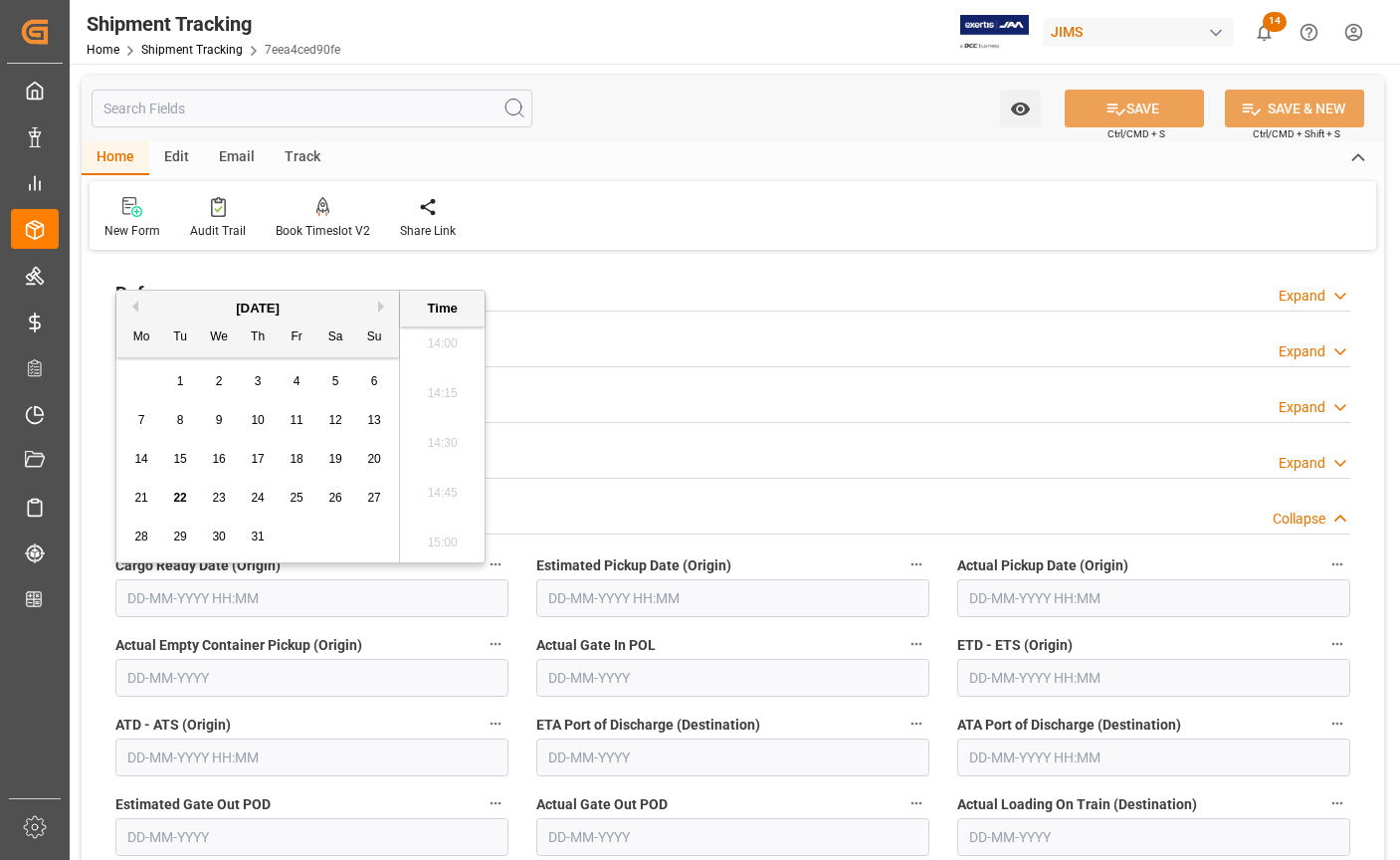 click on "15" at bounding box center (179, 459) 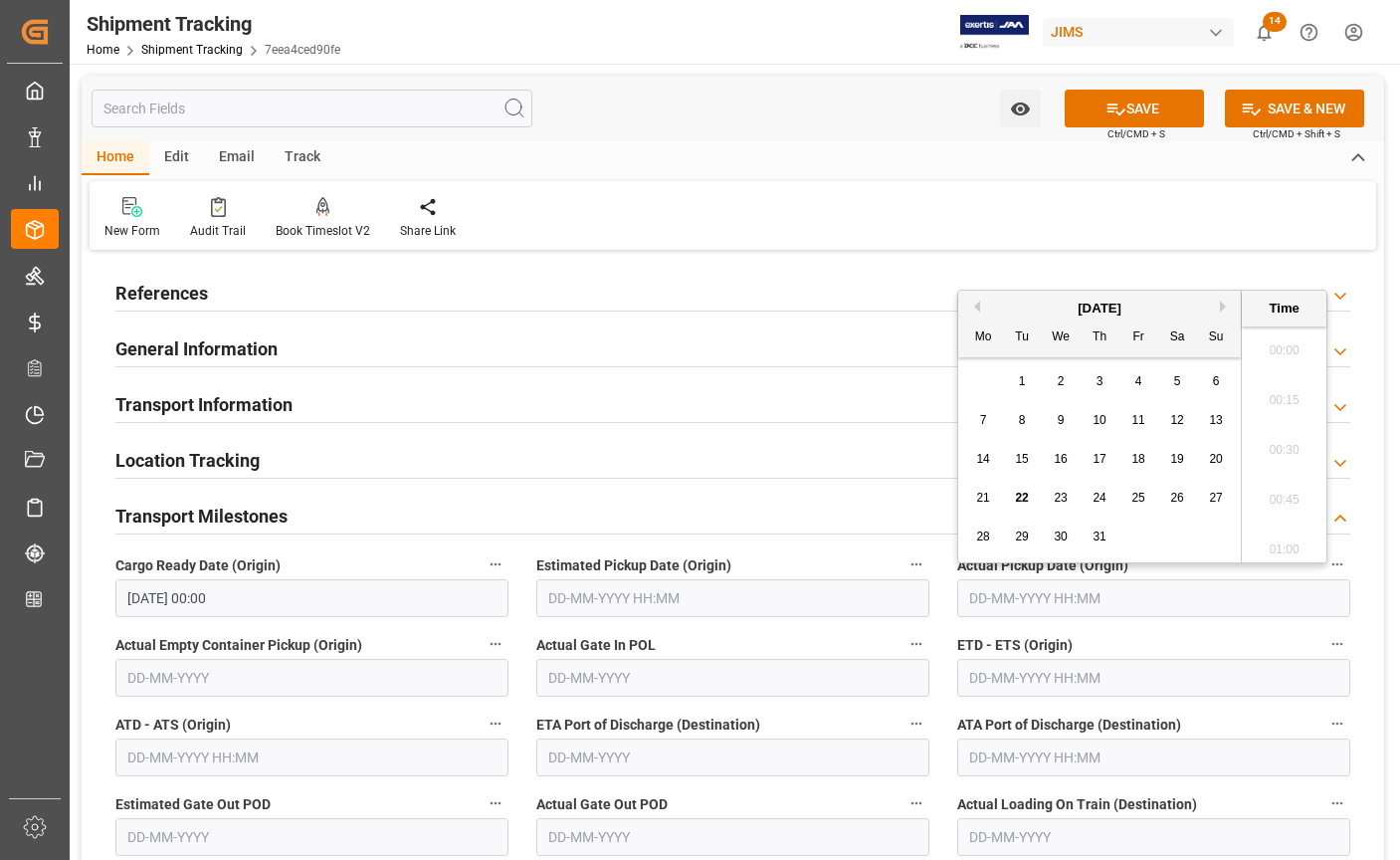 click at bounding box center (1153, 598) 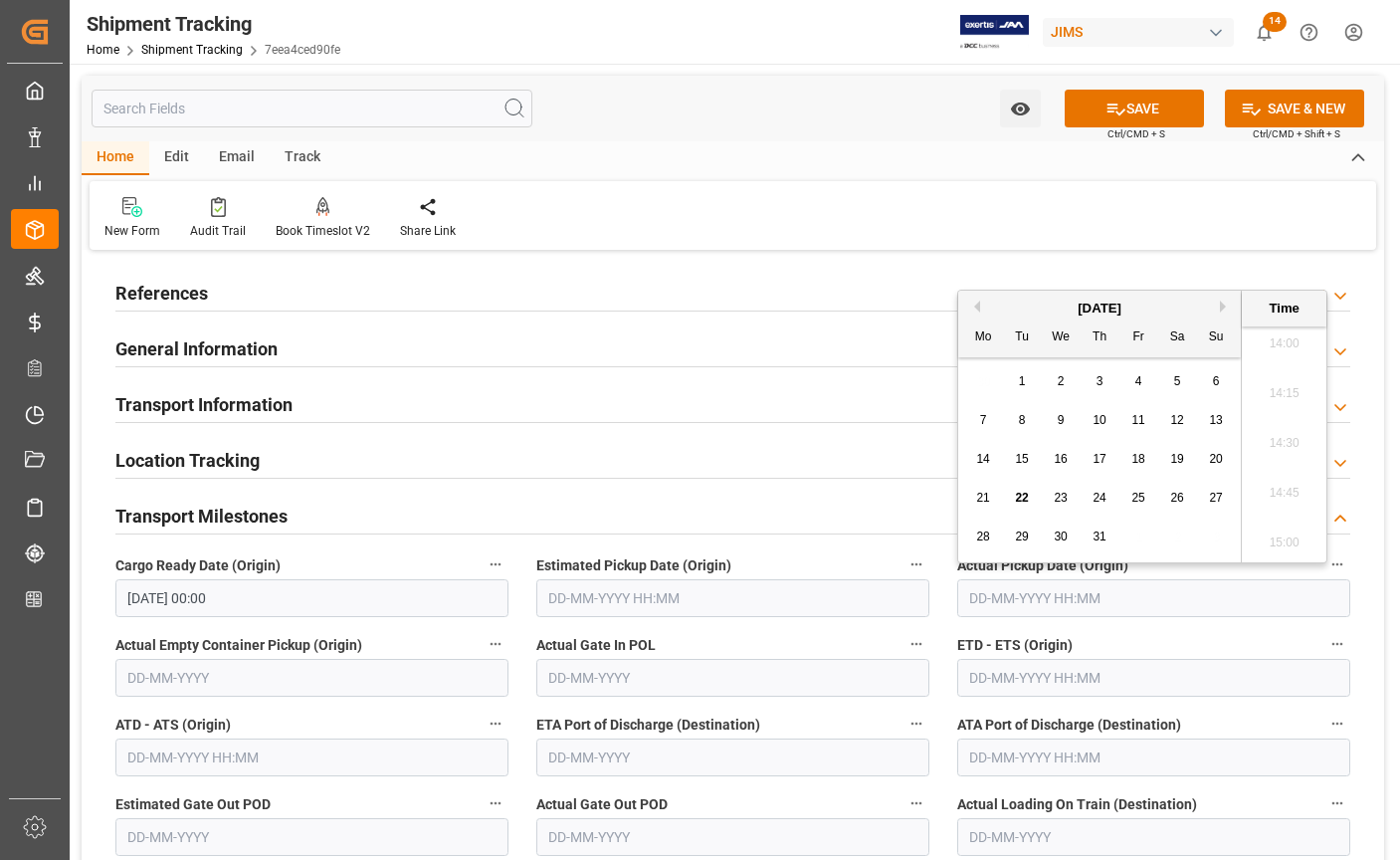 click on "15" at bounding box center [1021, 459] 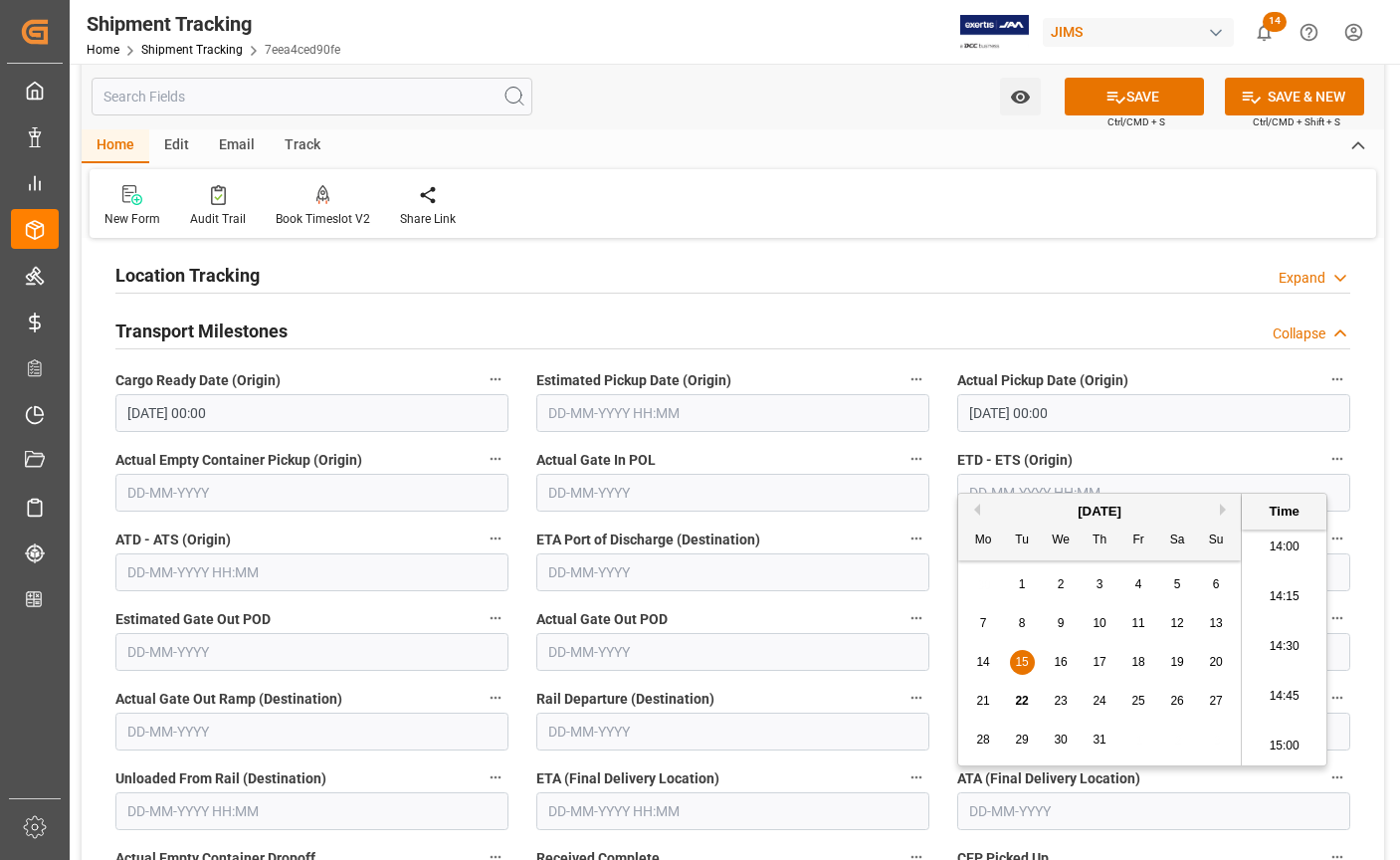 scroll, scrollTop: 199, scrollLeft: 0, axis: vertical 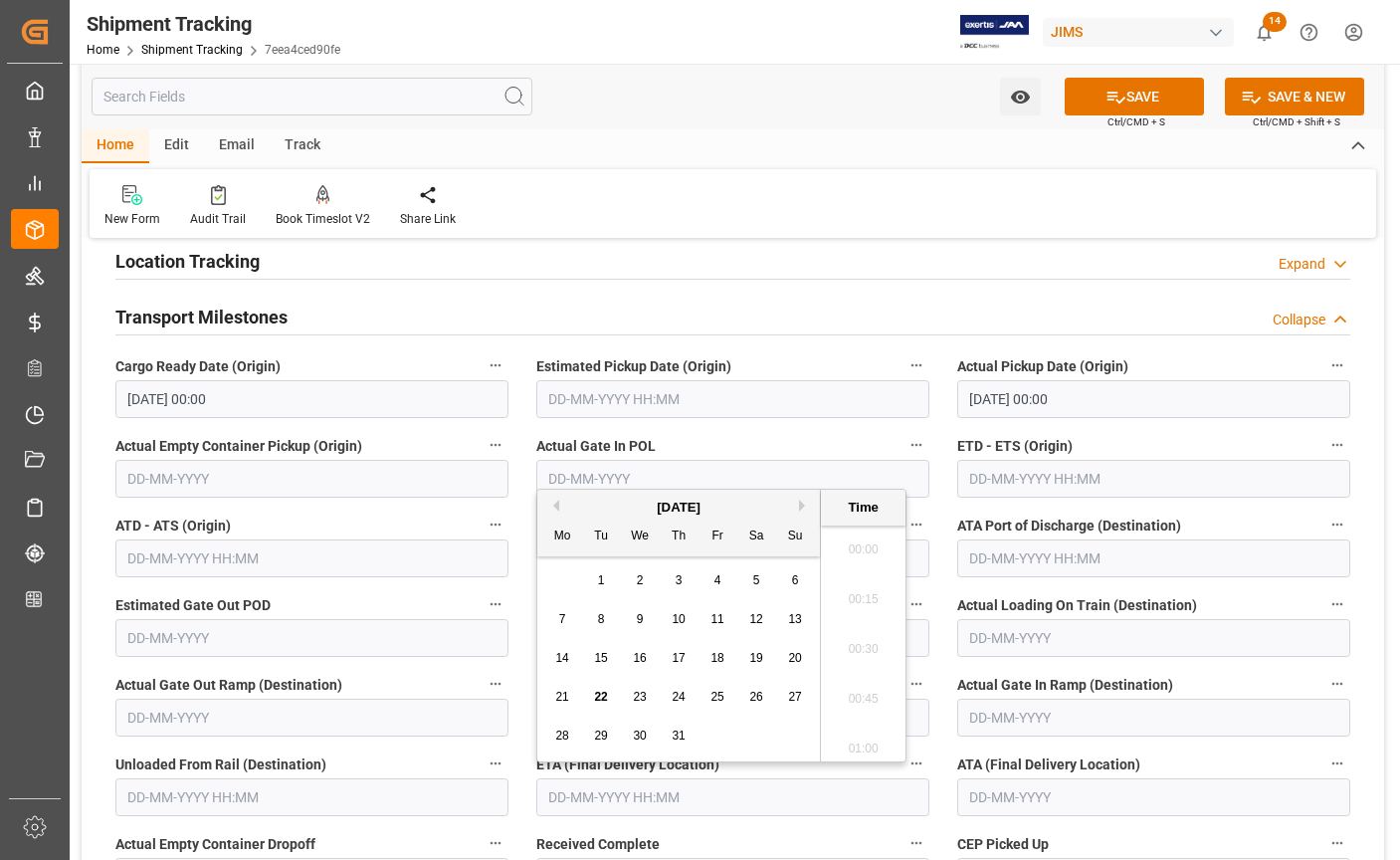 click at bounding box center [732, 797] 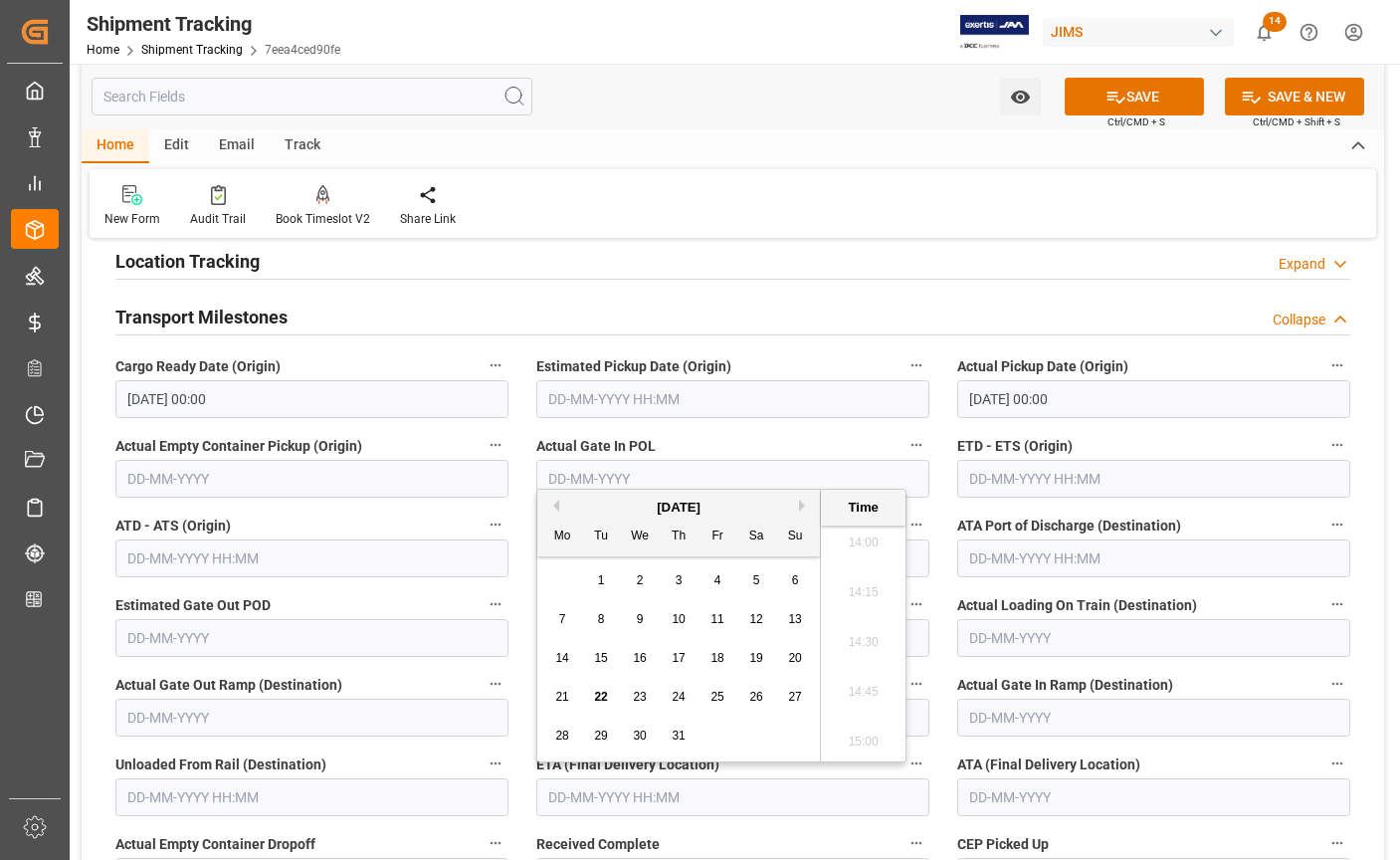 click on "22" at bounding box center (600, 697) 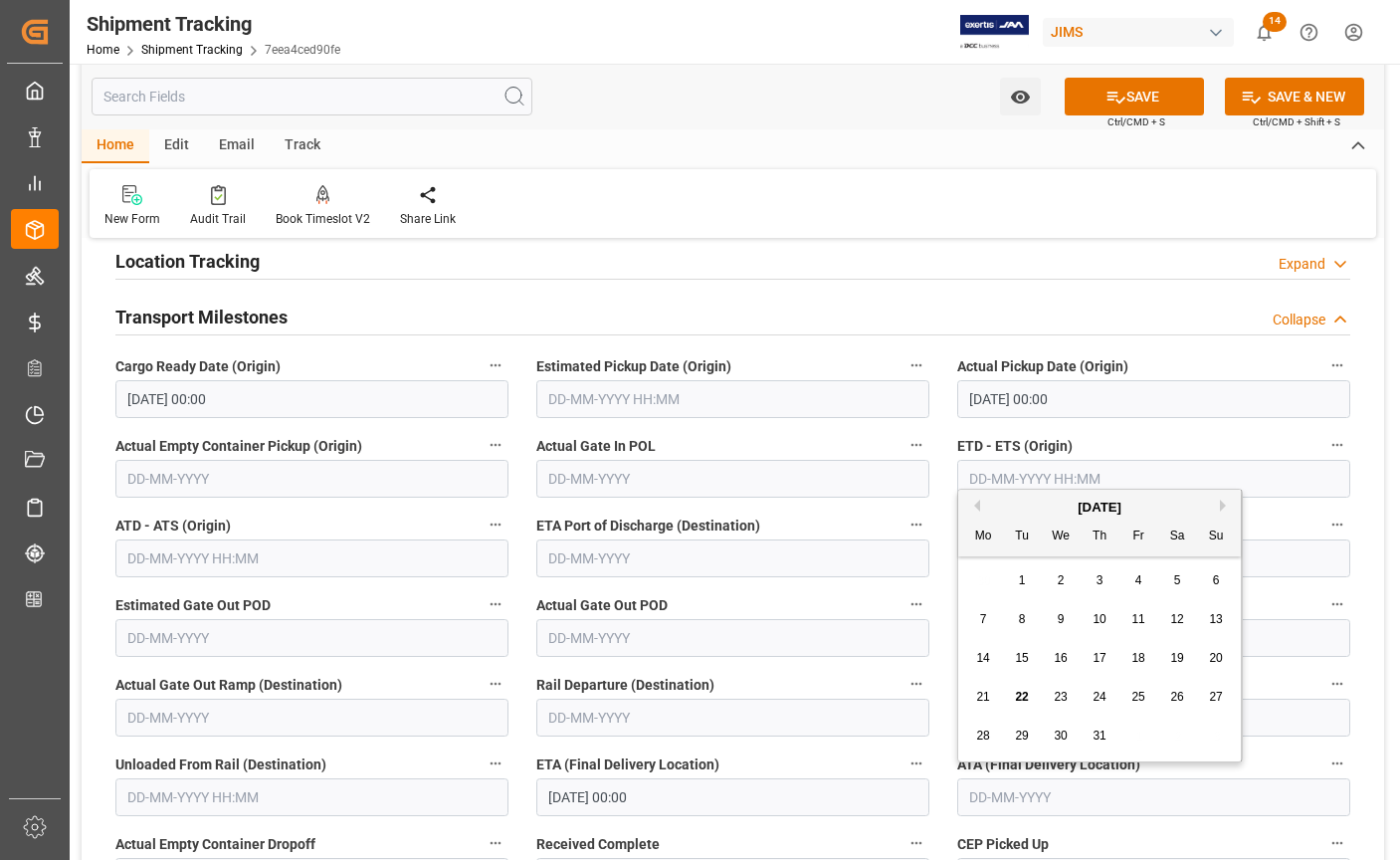 click at bounding box center (1153, 797) 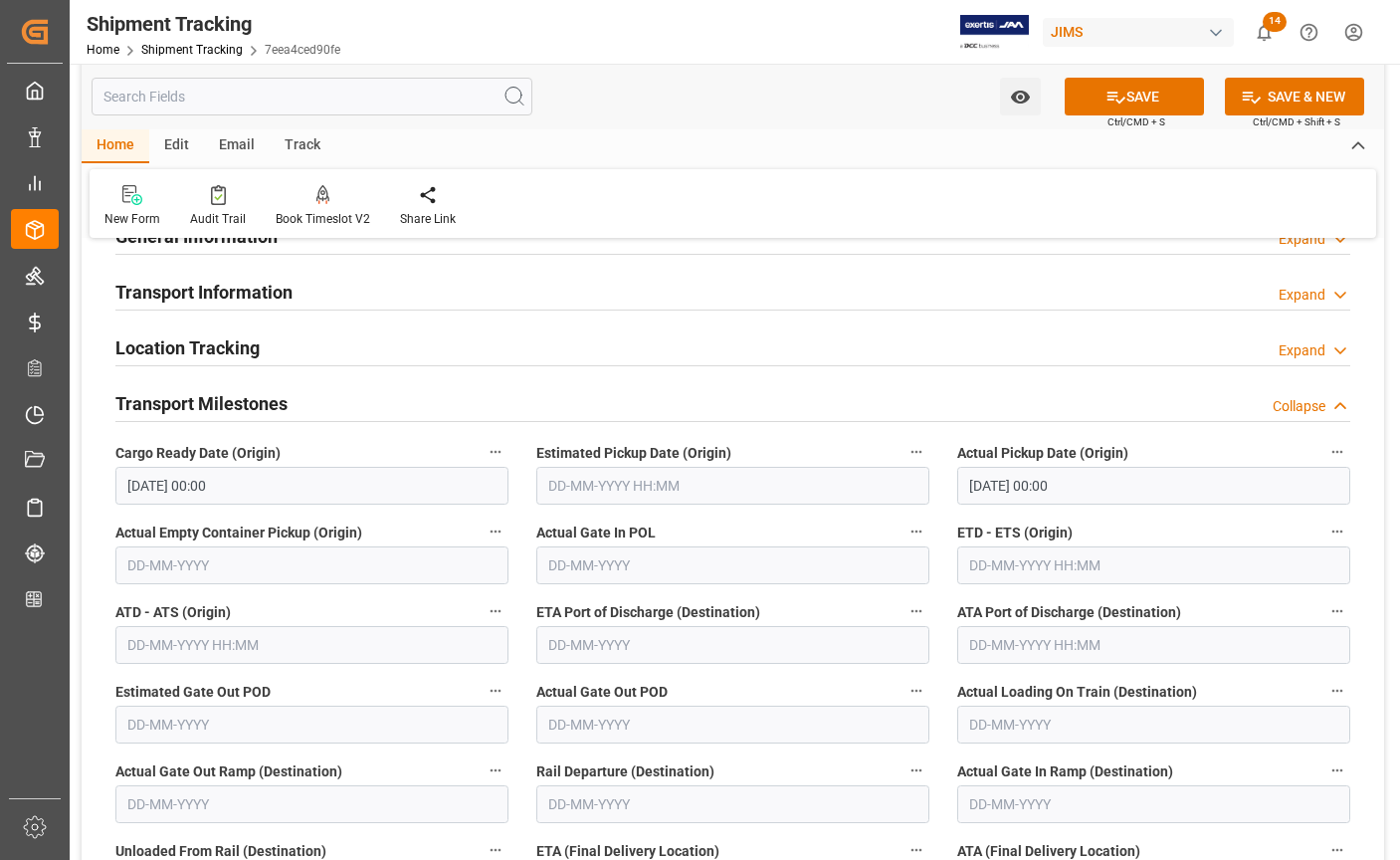 scroll, scrollTop: 0, scrollLeft: 0, axis: both 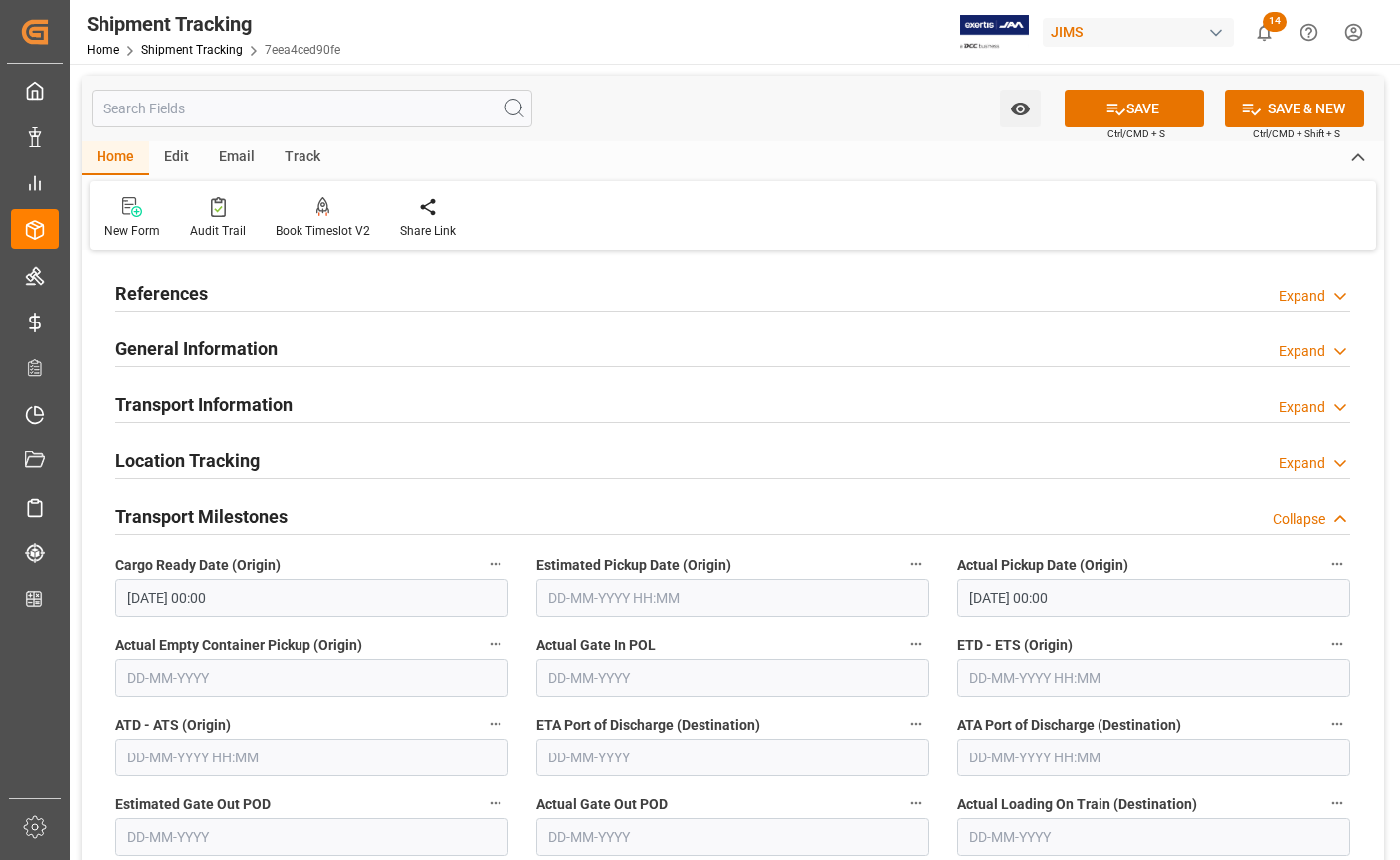 click on "References" at bounding box center [161, 293] 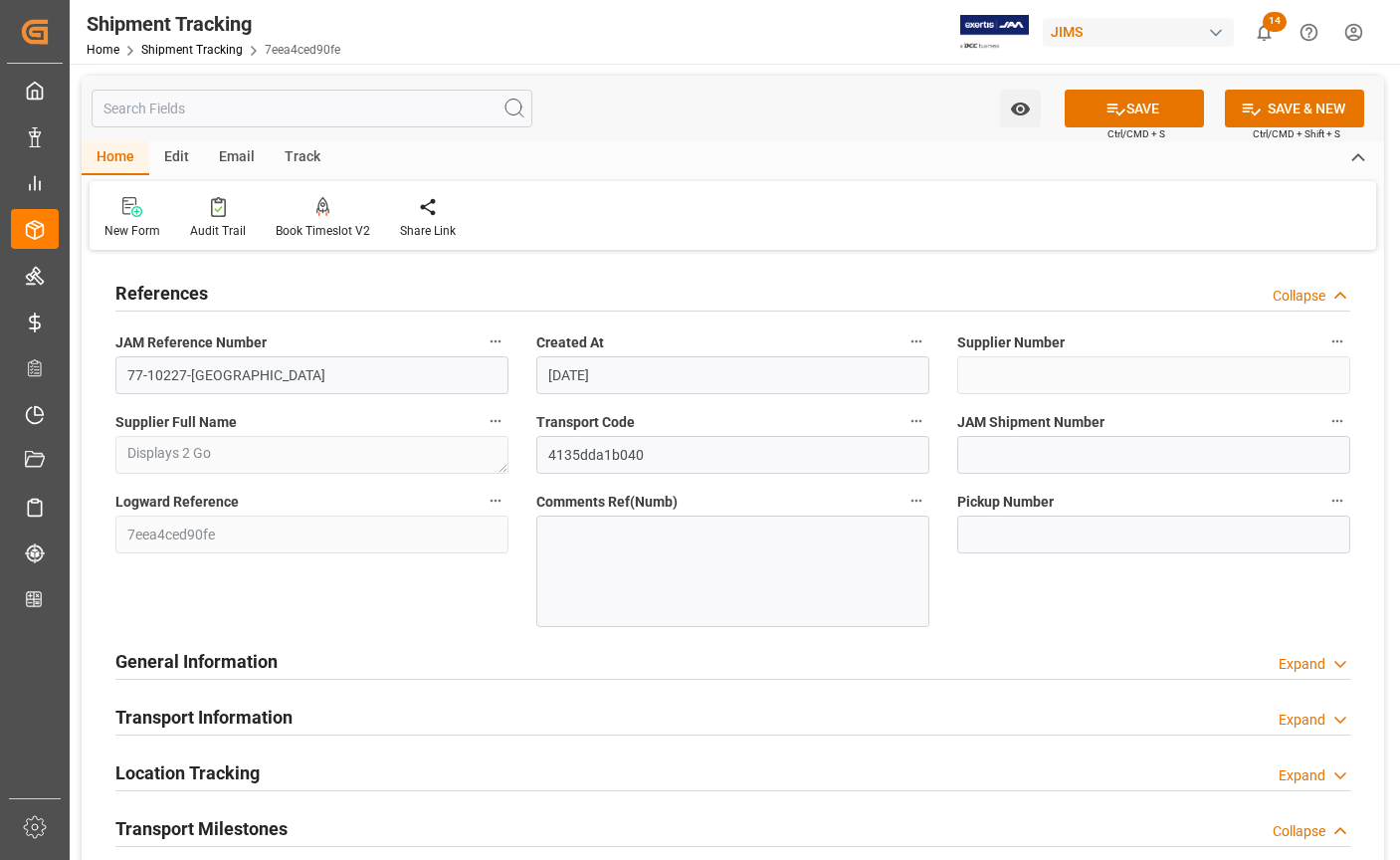 click on "Supplier Full Name" at bounding box center [176, 422] 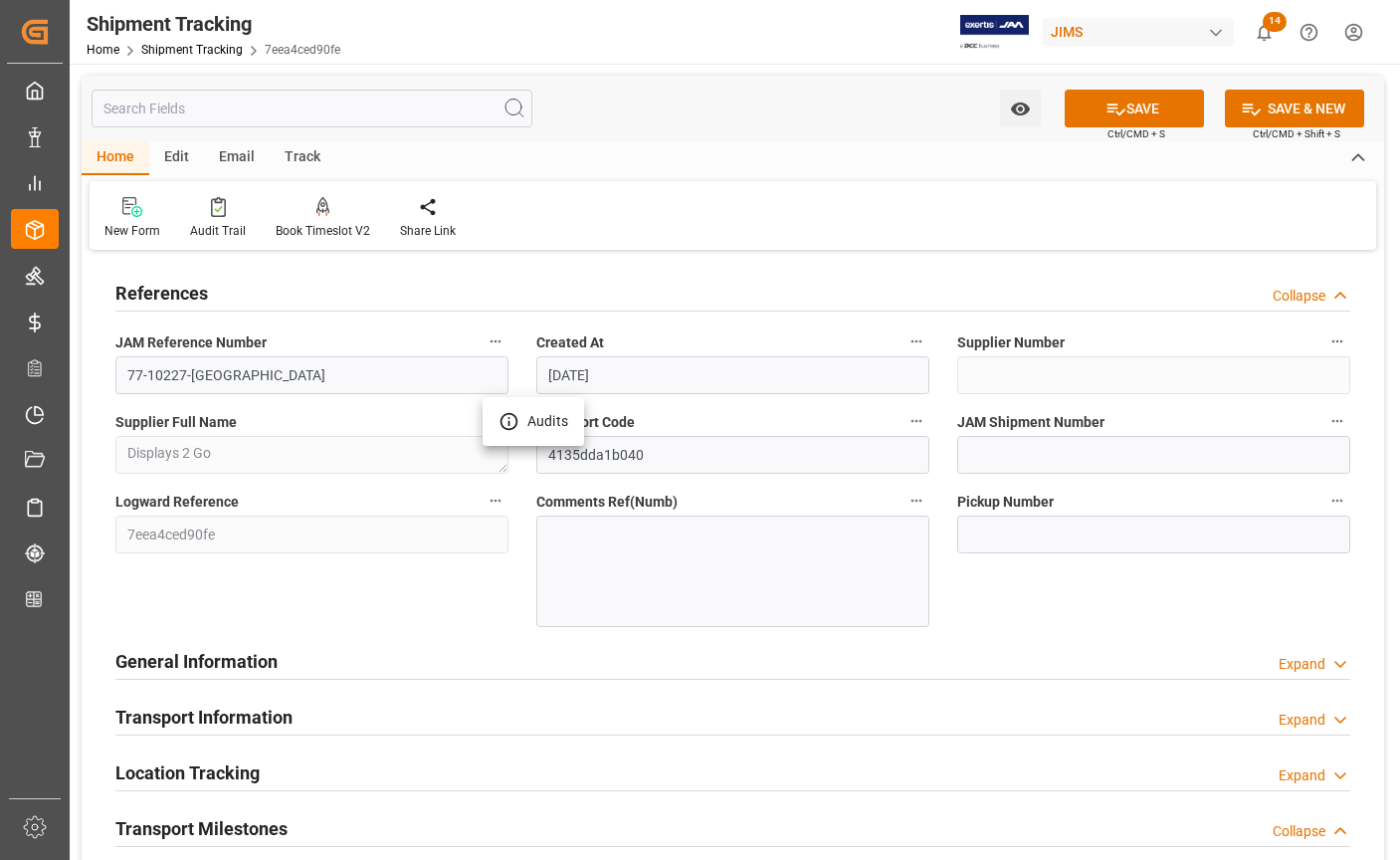 click at bounding box center (700, 430) 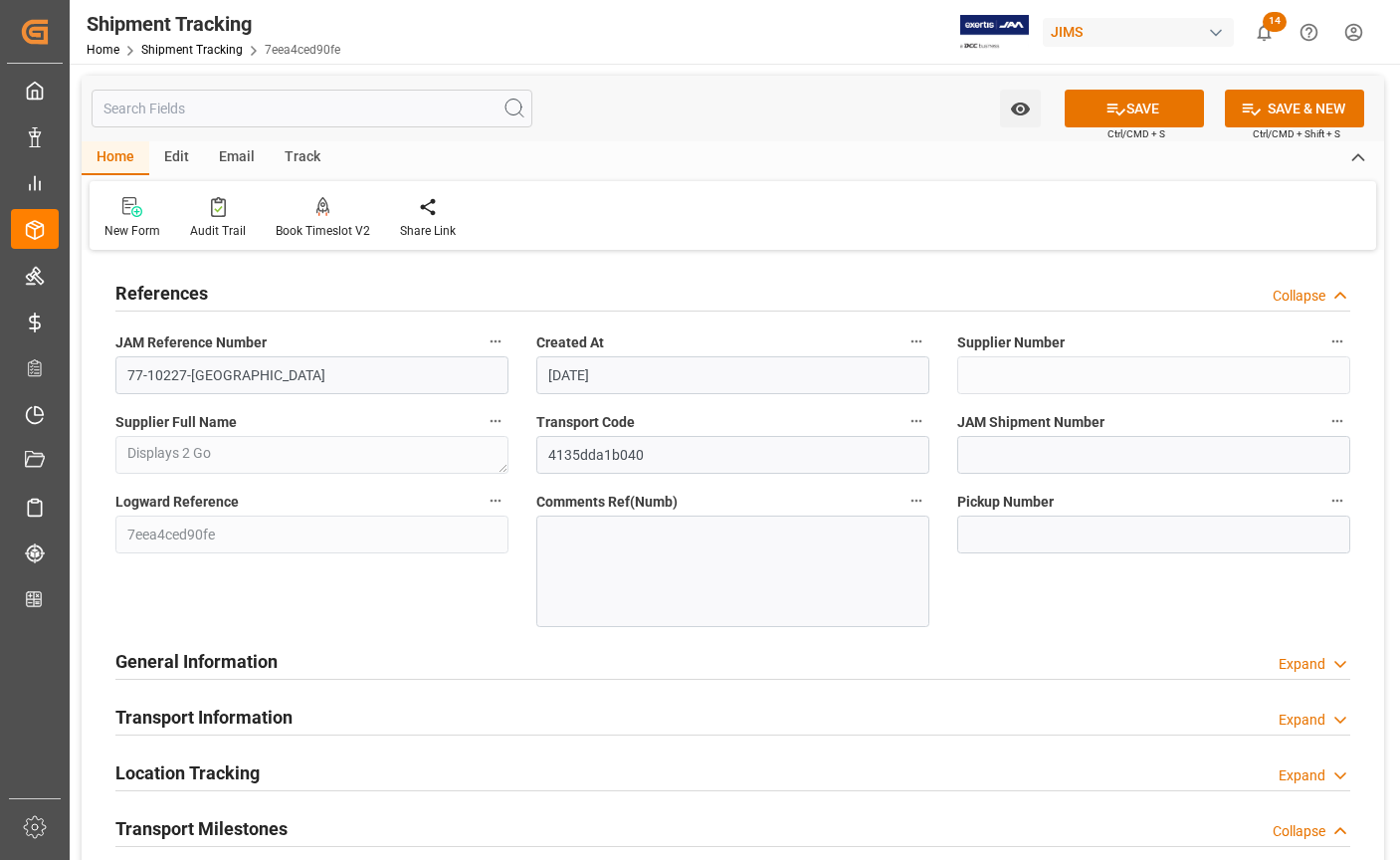 click on "General Information" at bounding box center [196, 661] 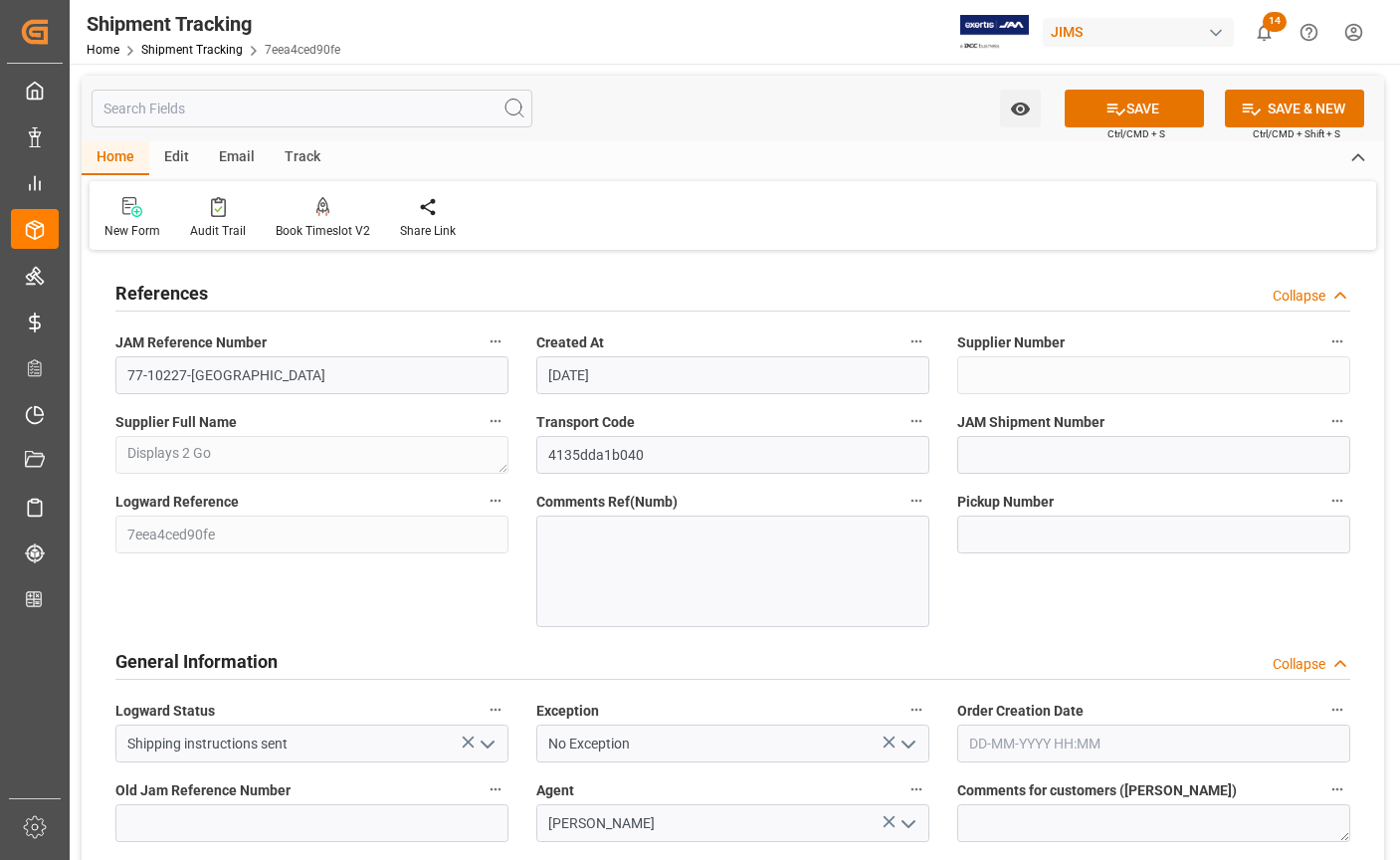 click 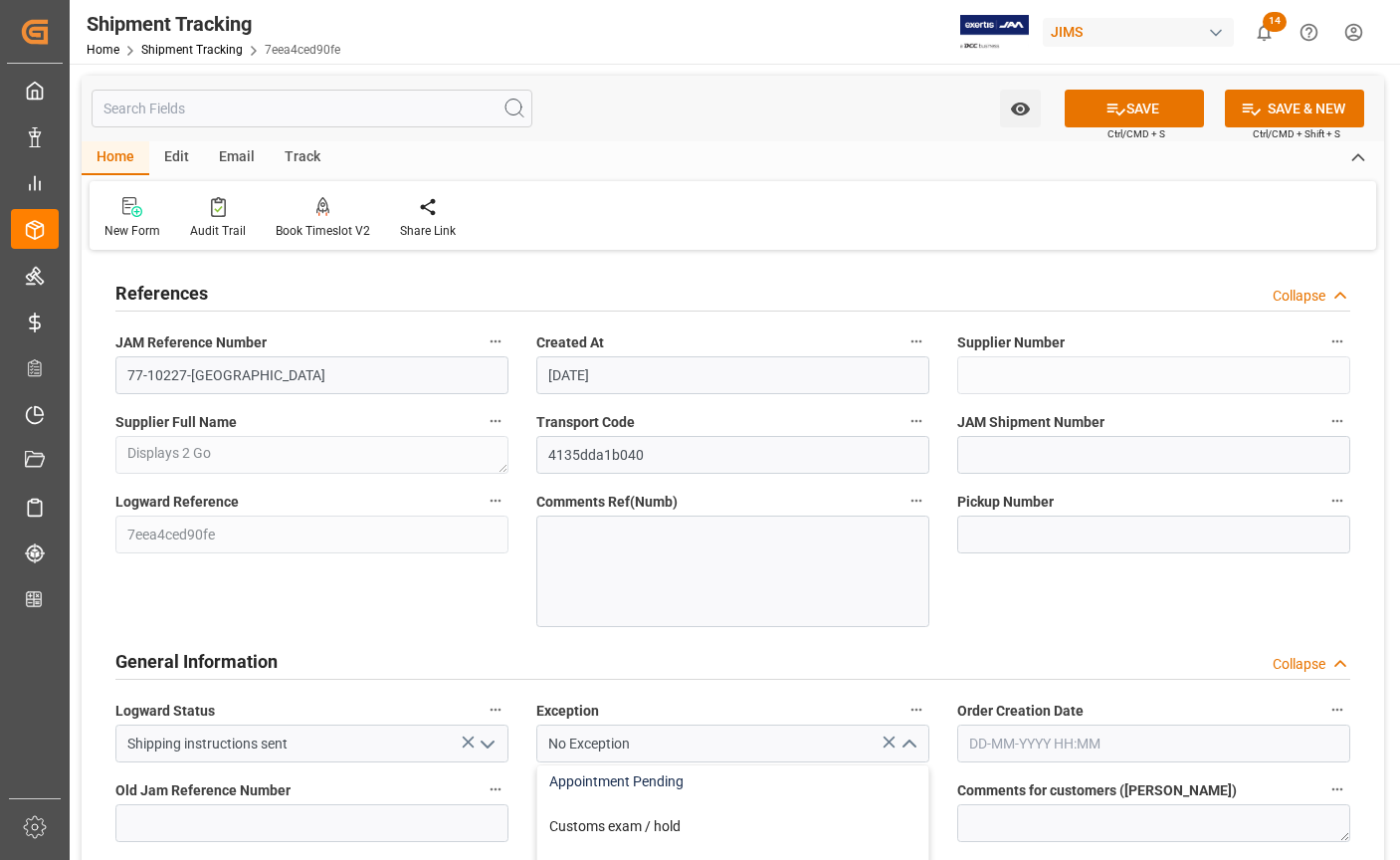 scroll, scrollTop: 100, scrollLeft: 0, axis: vertical 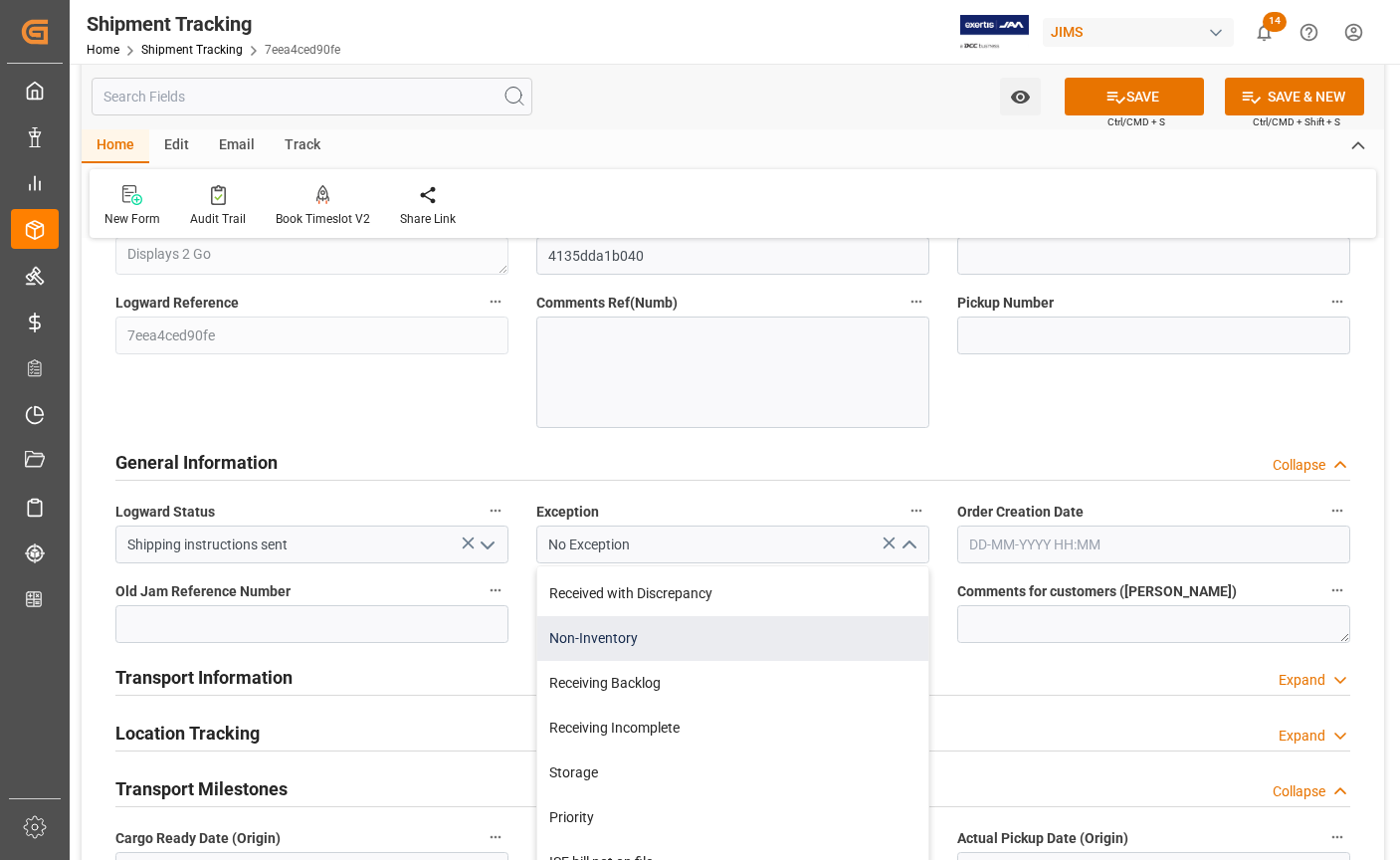 click on "Non-Inventory" at bounding box center (732, 638) 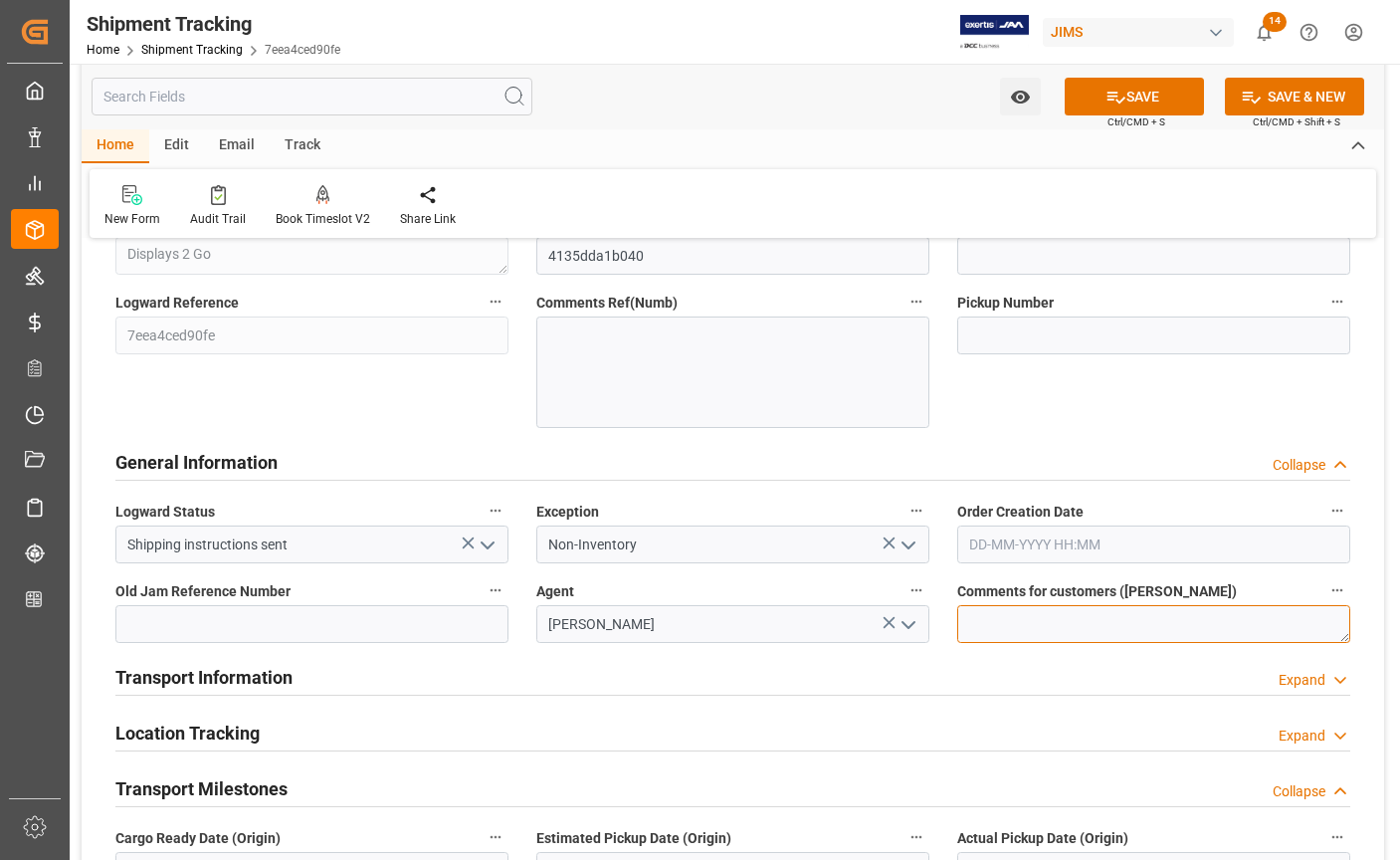 click at bounding box center [1153, 624] 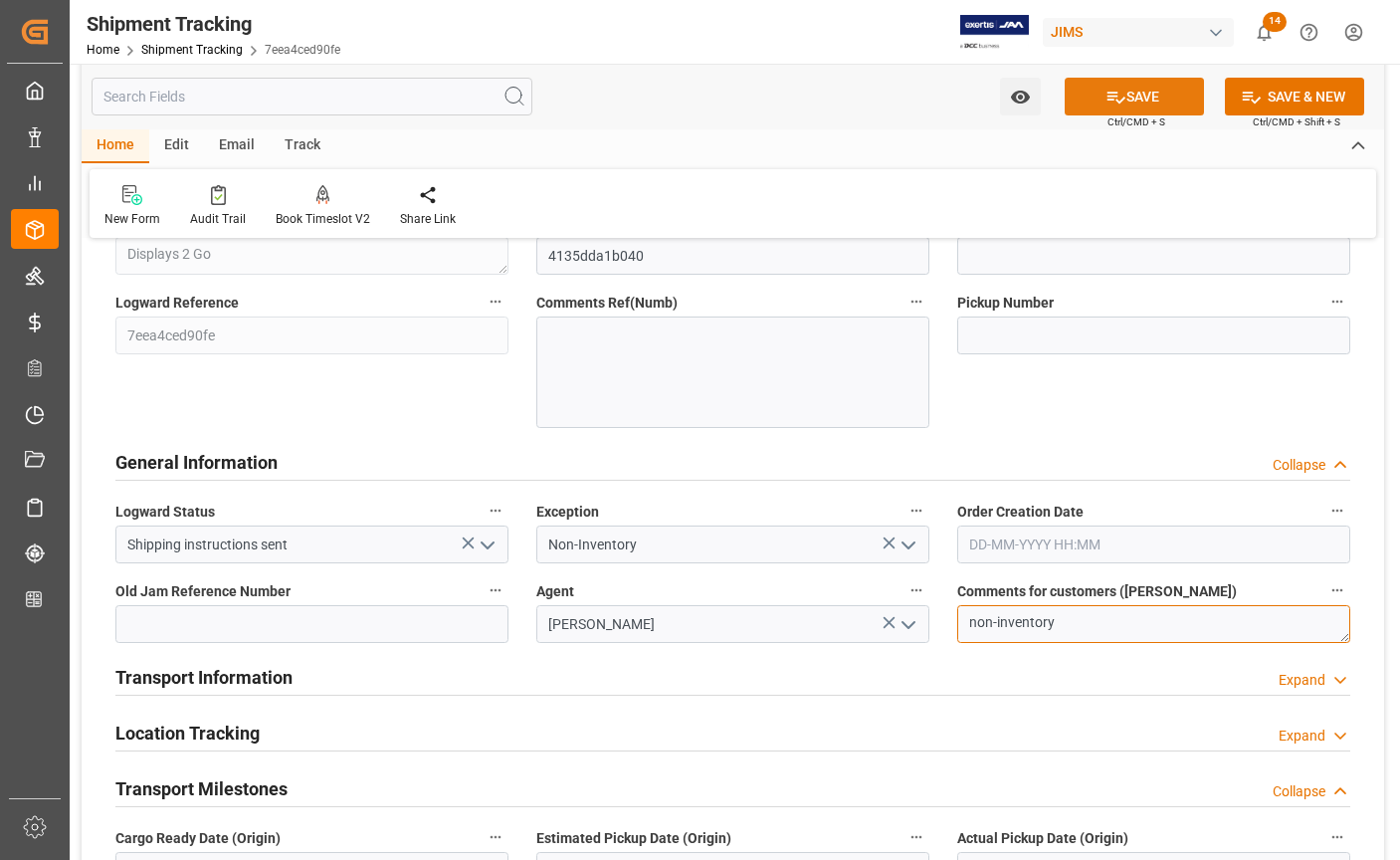 type on "non-inventory" 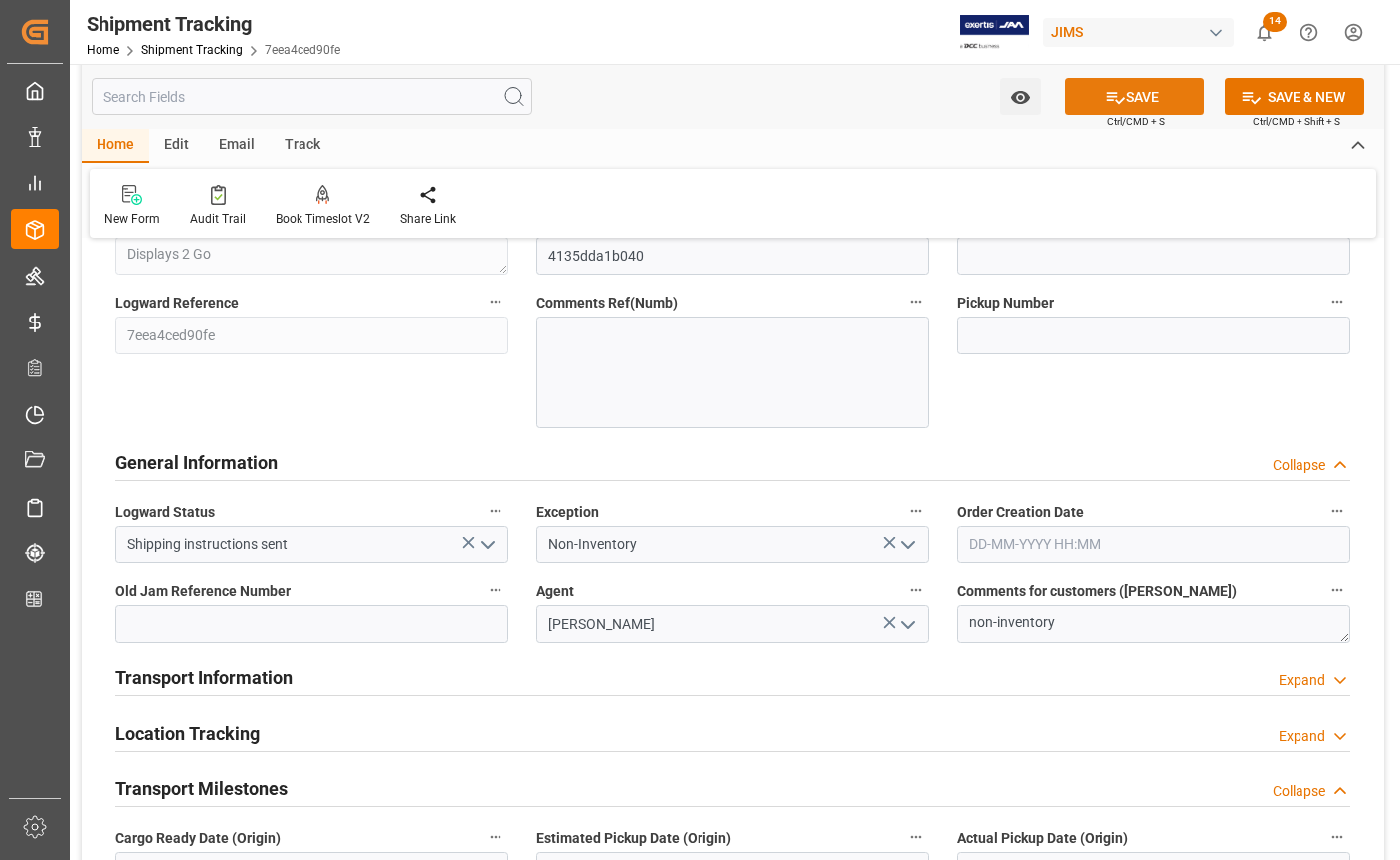 click on "SAVE" at bounding box center [1134, 97] 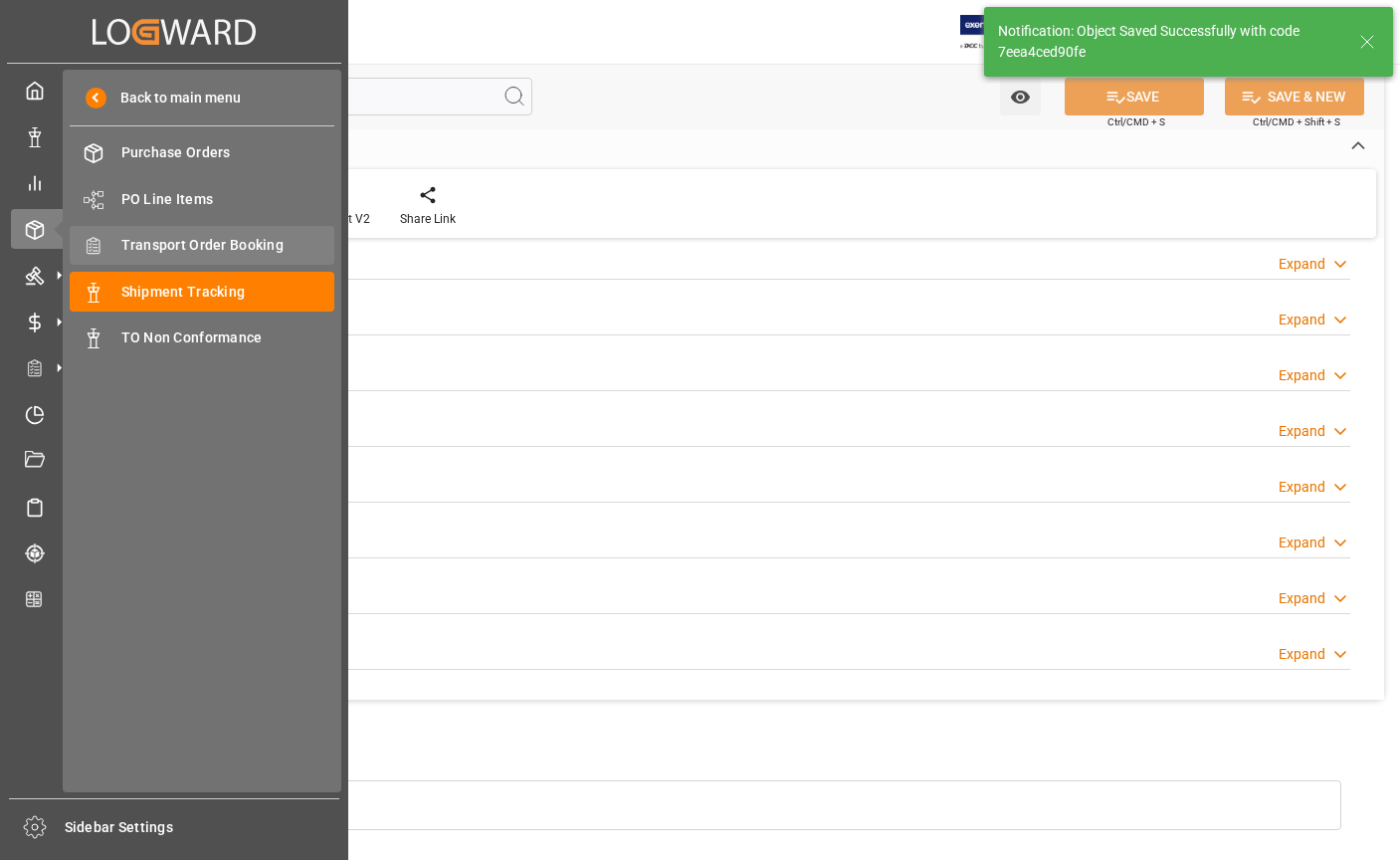 click on "Transport Order Booking" at bounding box center (228, 245) 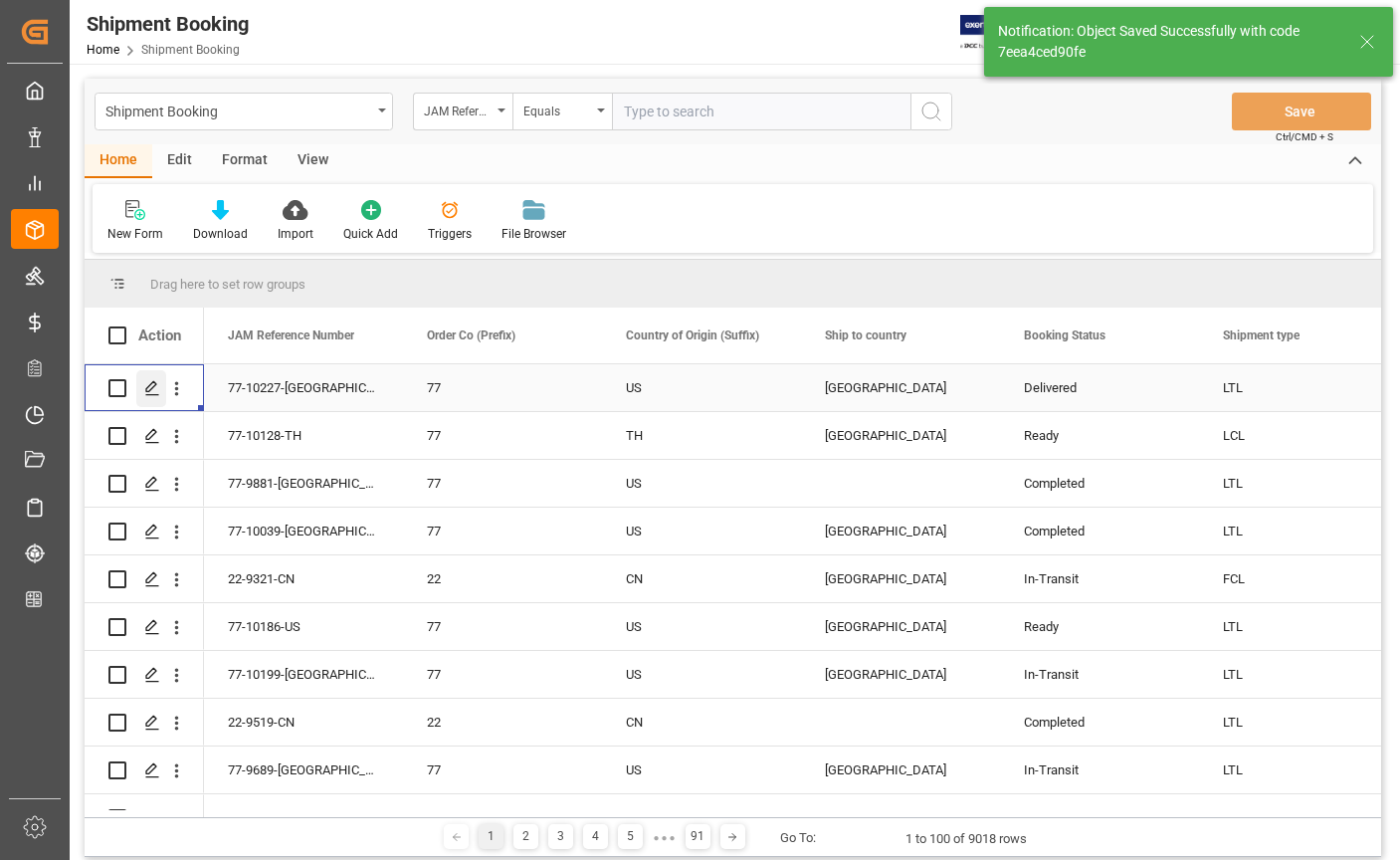click 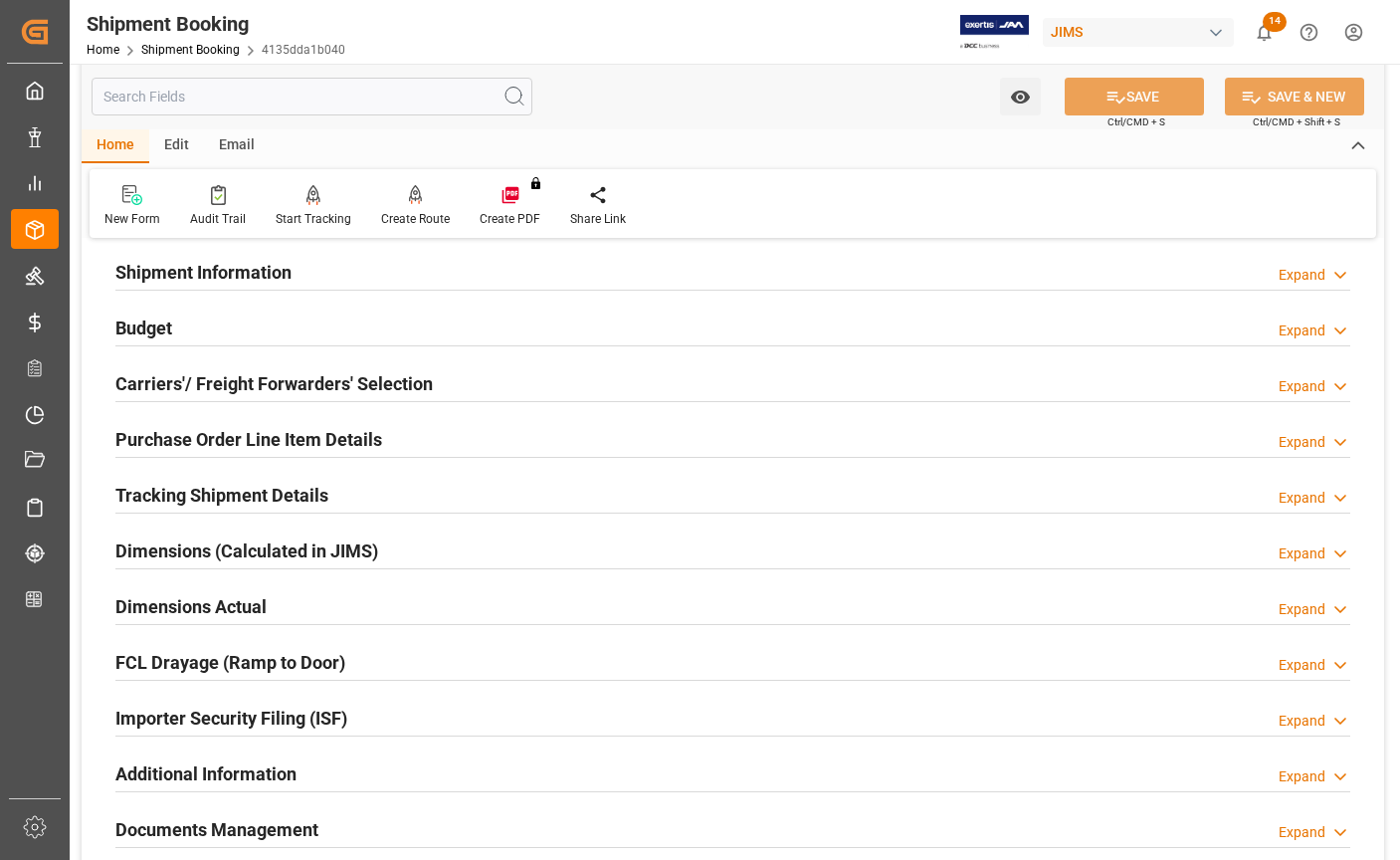 scroll, scrollTop: 498, scrollLeft: 0, axis: vertical 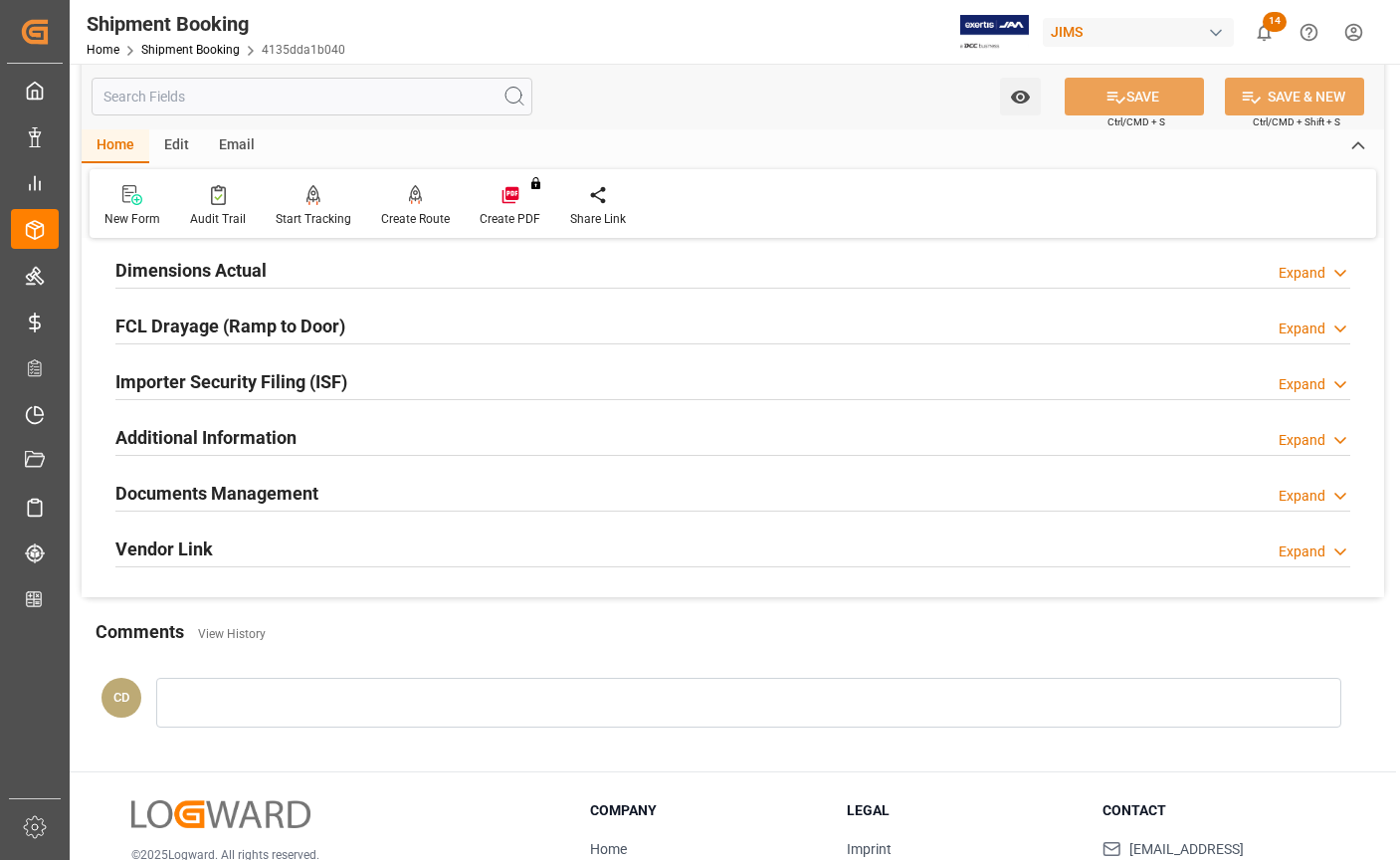 click on "Documents Management" at bounding box center (217, 493) 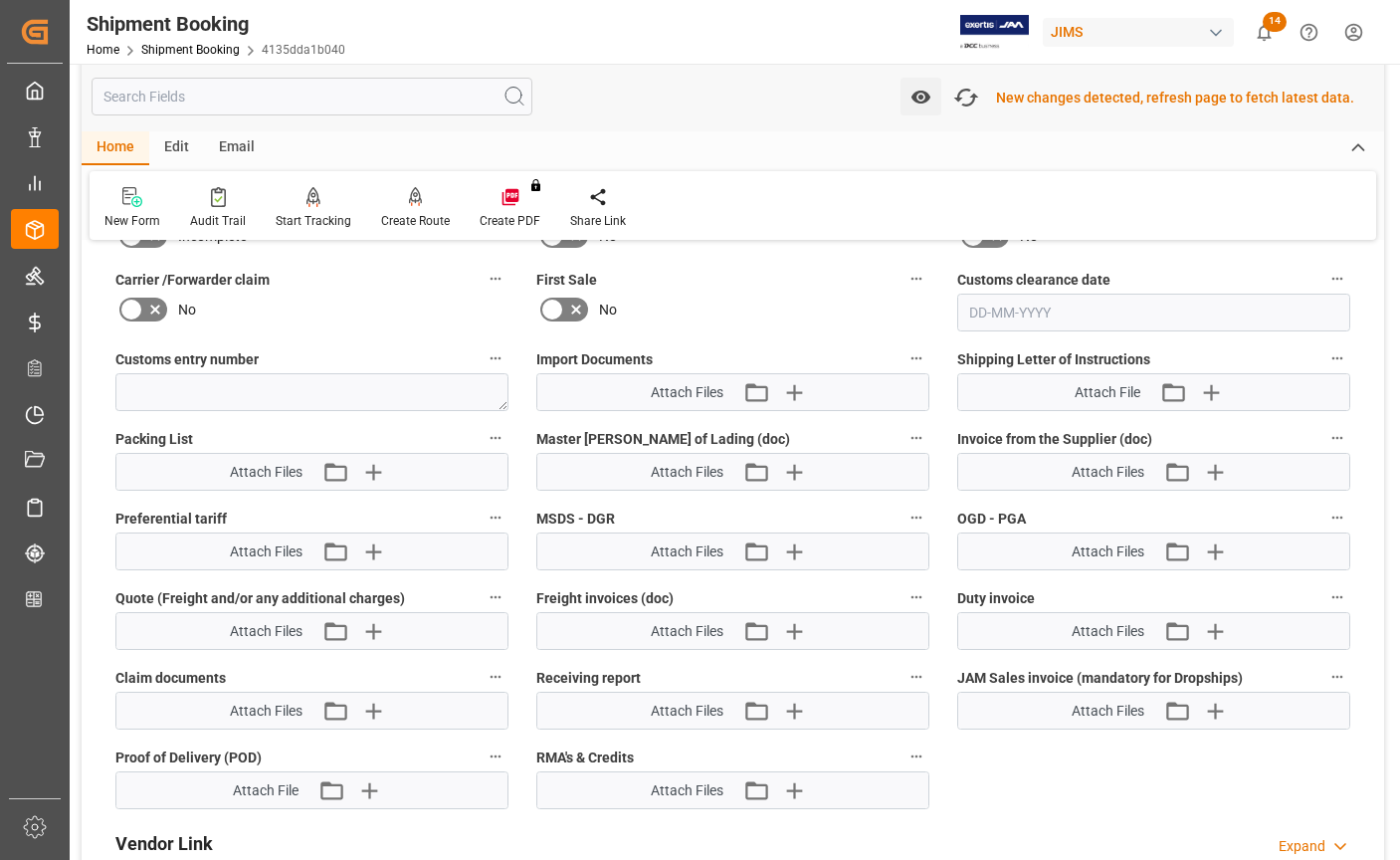 scroll, scrollTop: 997, scrollLeft: 0, axis: vertical 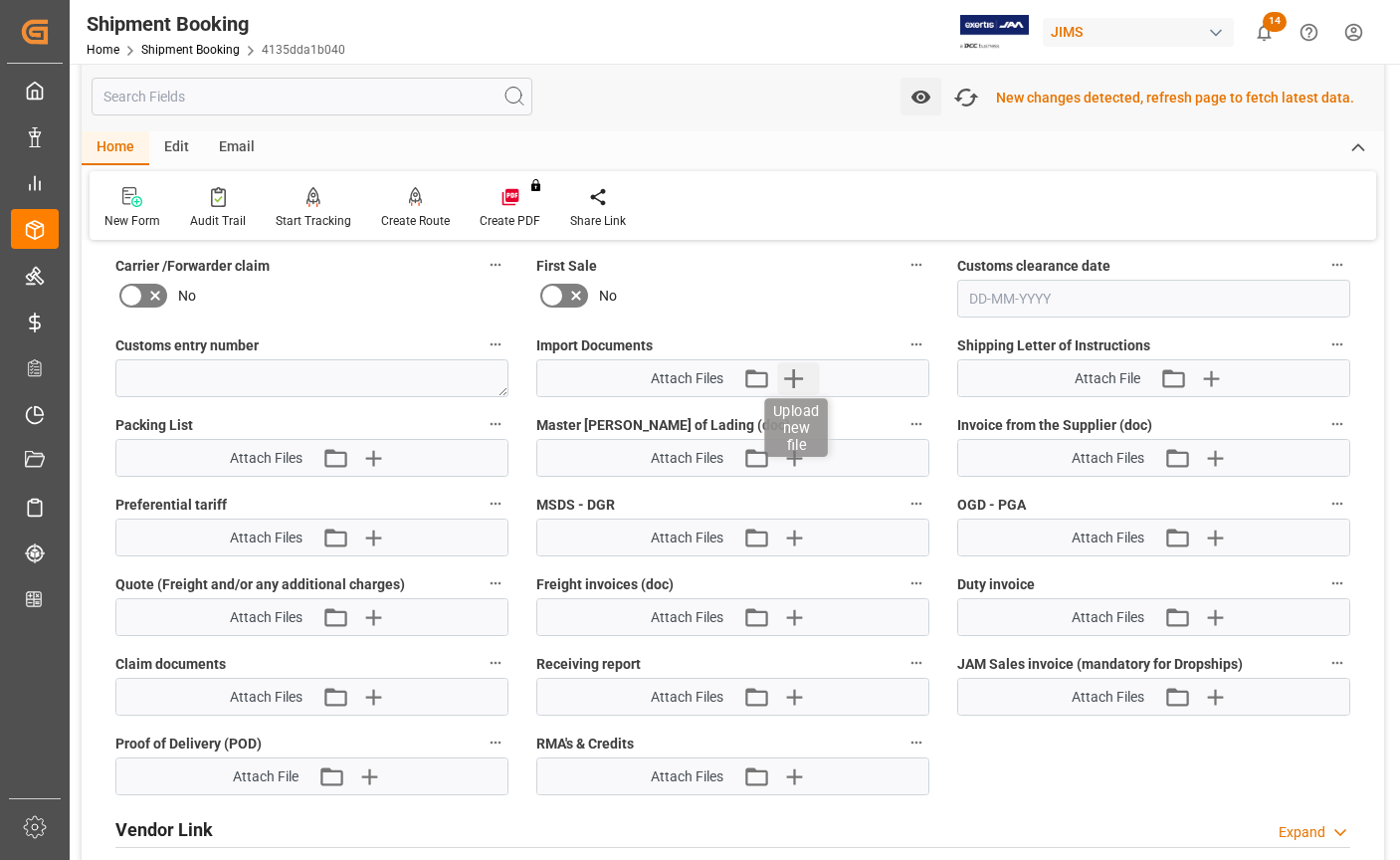 click 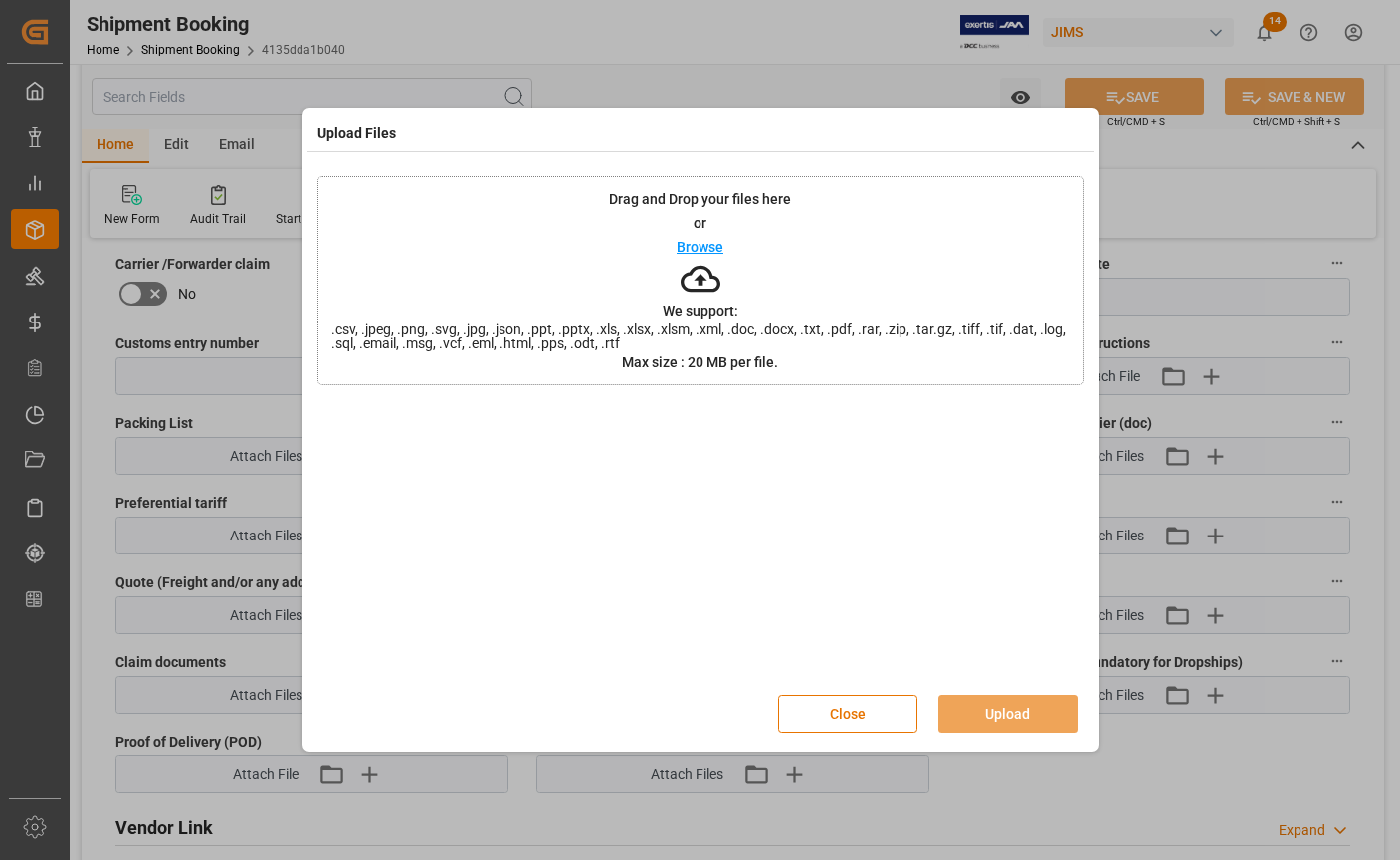 scroll, scrollTop: 995, scrollLeft: 0, axis: vertical 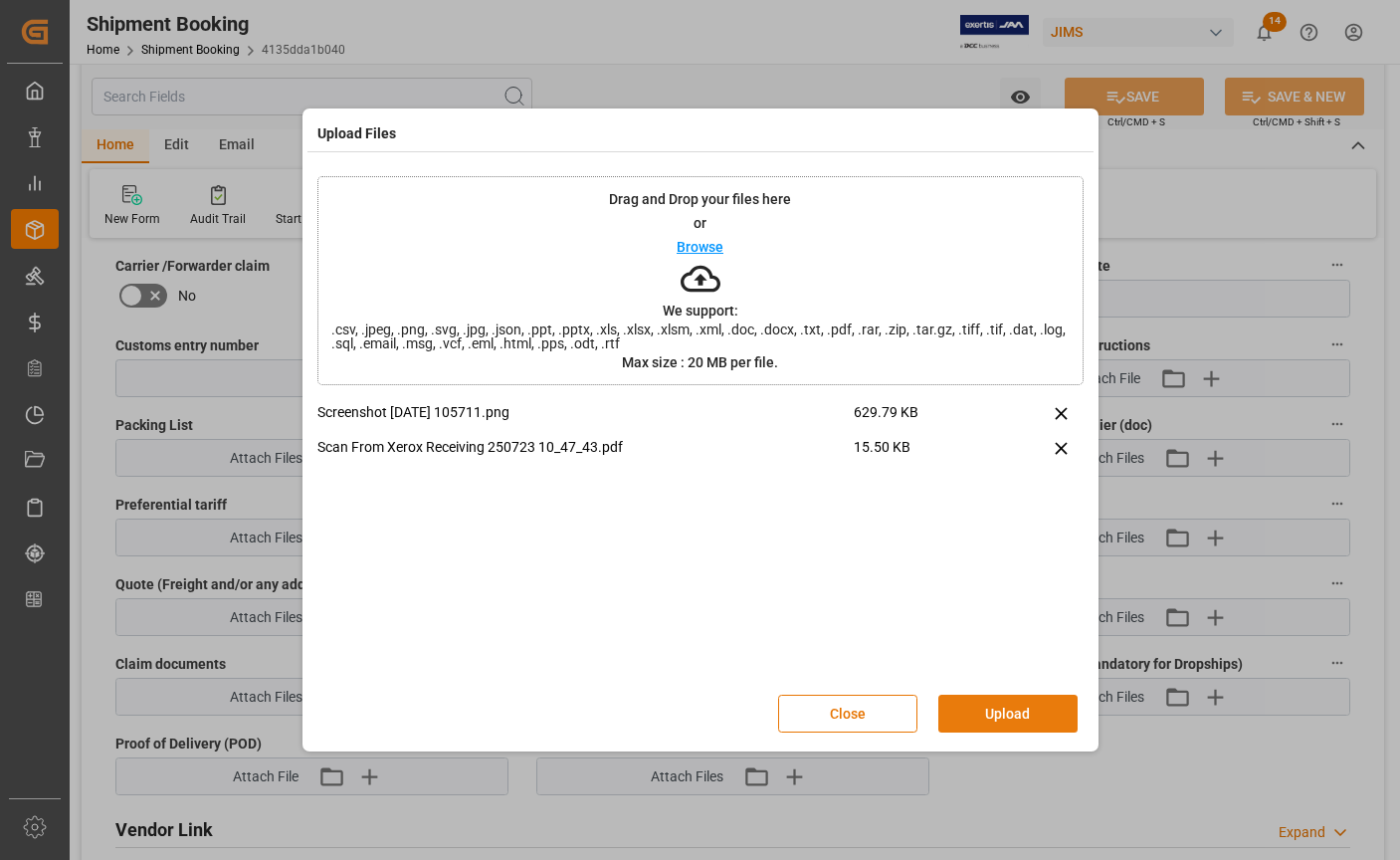 click on "Upload" at bounding box center [1008, 714] 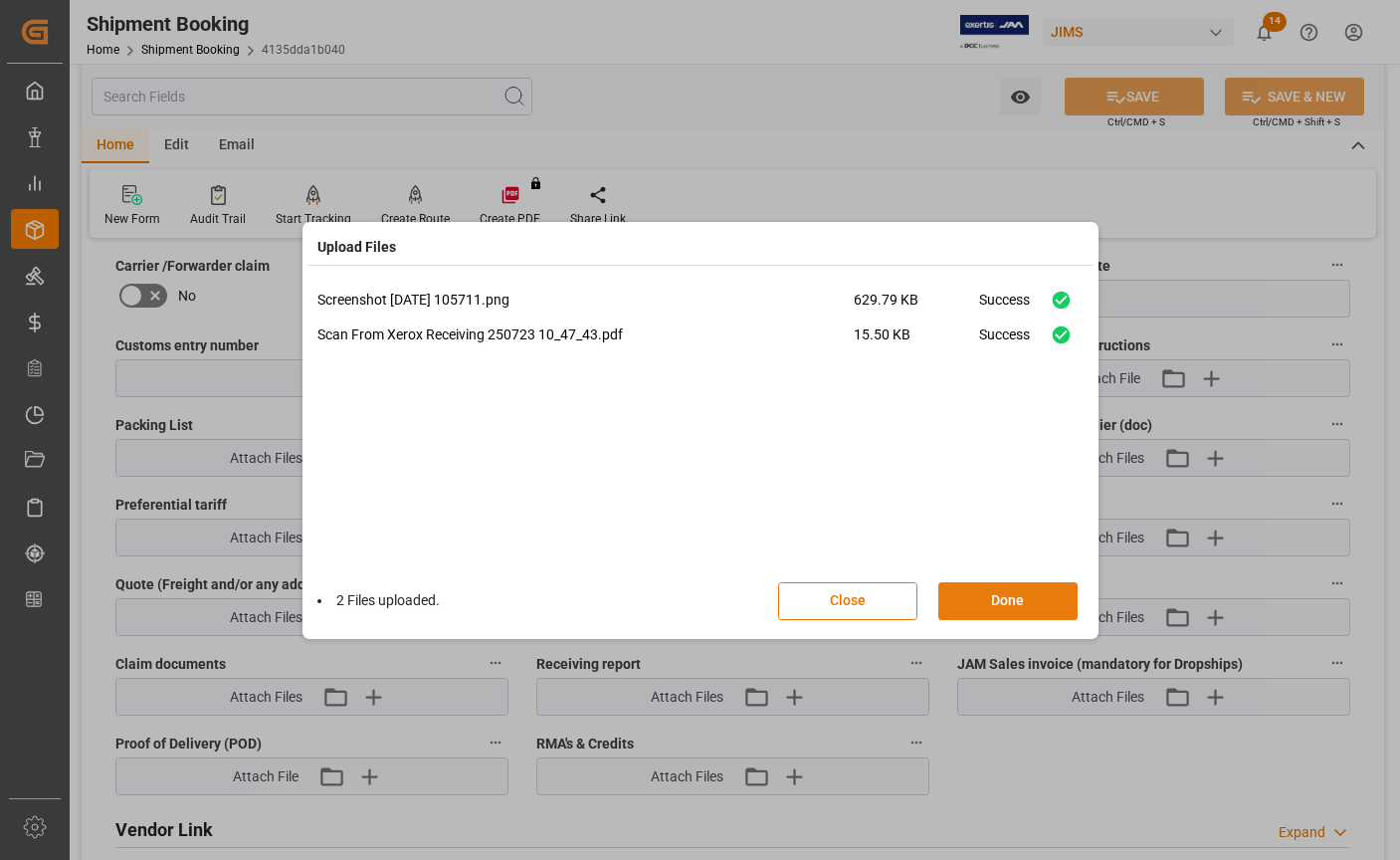 click on "Done" at bounding box center [1008, 601] 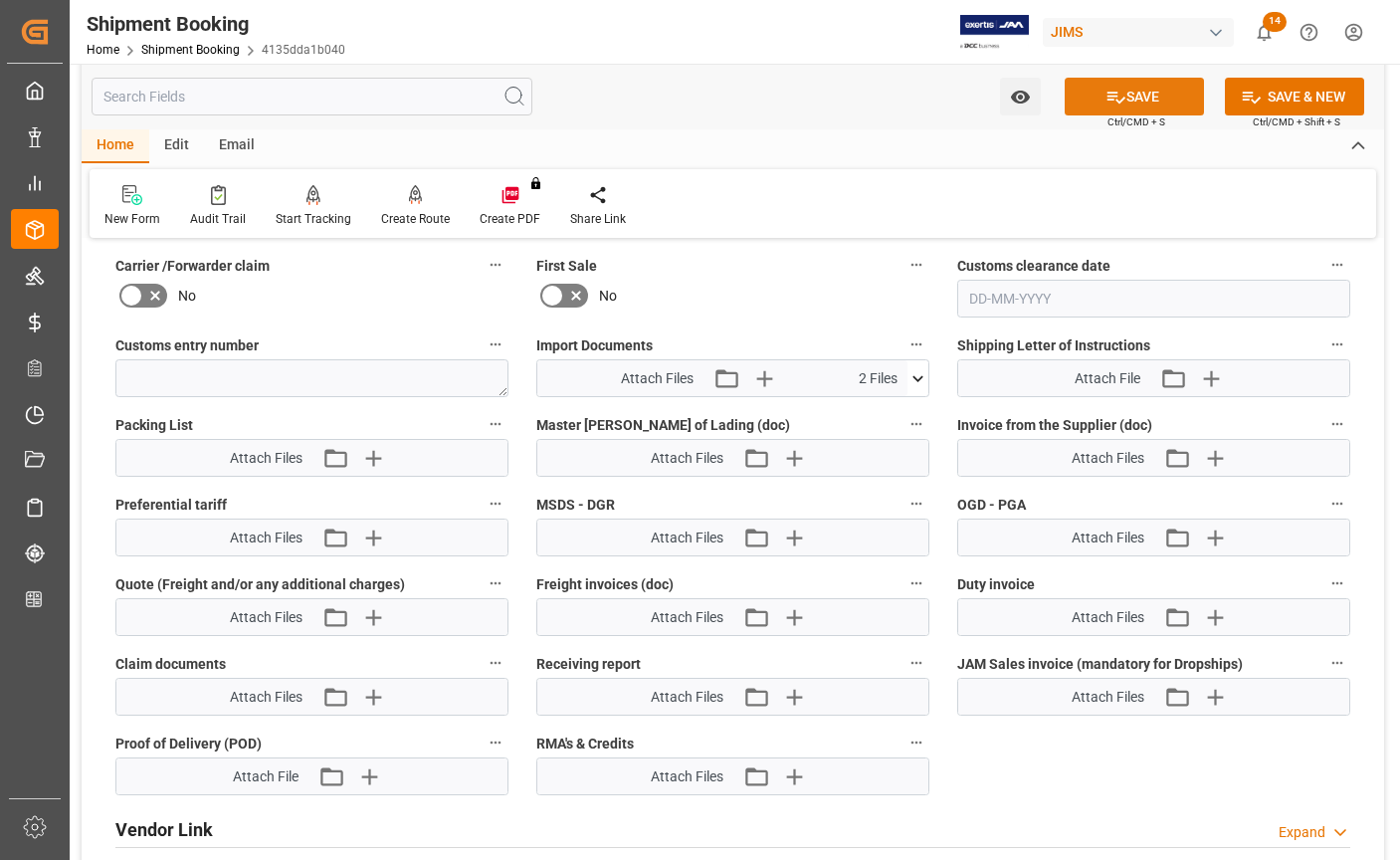 click 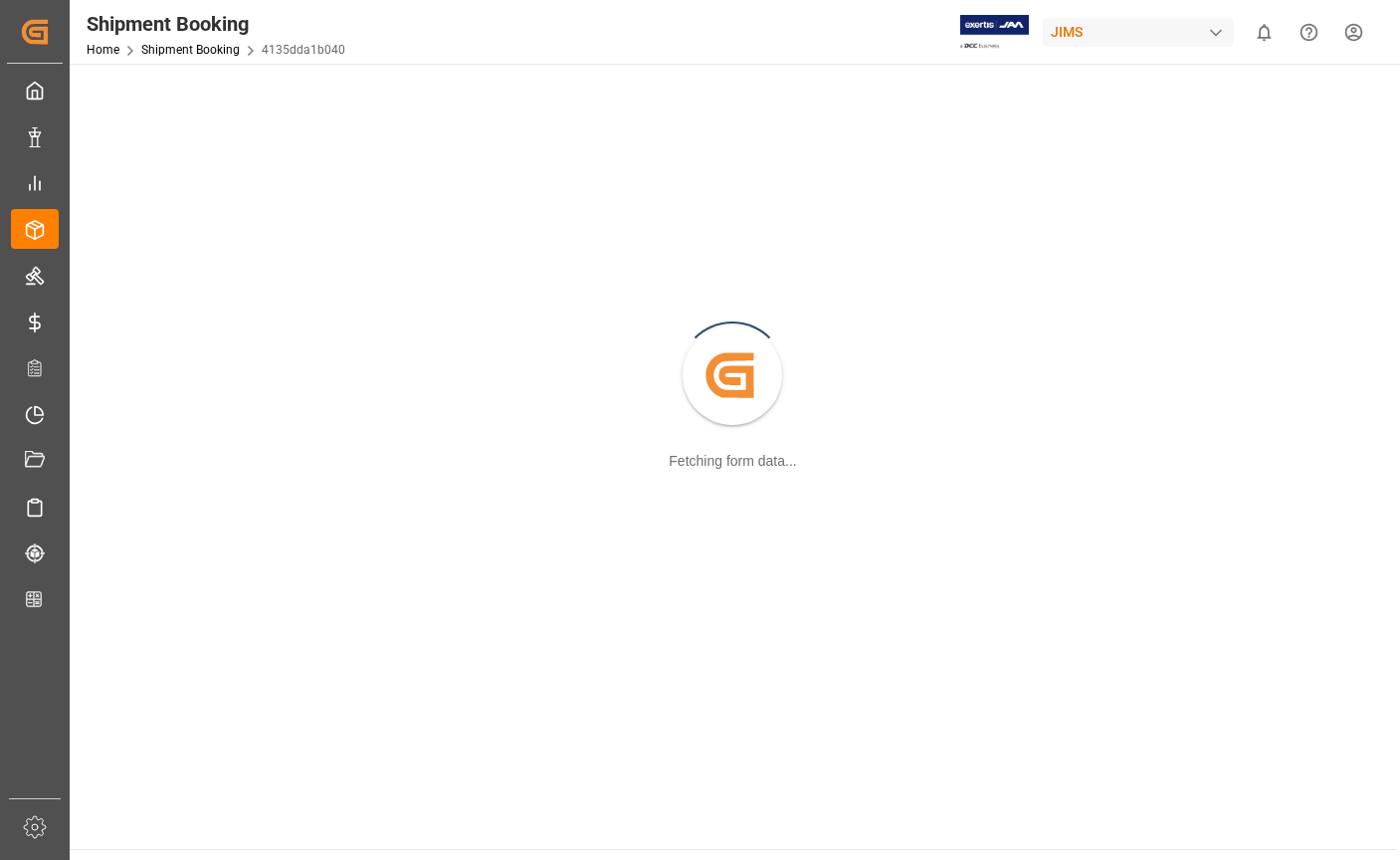 scroll, scrollTop: 0, scrollLeft: 0, axis: both 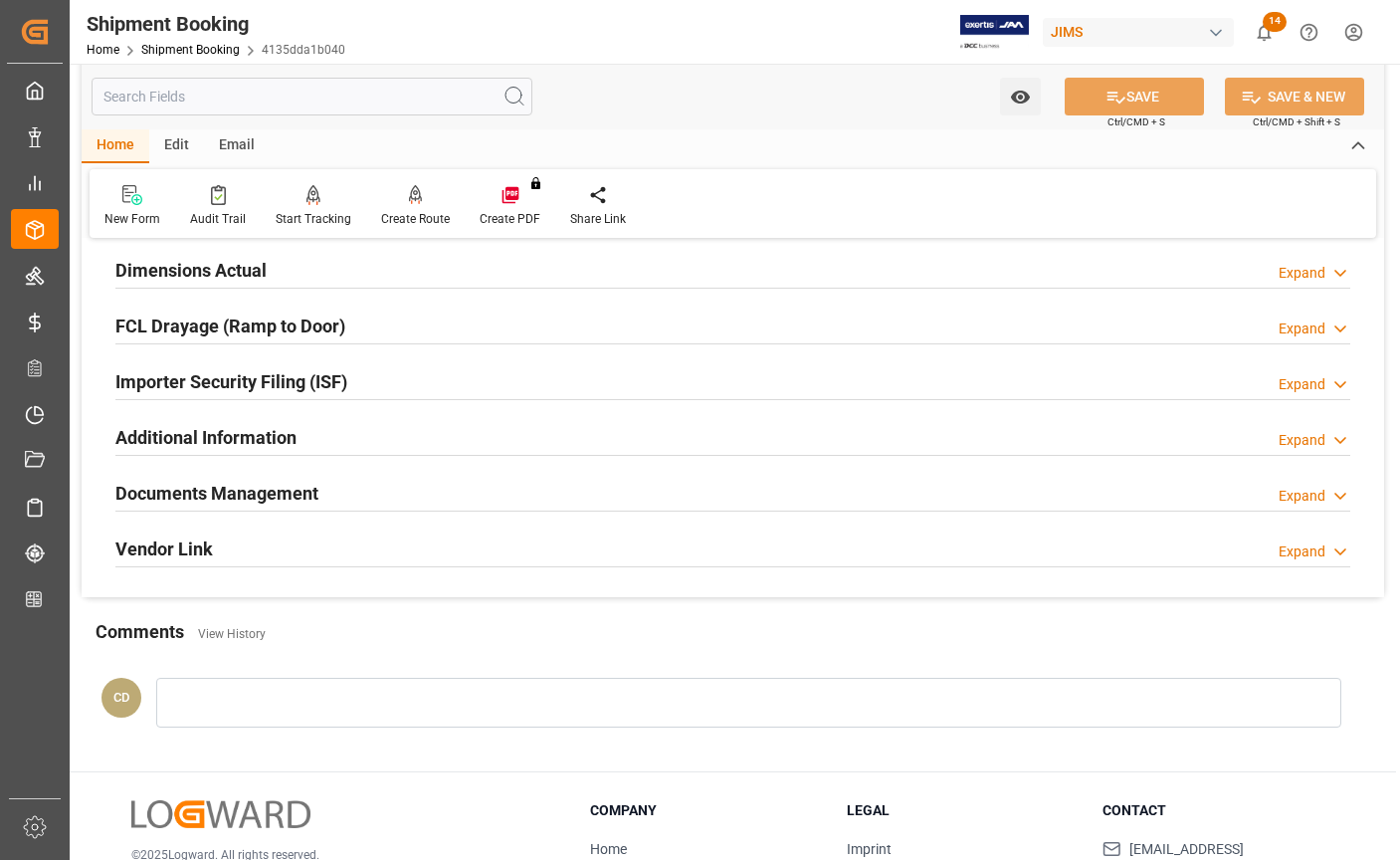 click on "Documents Management" at bounding box center (217, 493) 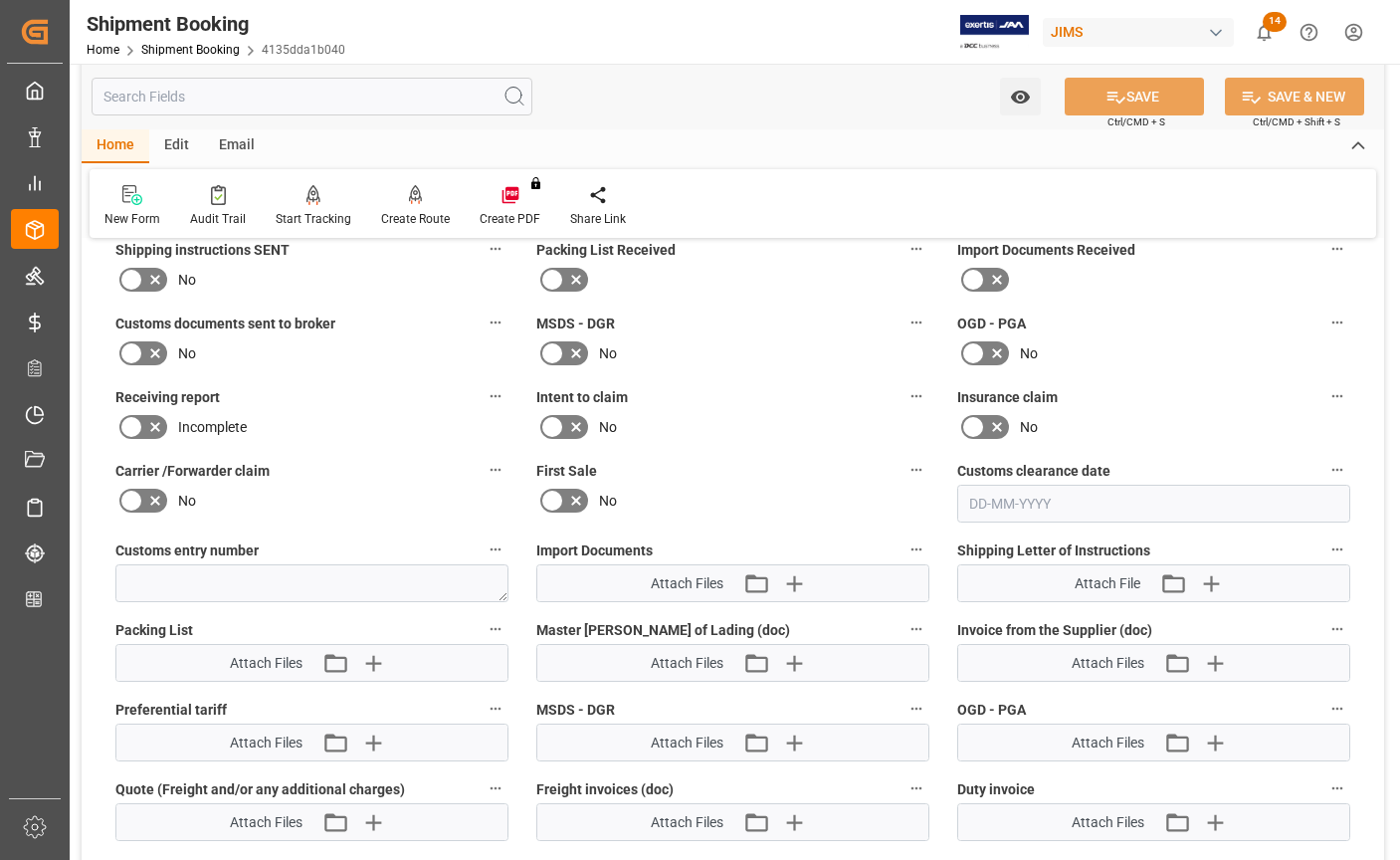 scroll, scrollTop: 796, scrollLeft: 0, axis: vertical 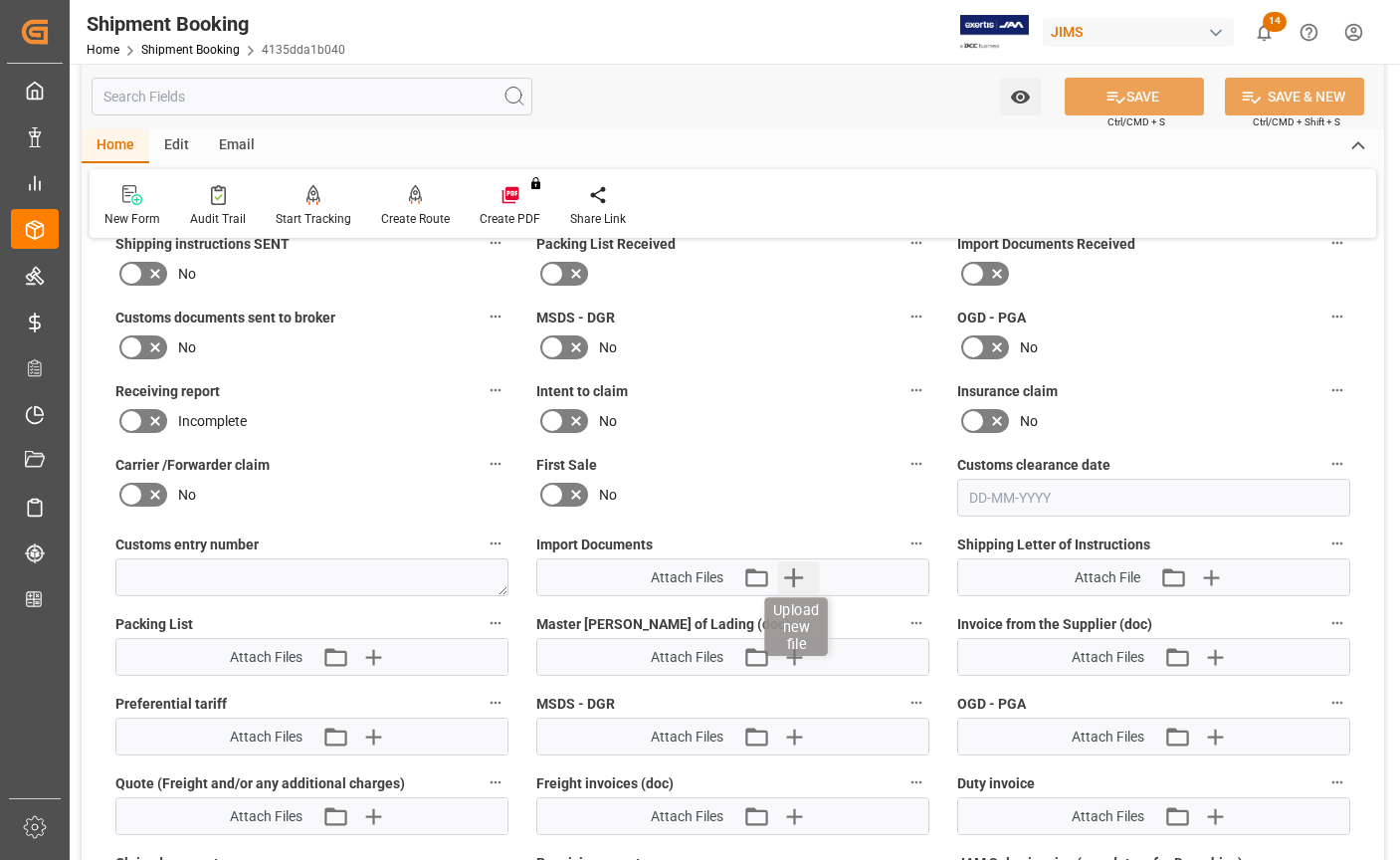 click 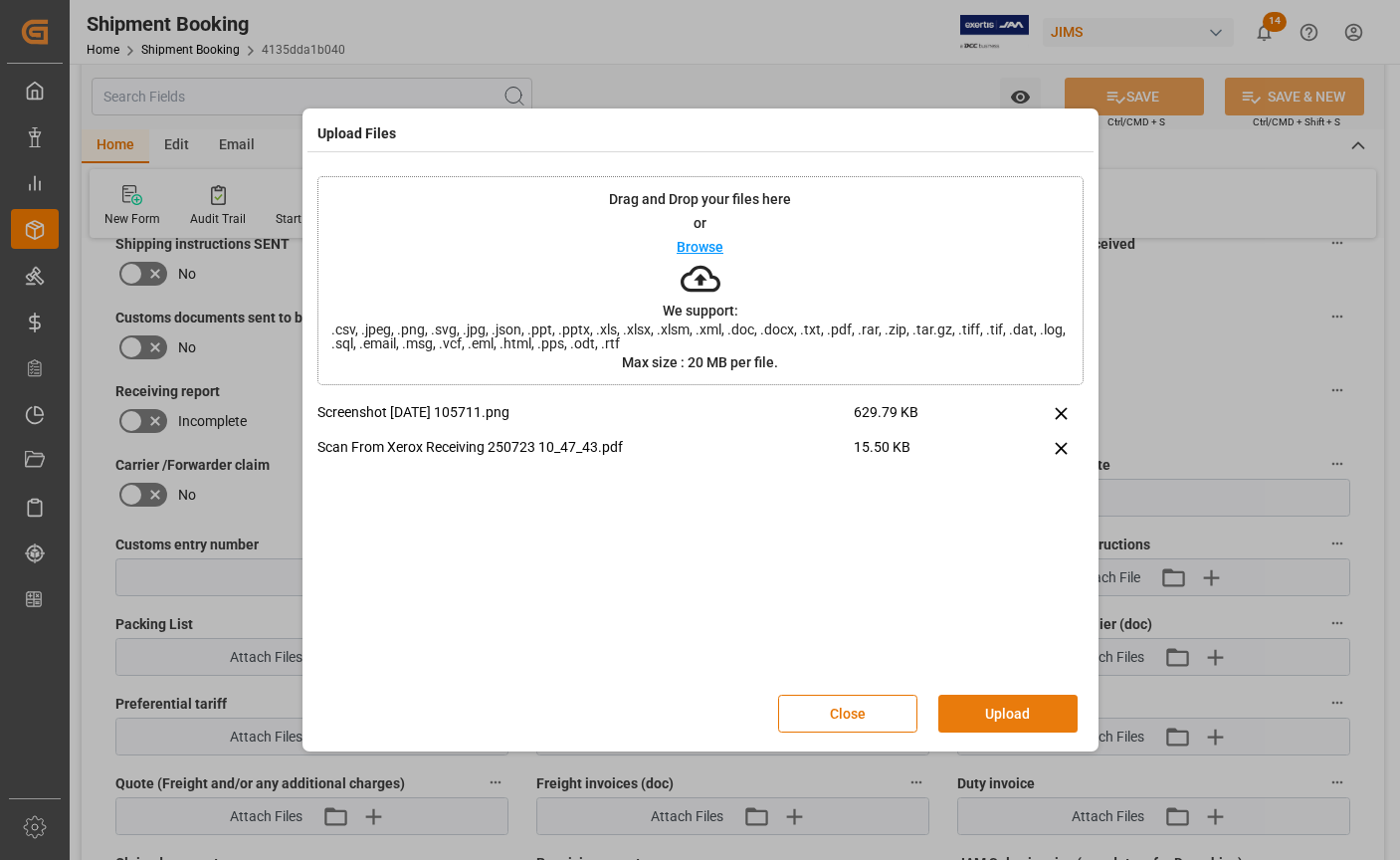 click on "Upload" at bounding box center (1008, 714) 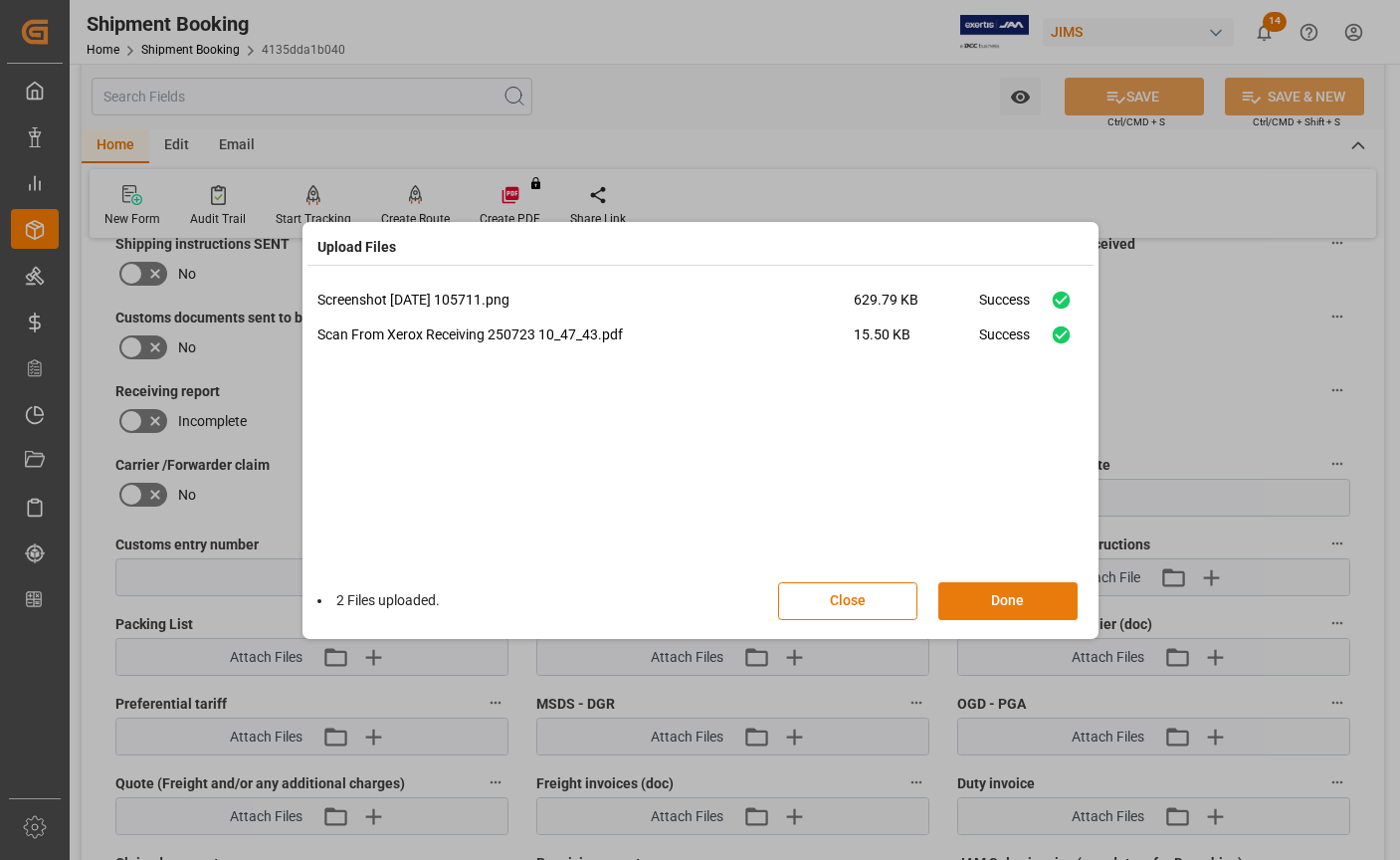click on "Done" at bounding box center (1008, 601) 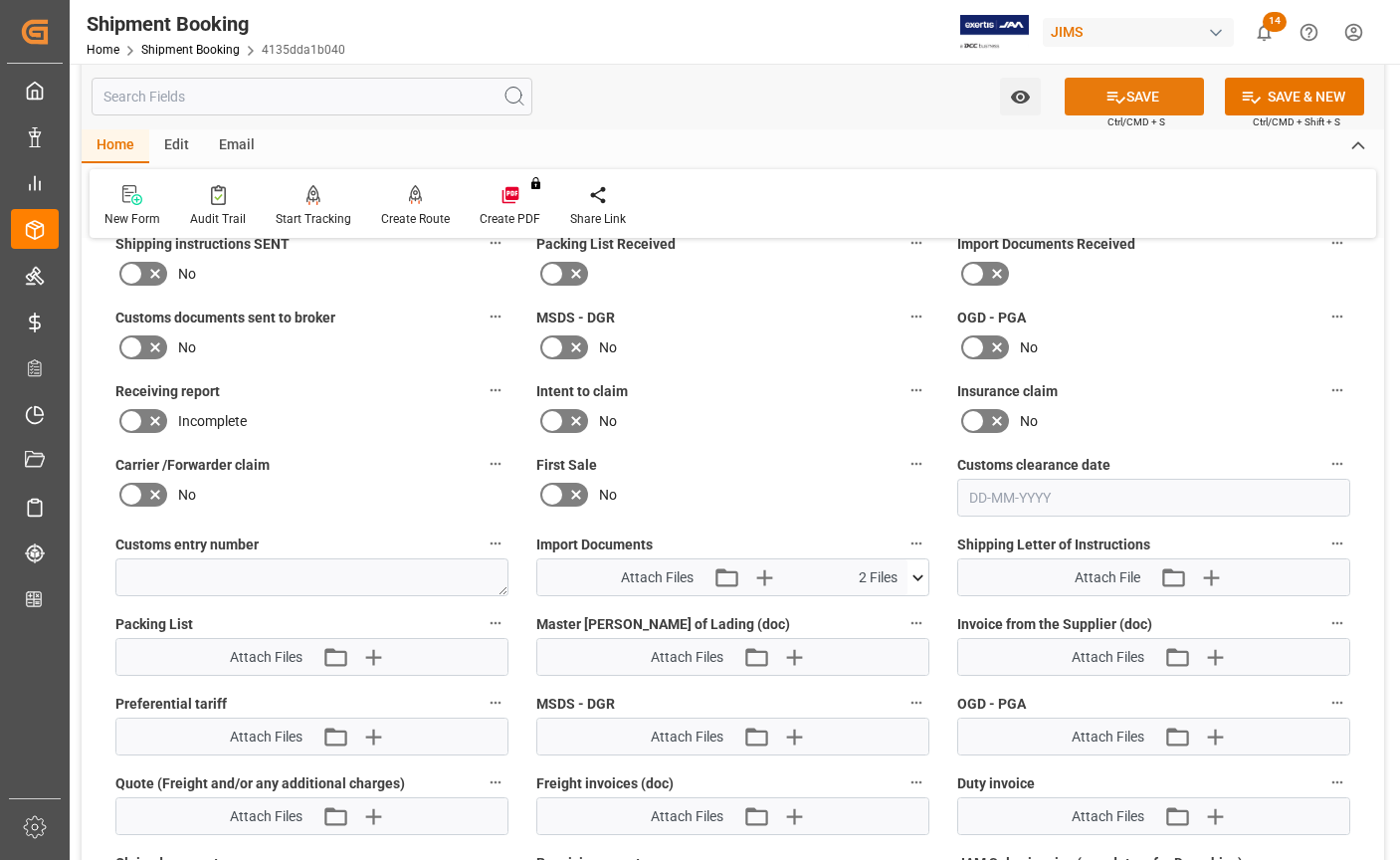 click 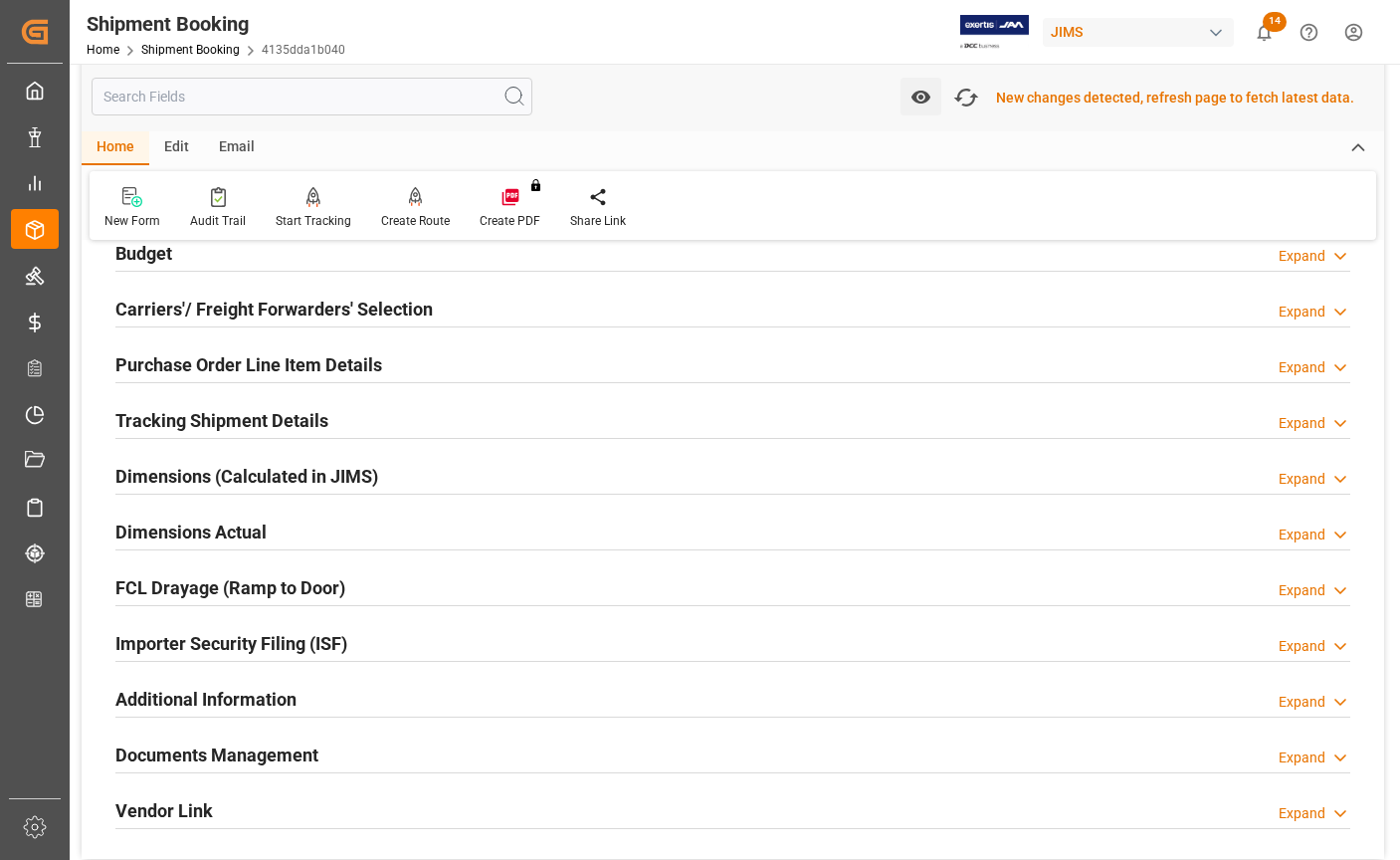 scroll, scrollTop: 0, scrollLeft: 0, axis: both 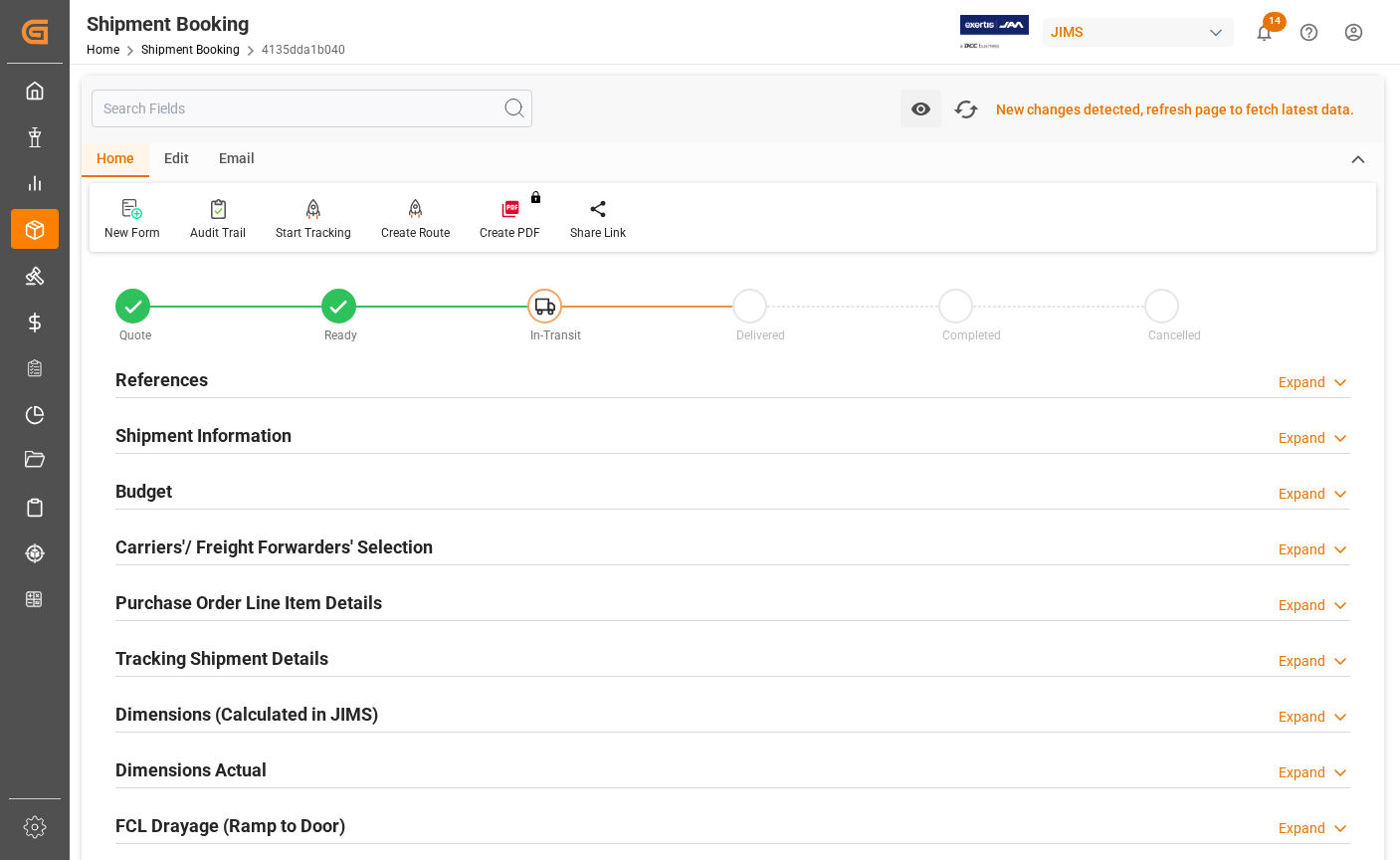 click on "References" at bounding box center [161, 379] 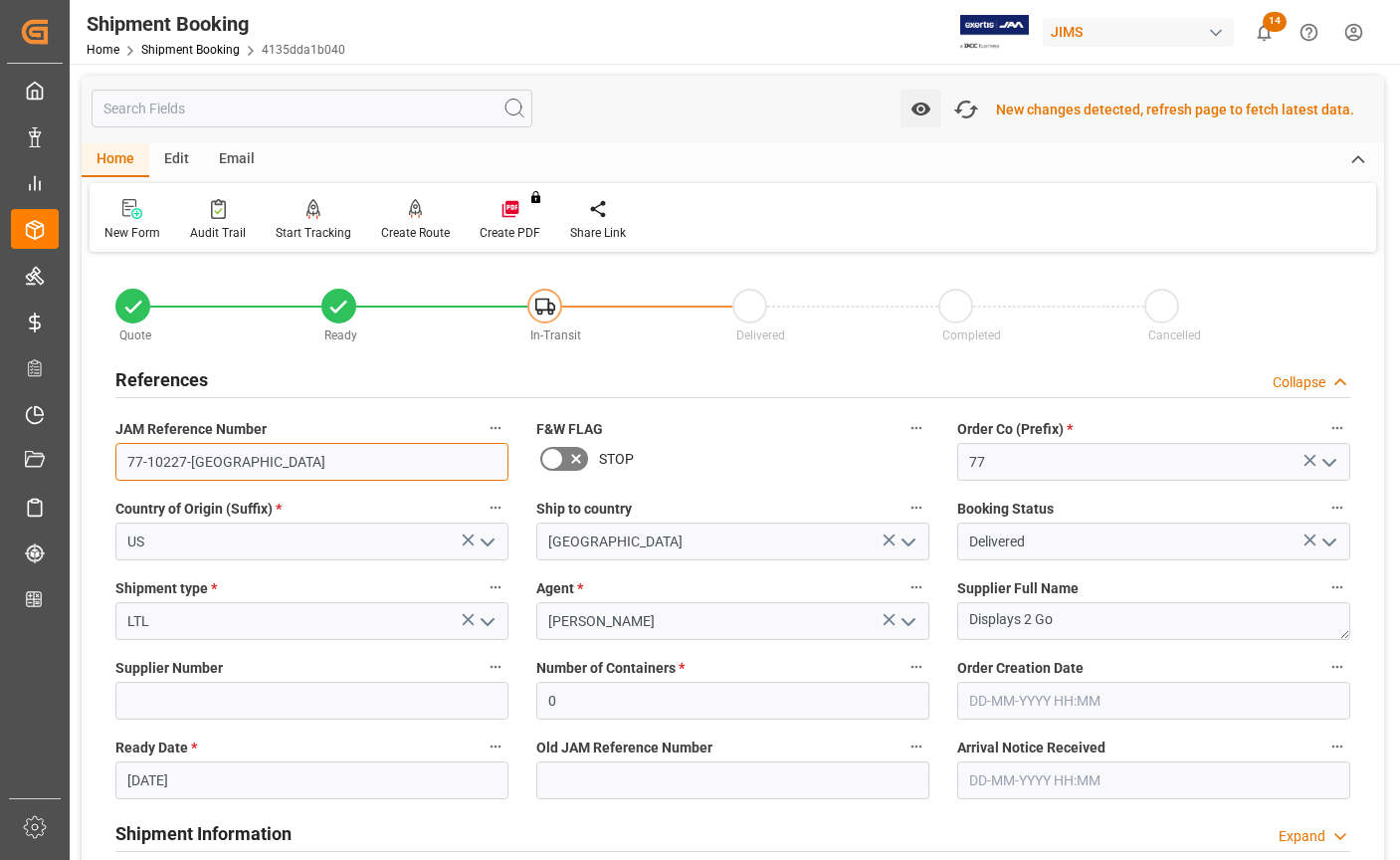 drag, startPoint x: 214, startPoint y: 466, endPoint x: 116, endPoint y: 449, distance: 99.46356 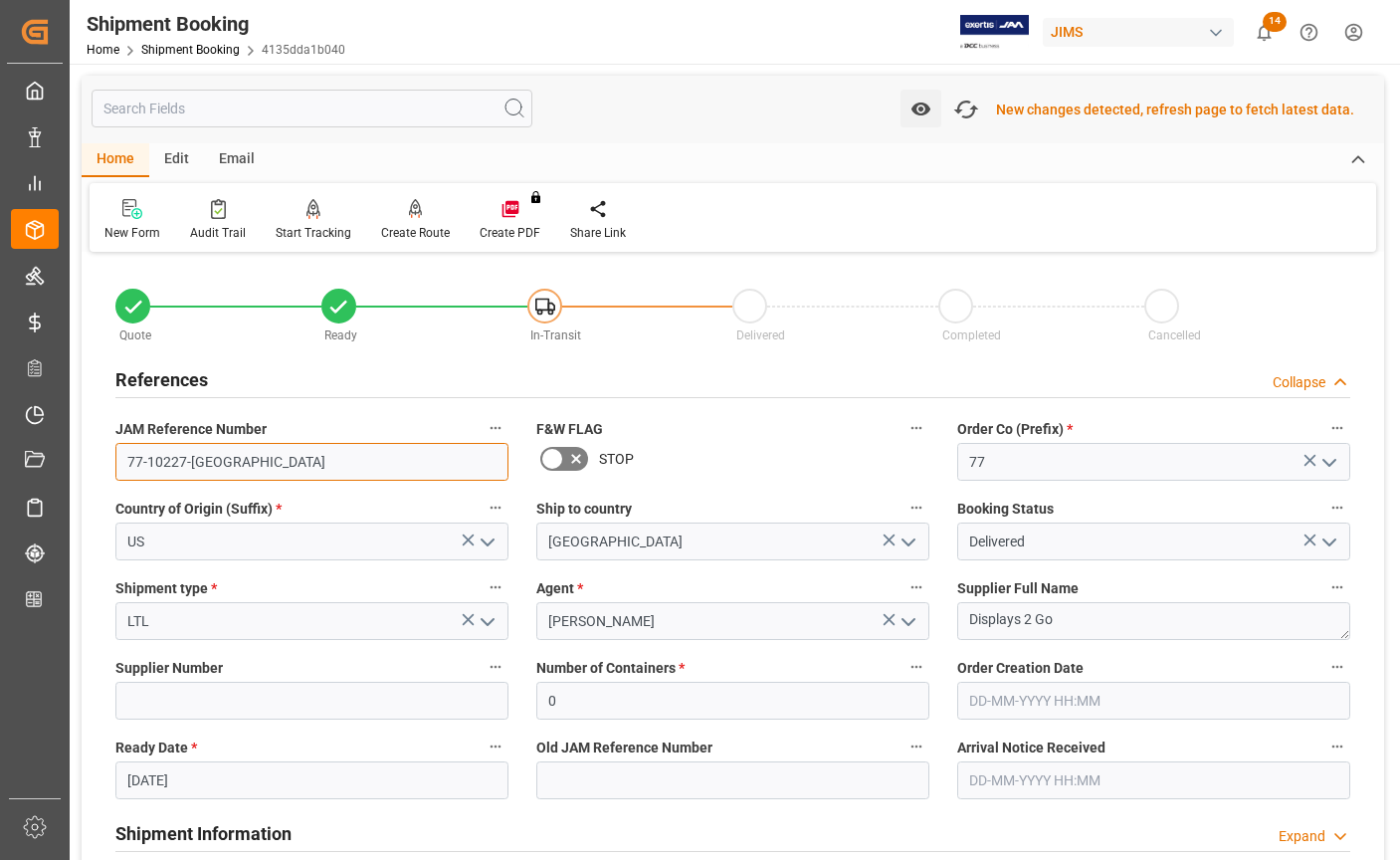 click on "77-10227-[GEOGRAPHIC_DATA]" at bounding box center (311, 462) 